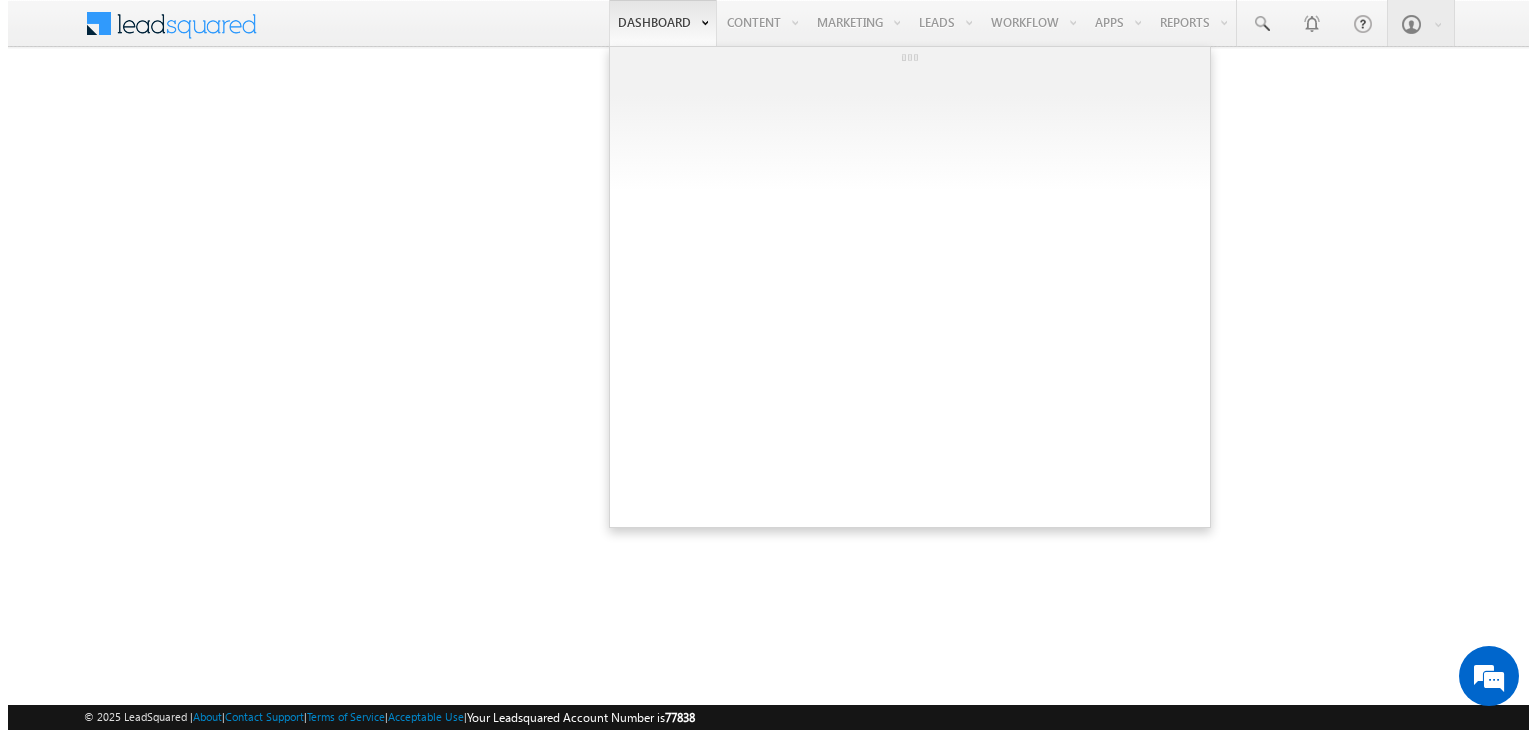 scroll, scrollTop: 0, scrollLeft: 0, axis: both 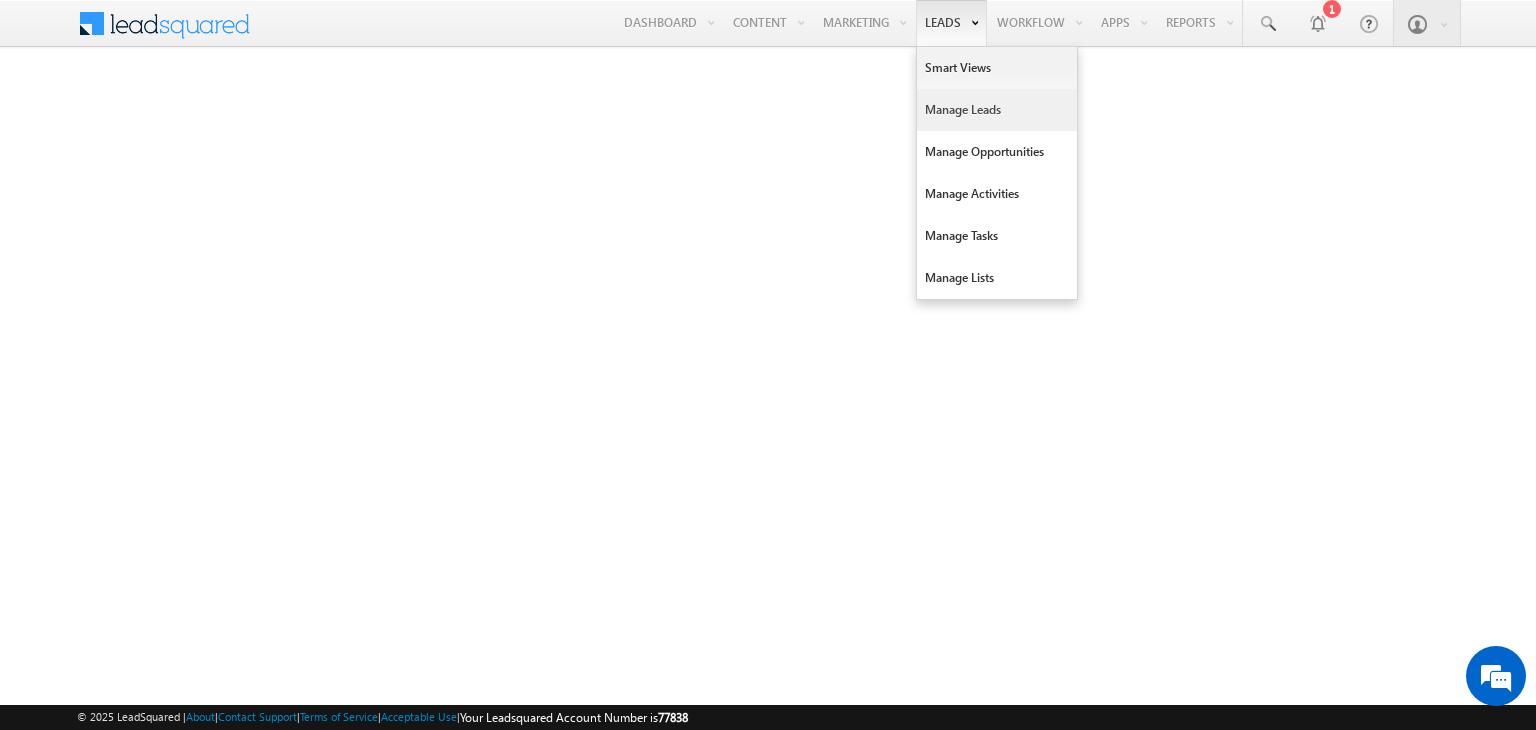 click on "Manage Leads" at bounding box center [997, 110] 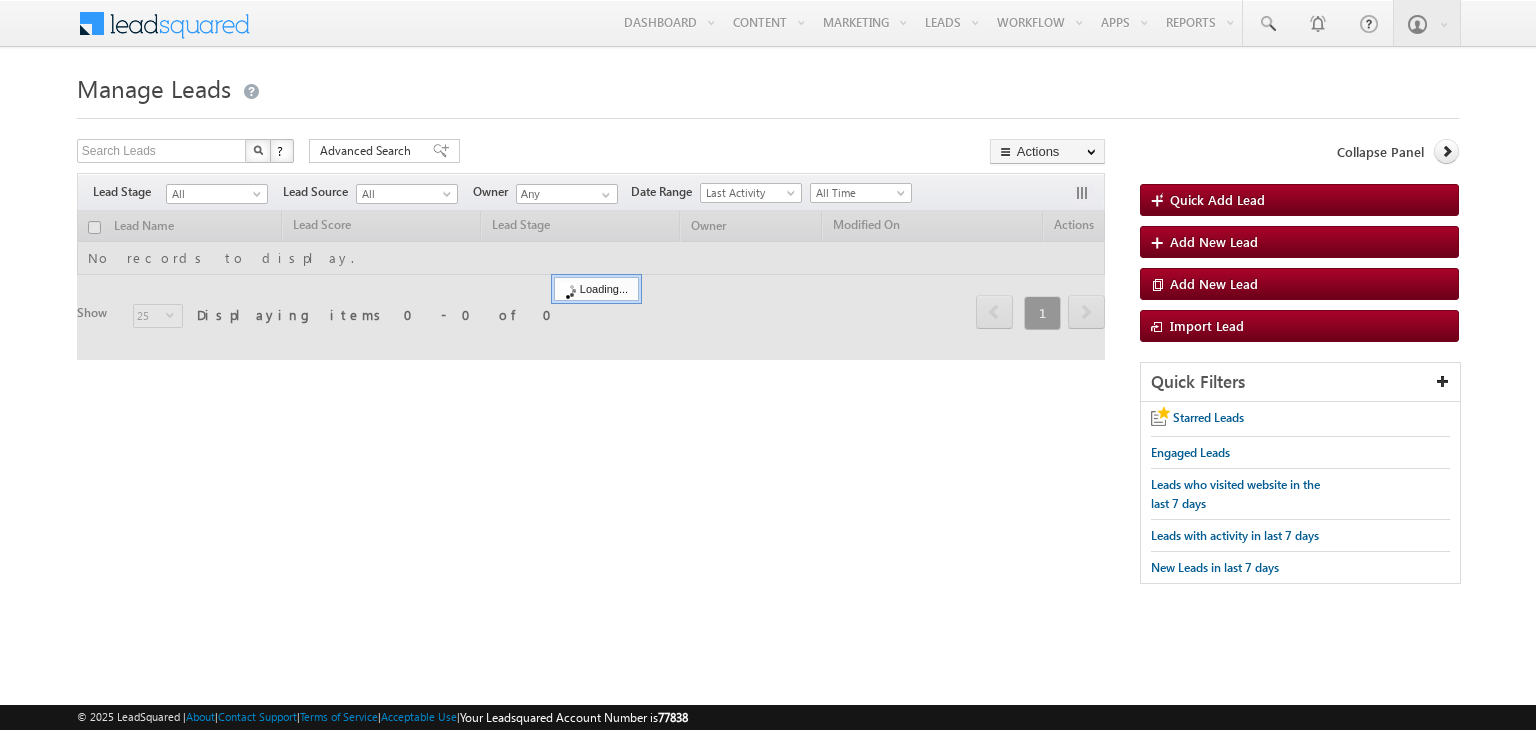 scroll, scrollTop: 0, scrollLeft: 0, axis: both 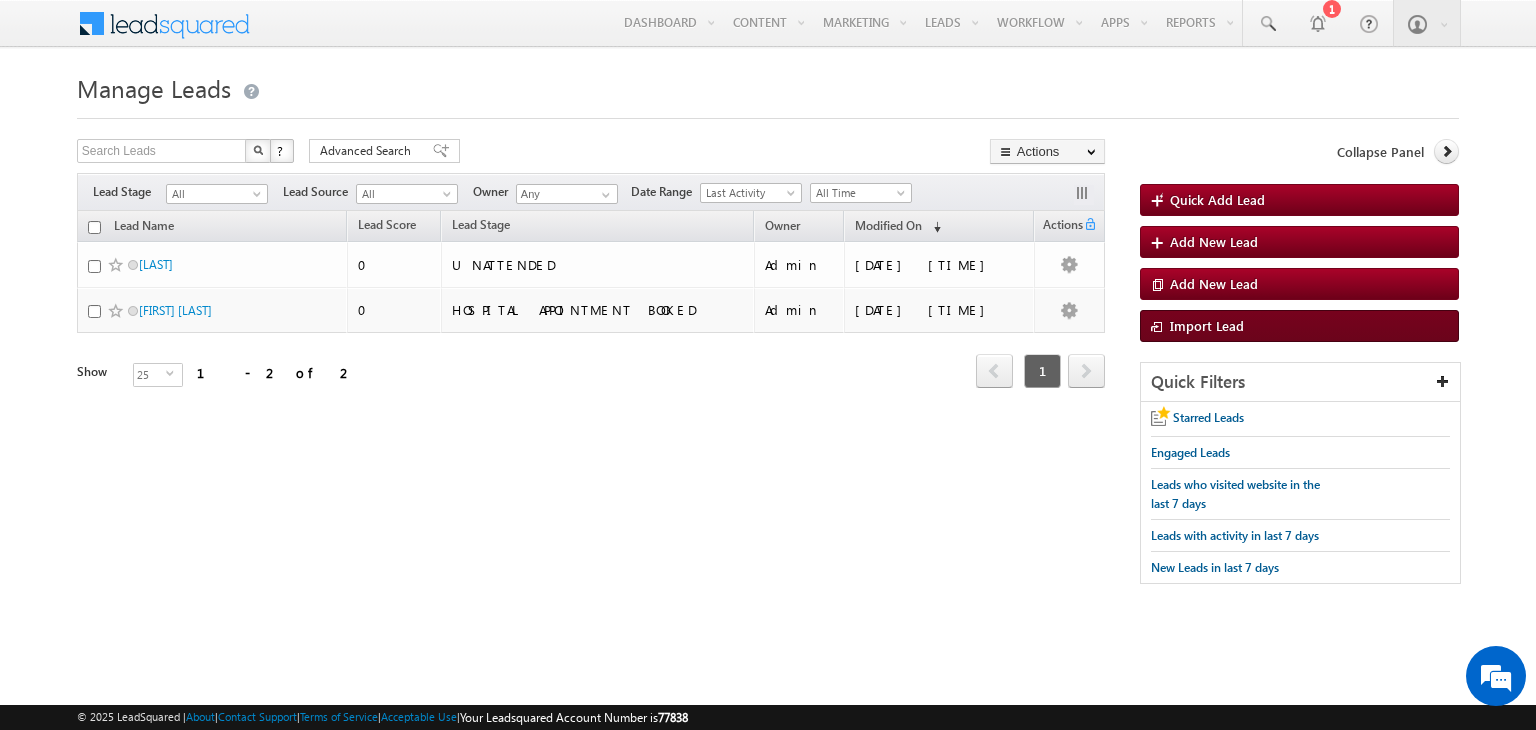 click on "Import Lead" at bounding box center (1299, 326) 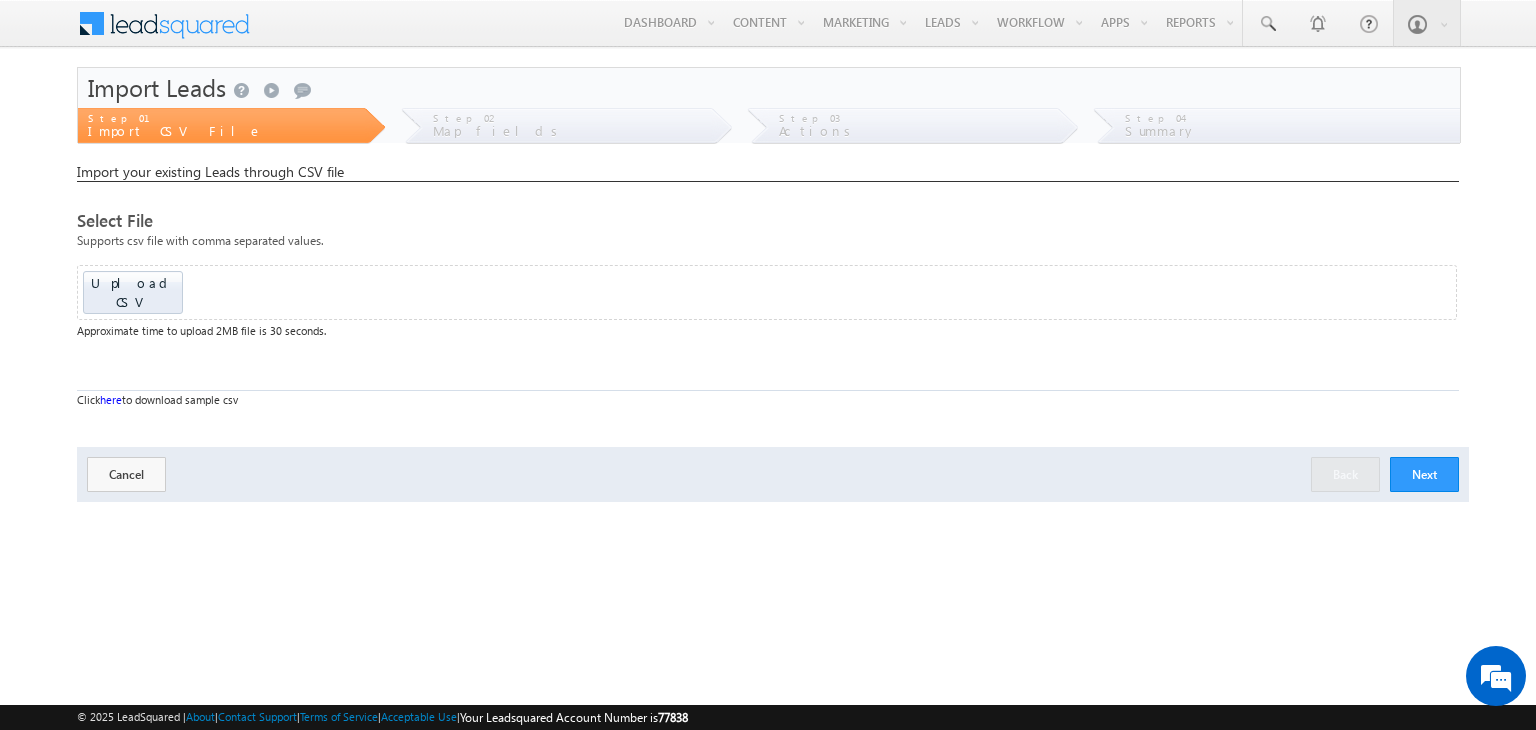 scroll, scrollTop: 0, scrollLeft: 0, axis: both 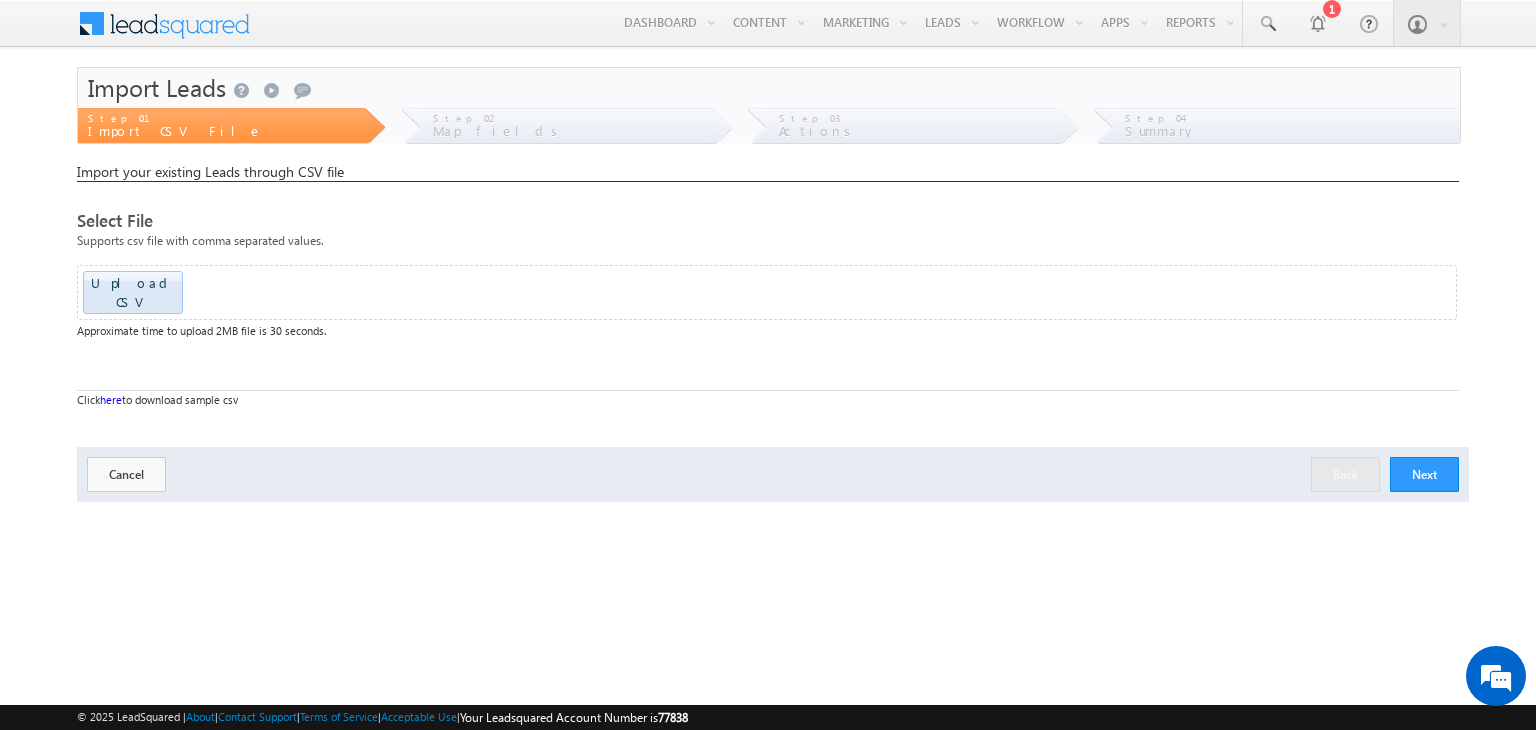 click at bounding box center [-1518, 286] 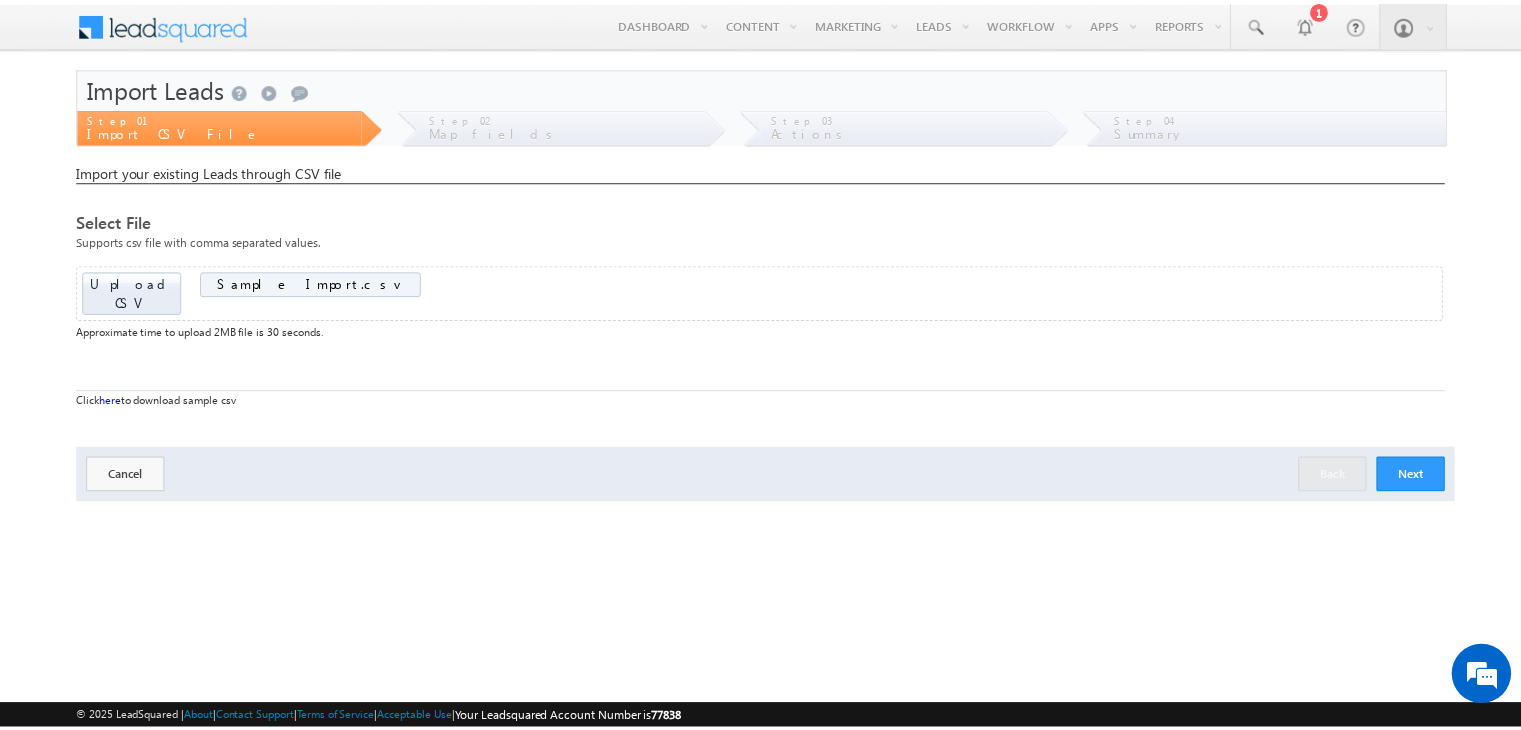 scroll, scrollTop: 0, scrollLeft: 0, axis: both 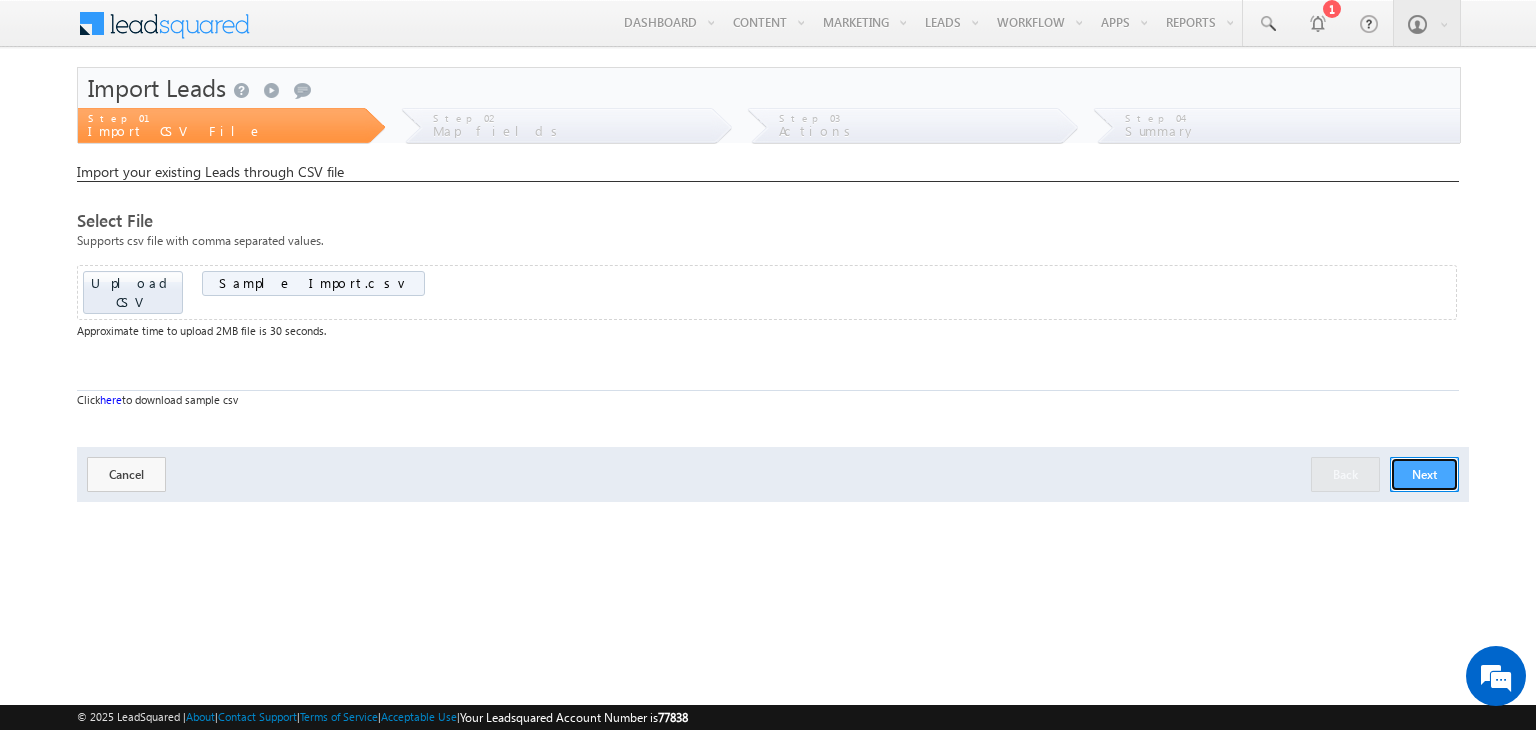 click on "Next" at bounding box center [1424, 474] 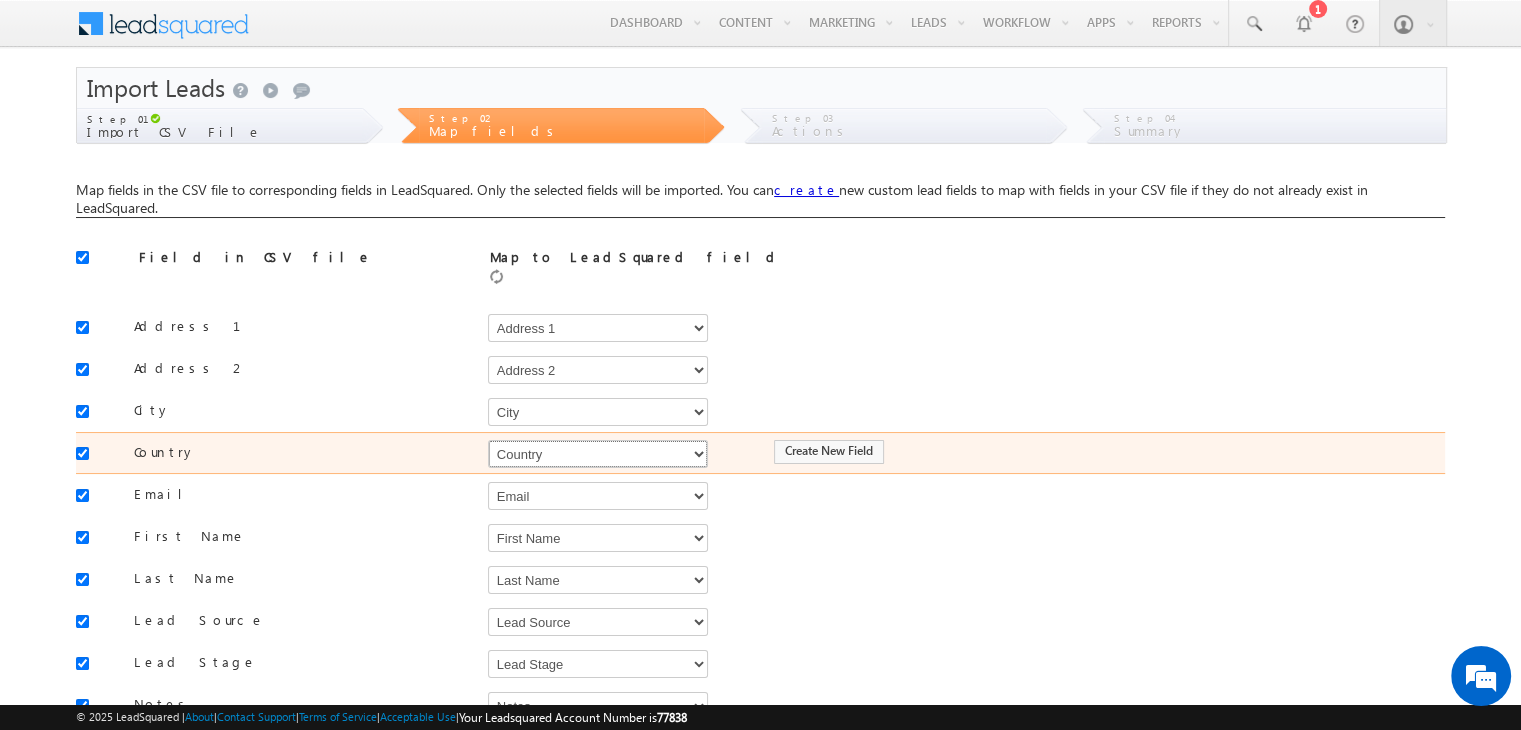click on "Select Select Ad set ID Ad Set Name Address 1 Address 2 Advice Camp OPD Date Camp OPD Date Solid Performers Camp OPD Name Camp OPD Status Center City Company Consultation Done Country Created On Deal ID Delivery Status DID Source Do Not Call Do Not Email Do Not SMS Do Not Track Doctor Name Drop Reason Duration of Medicine Email First Name Hospital Visit Date Husband Age Husband Name Husband Occupation Inbound Outbound india Investigations Advised Investigations Done IVF Date IVF Done IVF Package Started Job Title Last Name Latitude Lead ID LEAD ID SOLID PERFORMERS Lead Source Lead Stage Lead Type Longitude Marriage Year Medicine Advised Medicine Purchased Mobile Number Month Nearest Centre Next Hospital Visit Date Notes Number belongs to OPU Date OPU Done Order Value Organized By Owner Package Cycle Package Started Patient Age Patient Occupation Phone Number Procedure Done Receipt No Refer By Referral Referral Name Registration Amount Registration Status Result Result ET Salutation Solid Performer Camp Date" at bounding box center (598, 454) 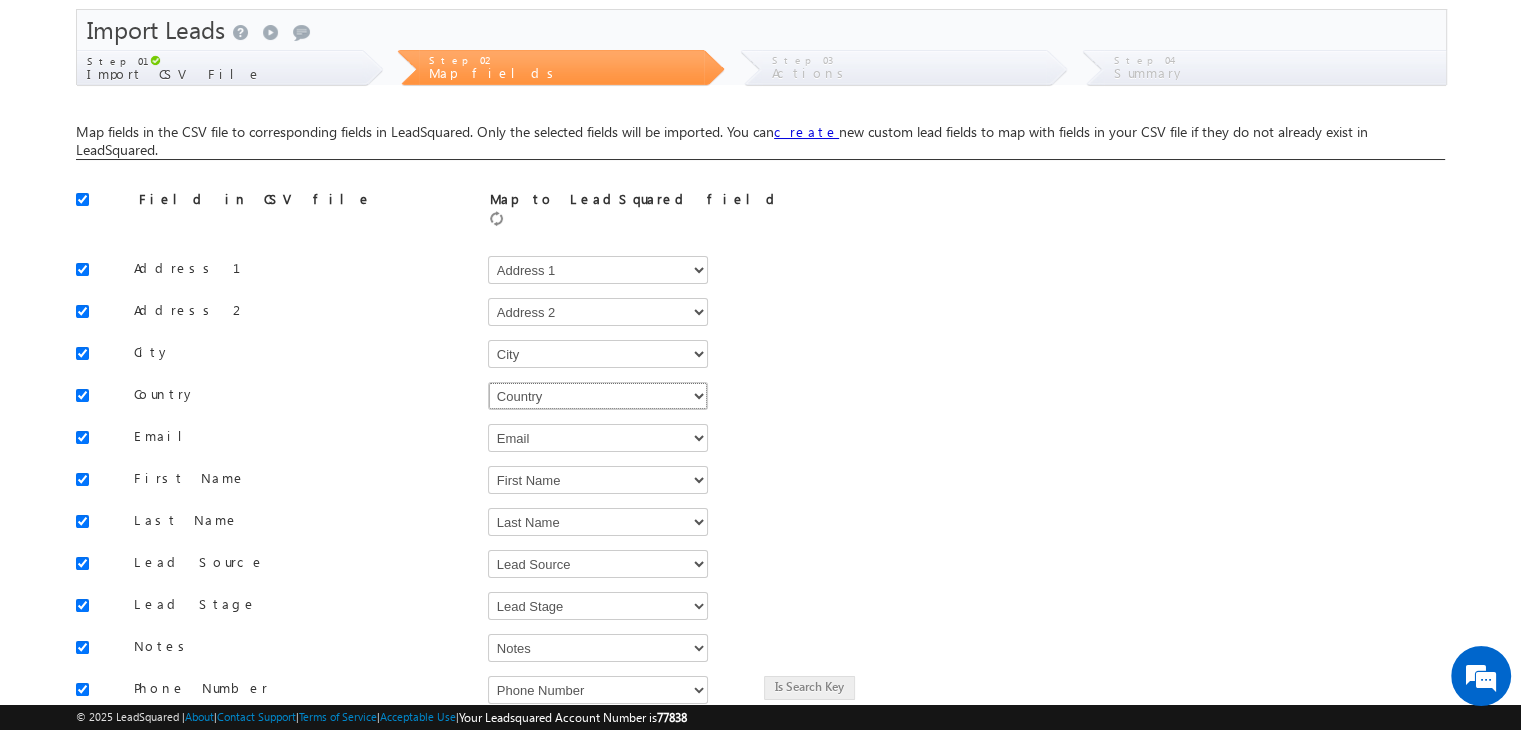 scroll, scrollTop: 56, scrollLeft: 0, axis: vertical 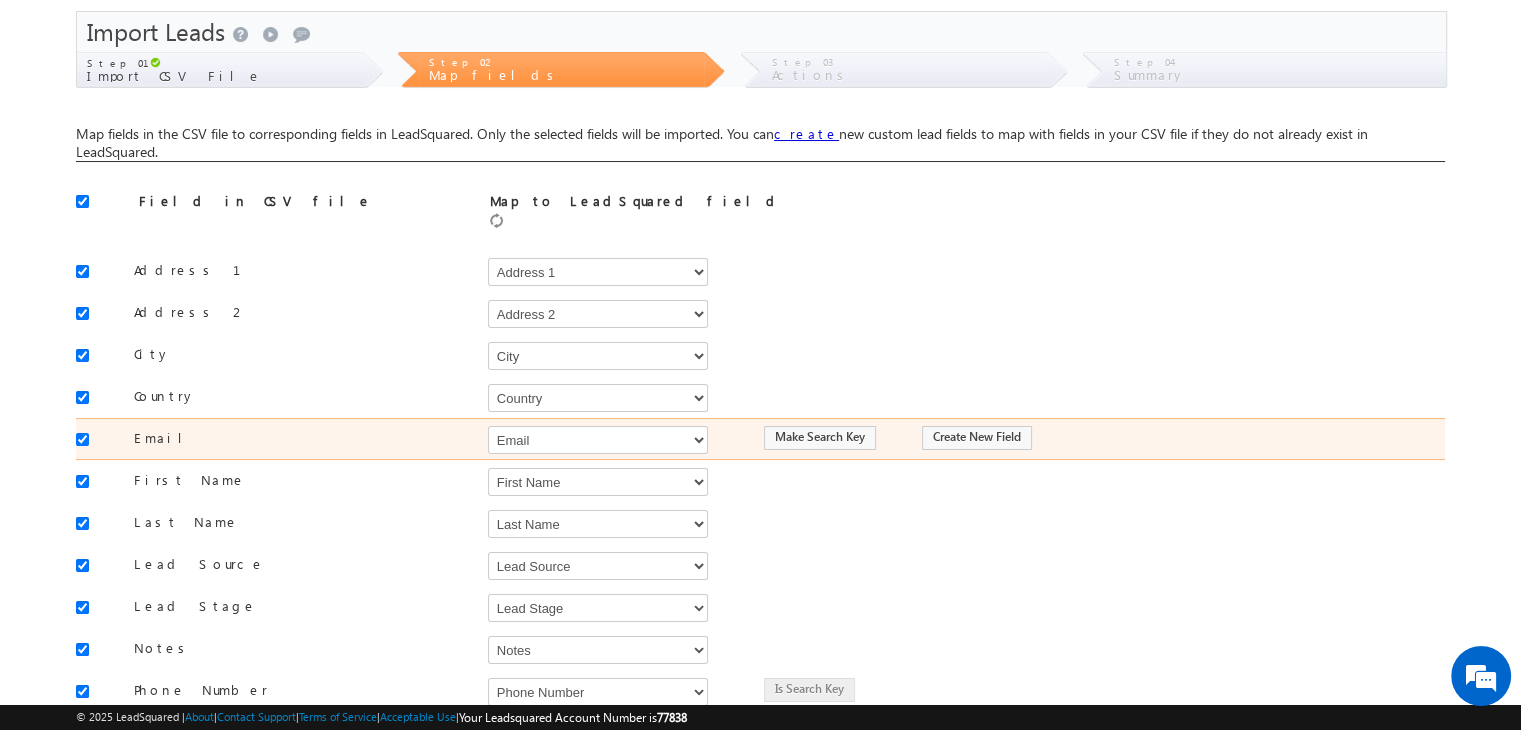 click at bounding box center [82, 439] 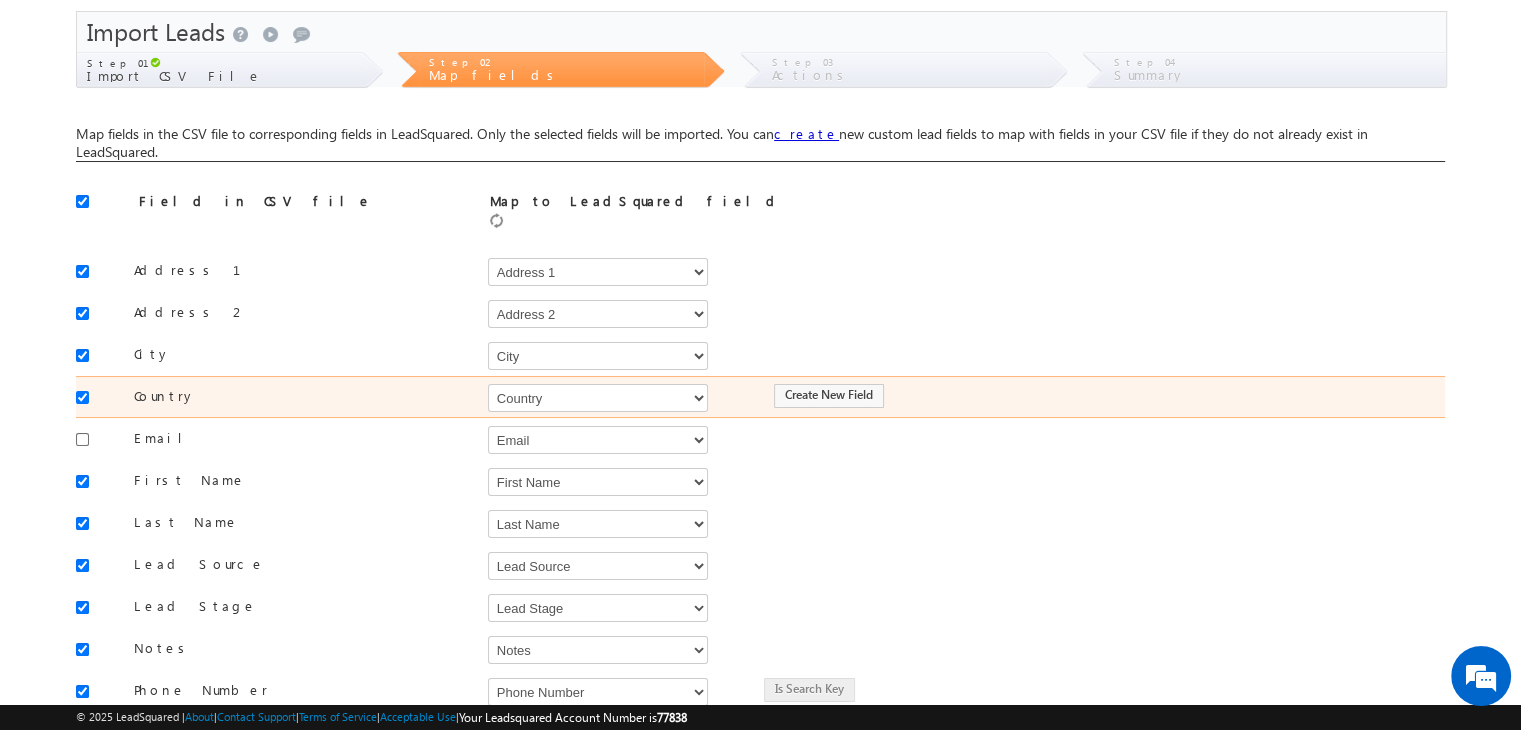 click at bounding box center (82, 397) 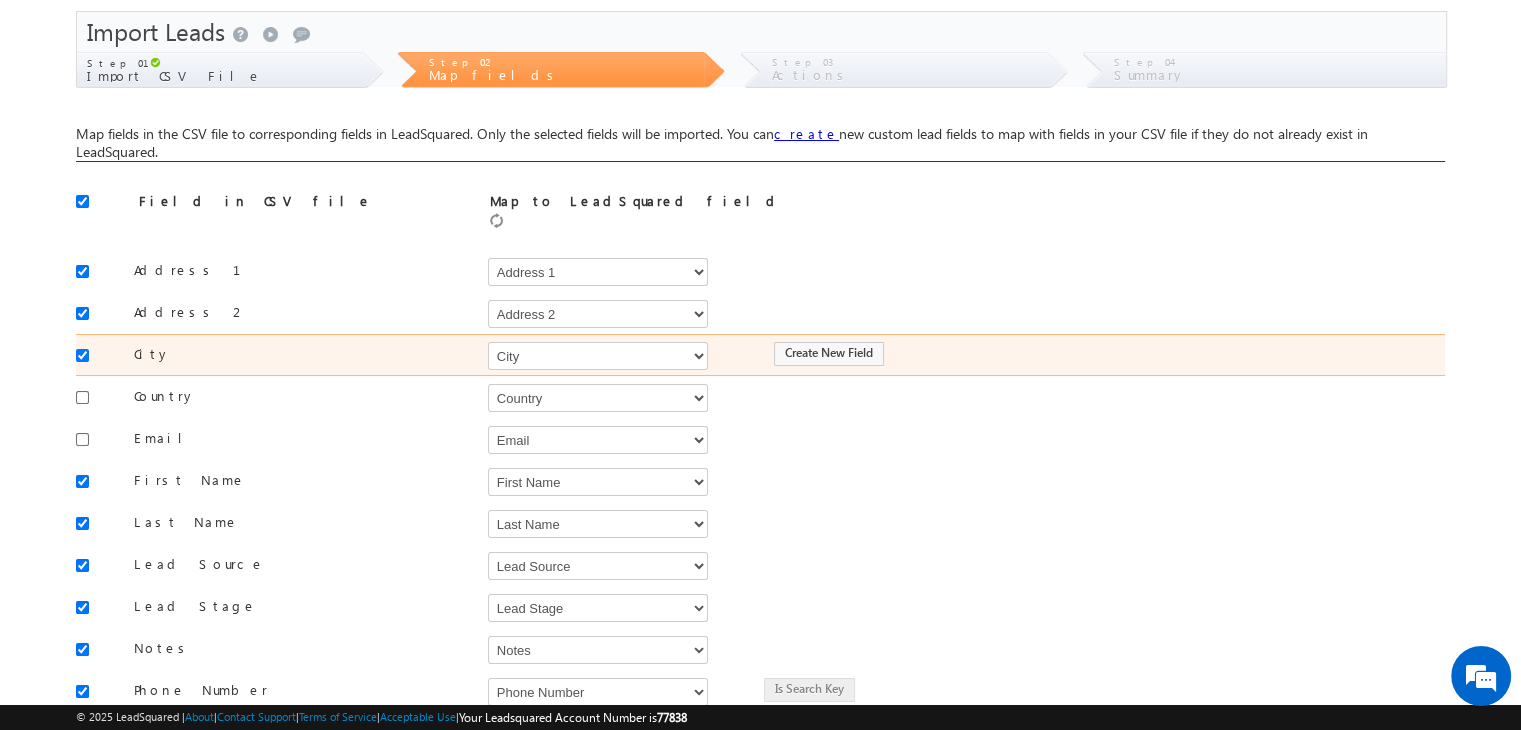 click at bounding box center (82, 355) 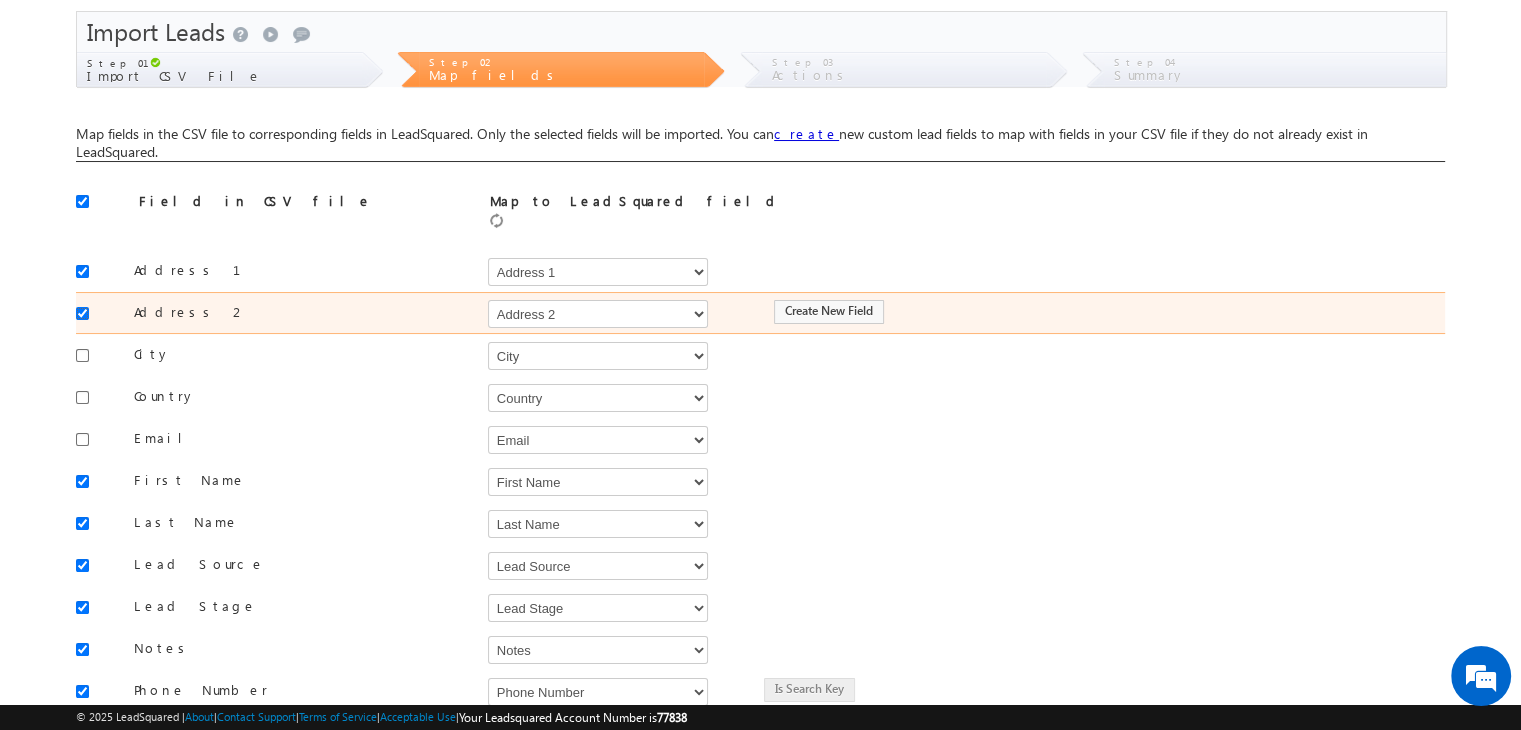 click at bounding box center (82, 313) 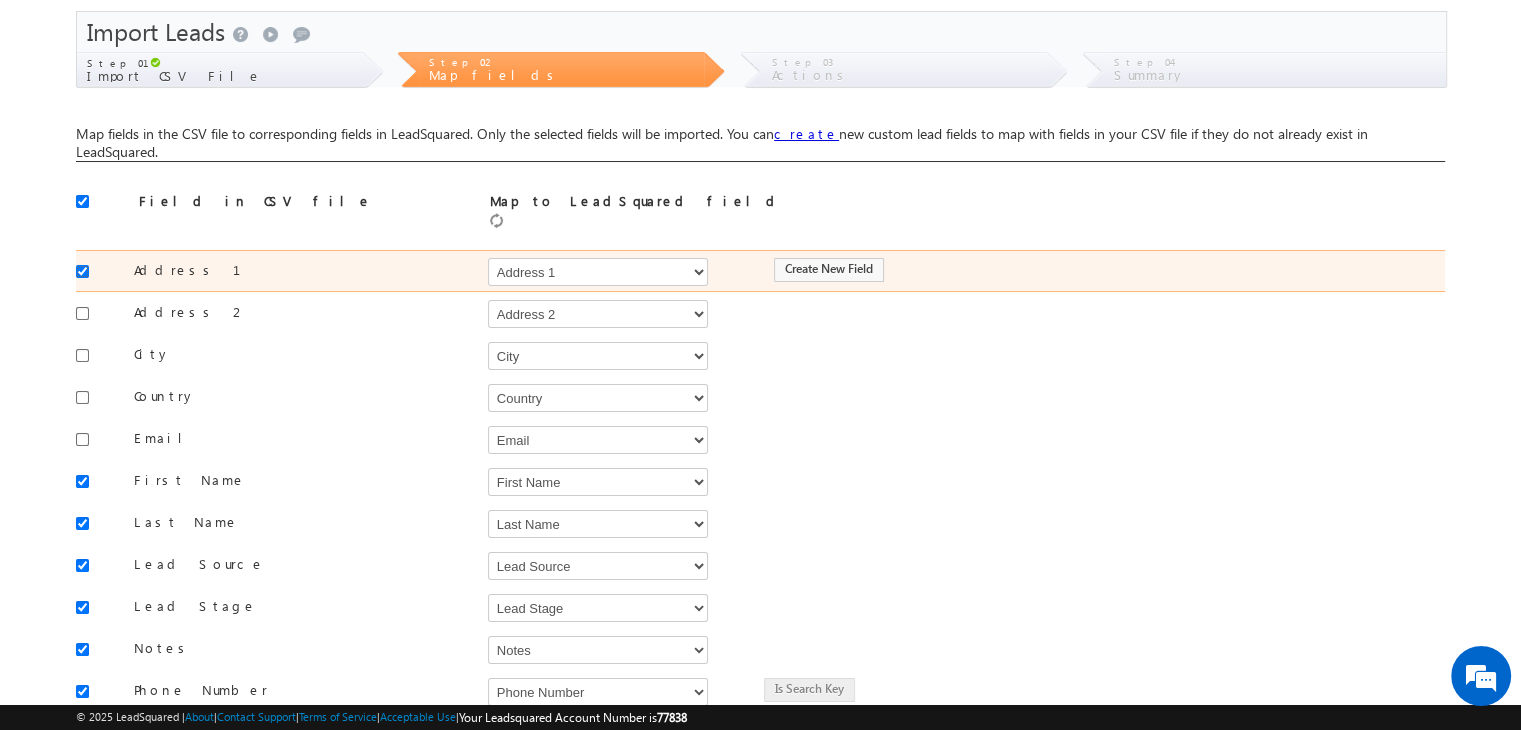 click at bounding box center (82, 271) 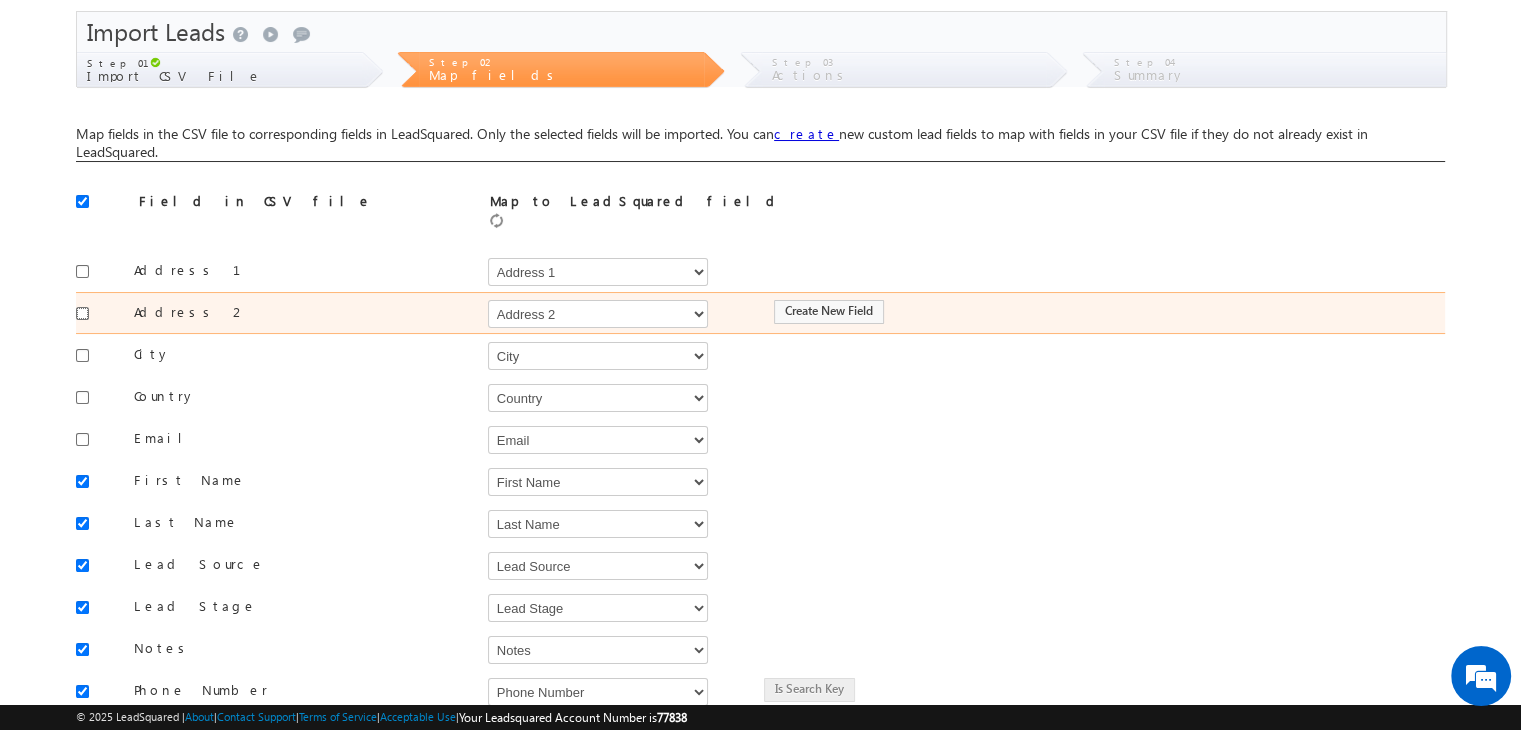 click at bounding box center (82, 313) 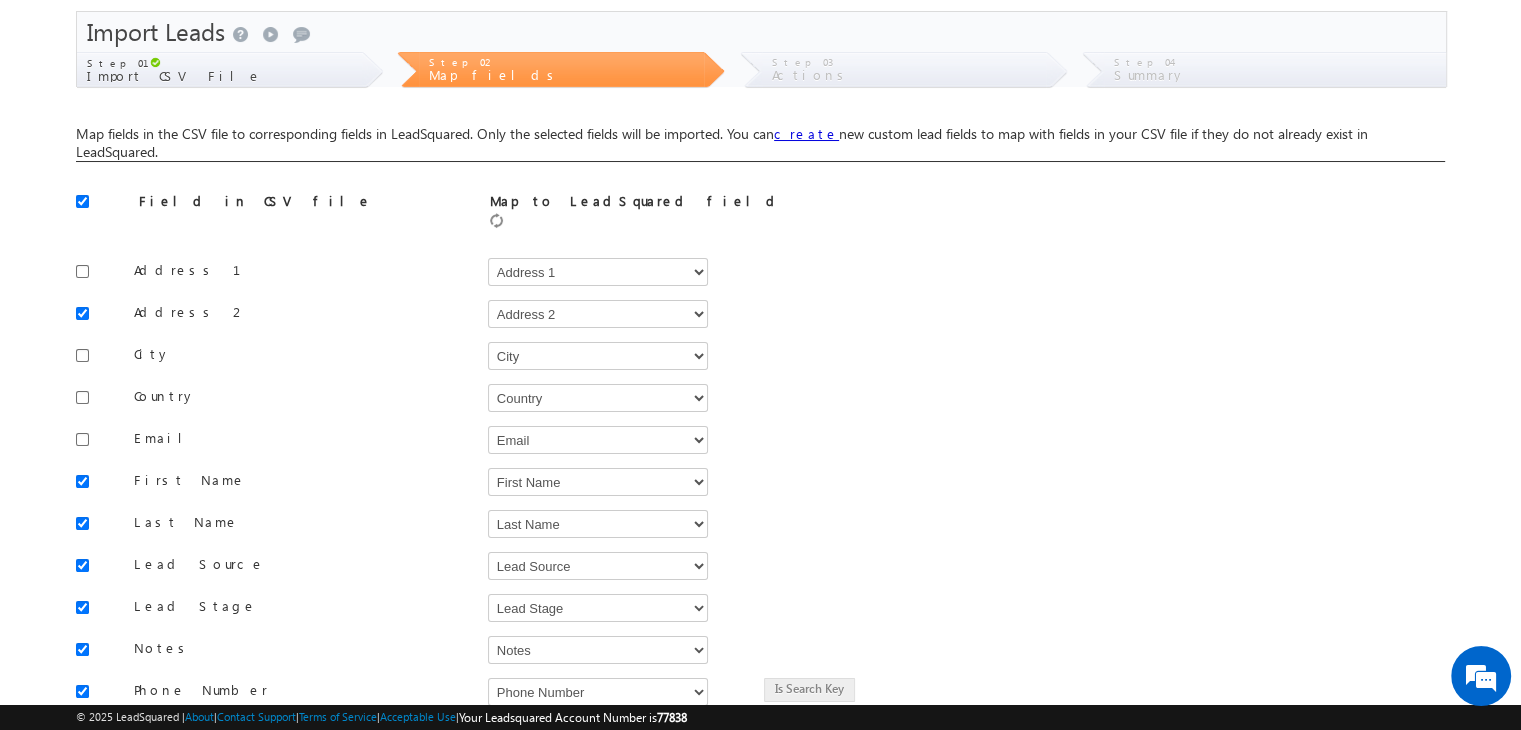 click on "Menu
Admin
digit al@ya naivf .com" at bounding box center (760, 422) 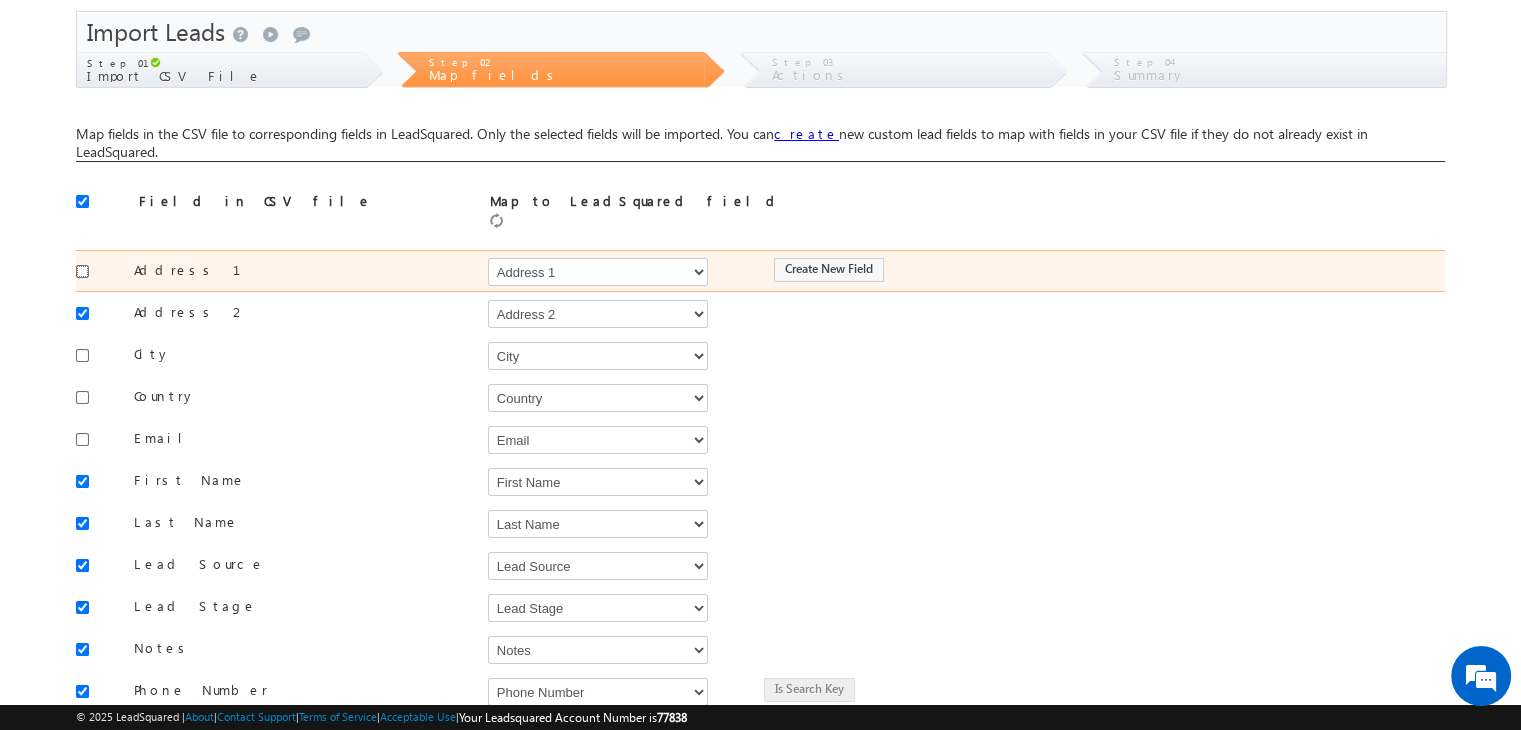 click at bounding box center [82, 271] 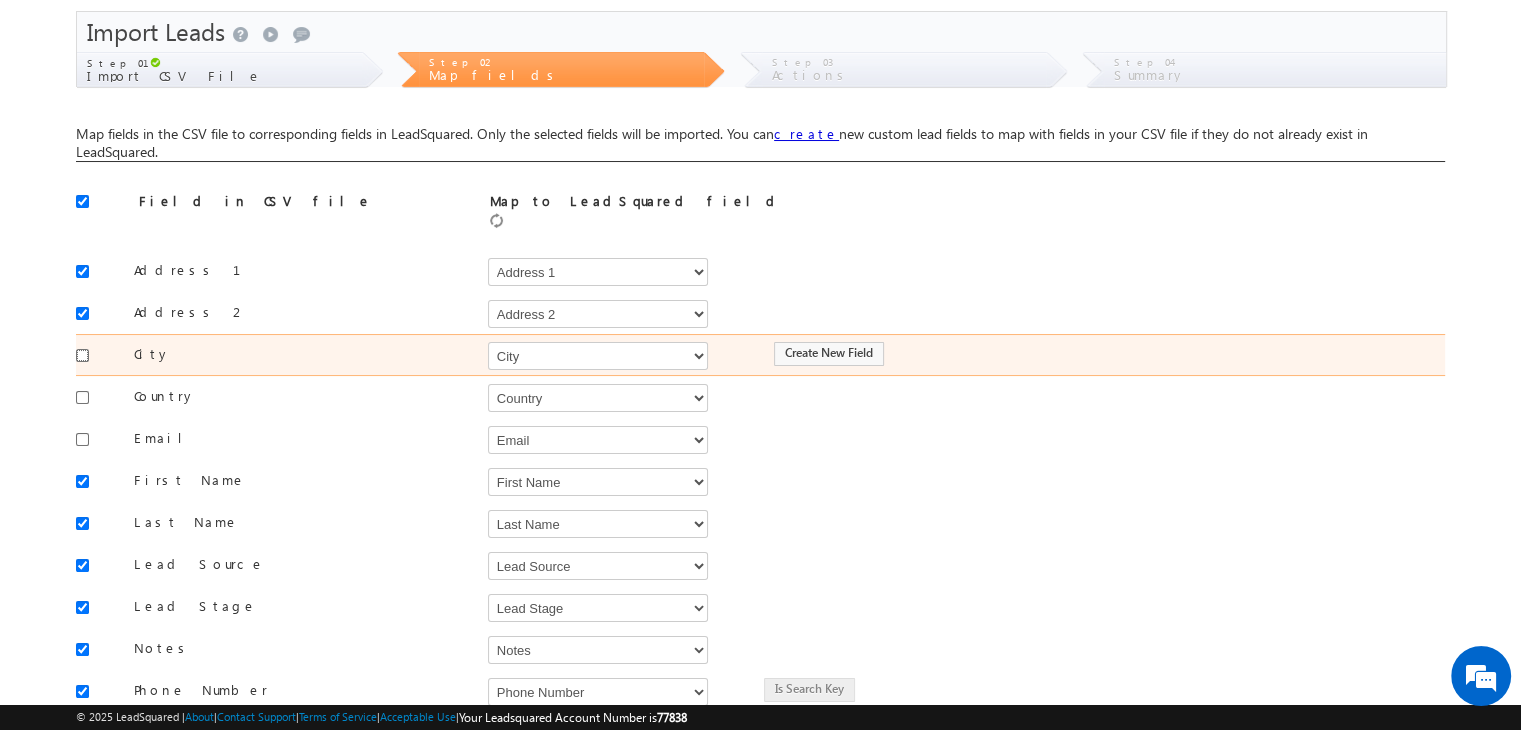 click at bounding box center (82, 355) 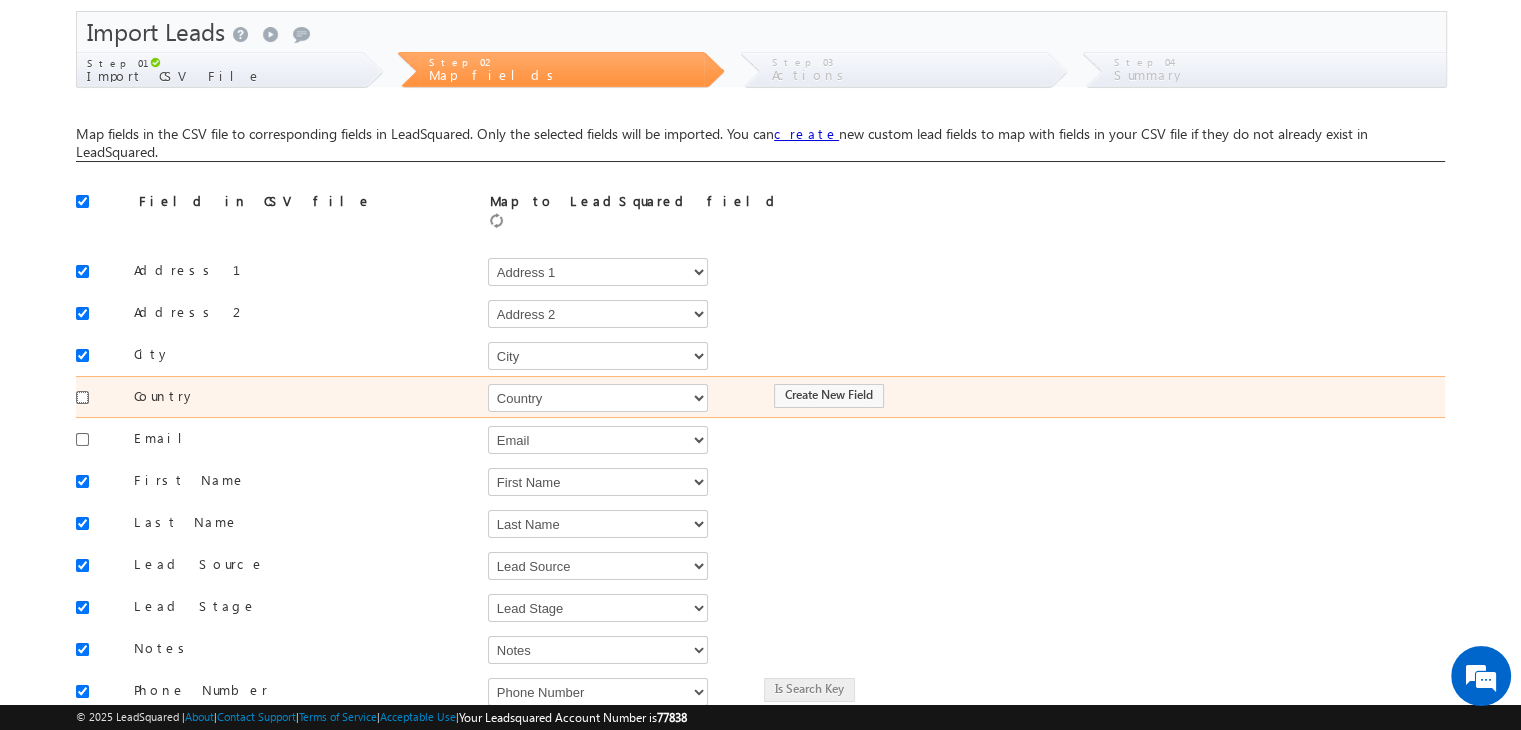 click at bounding box center [82, 397] 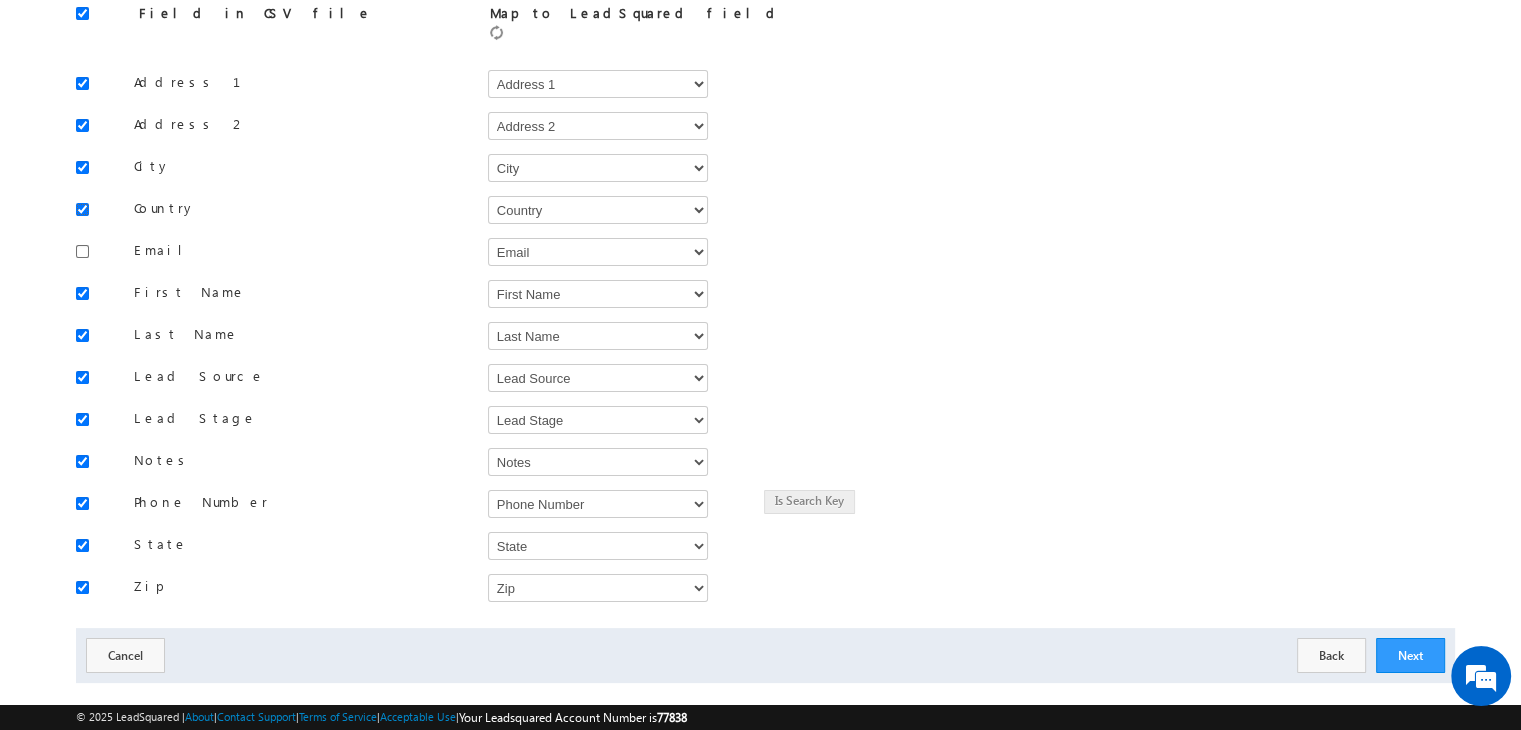 scroll, scrollTop: 260, scrollLeft: 0, axis: vertical 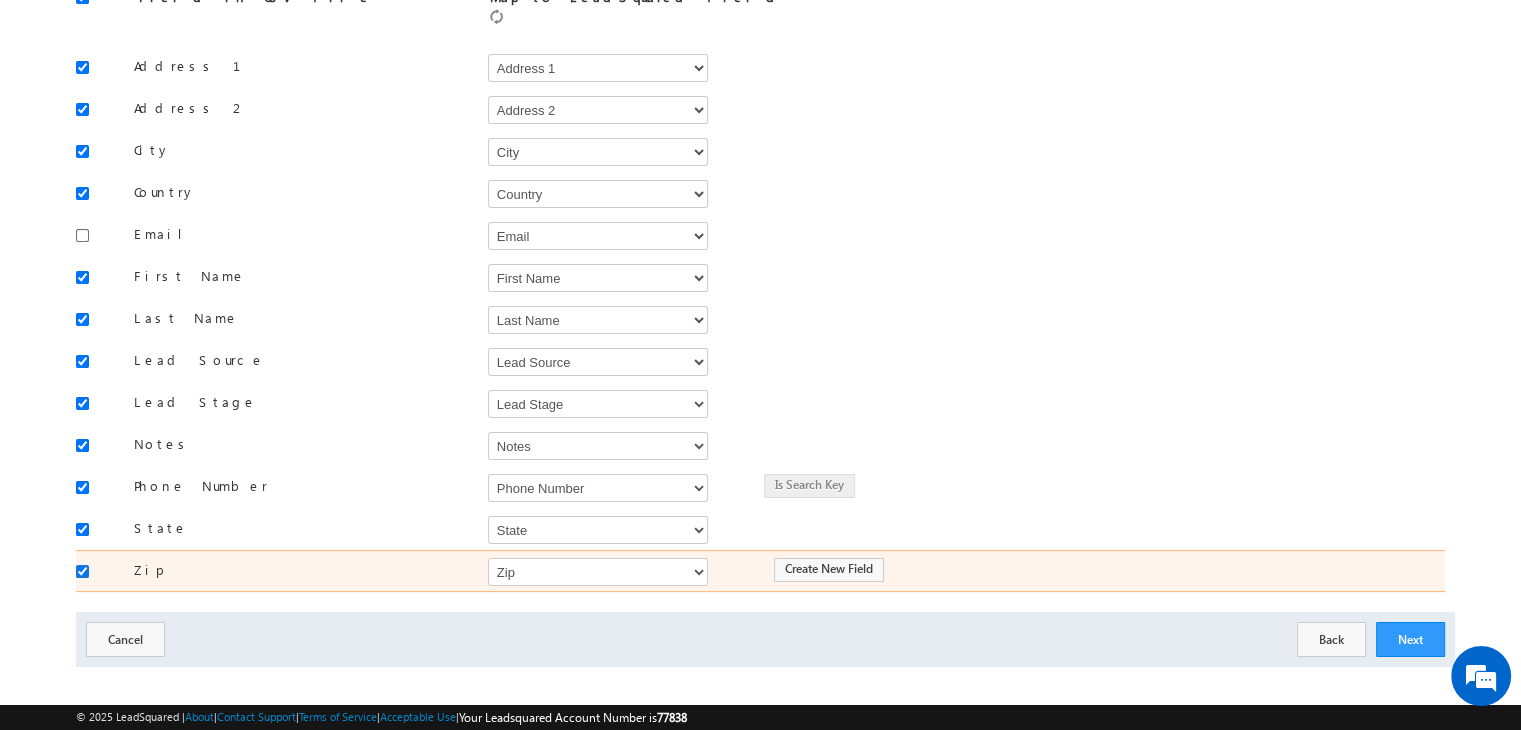 click at bounding box center [82, 571] 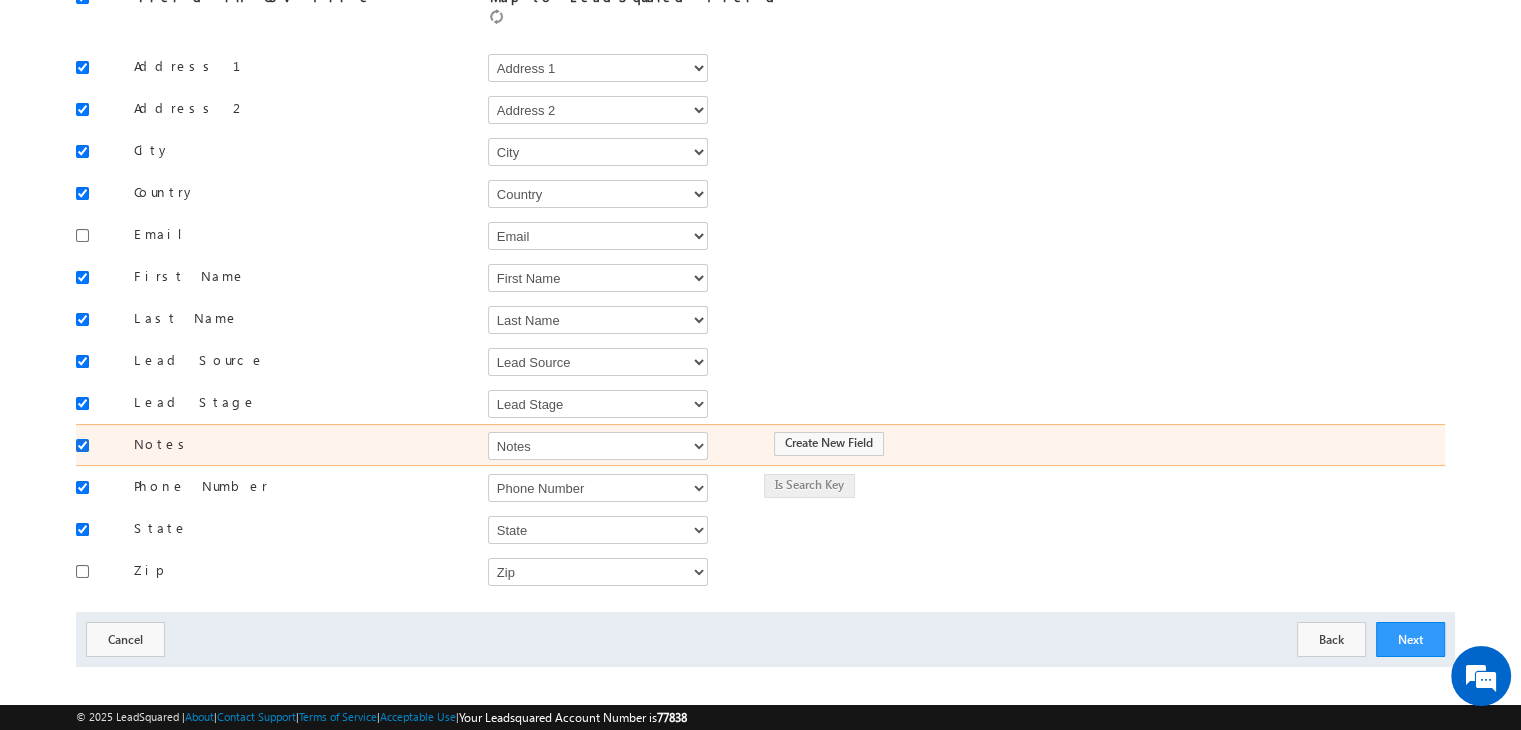 click at bounding box center [82, 445] 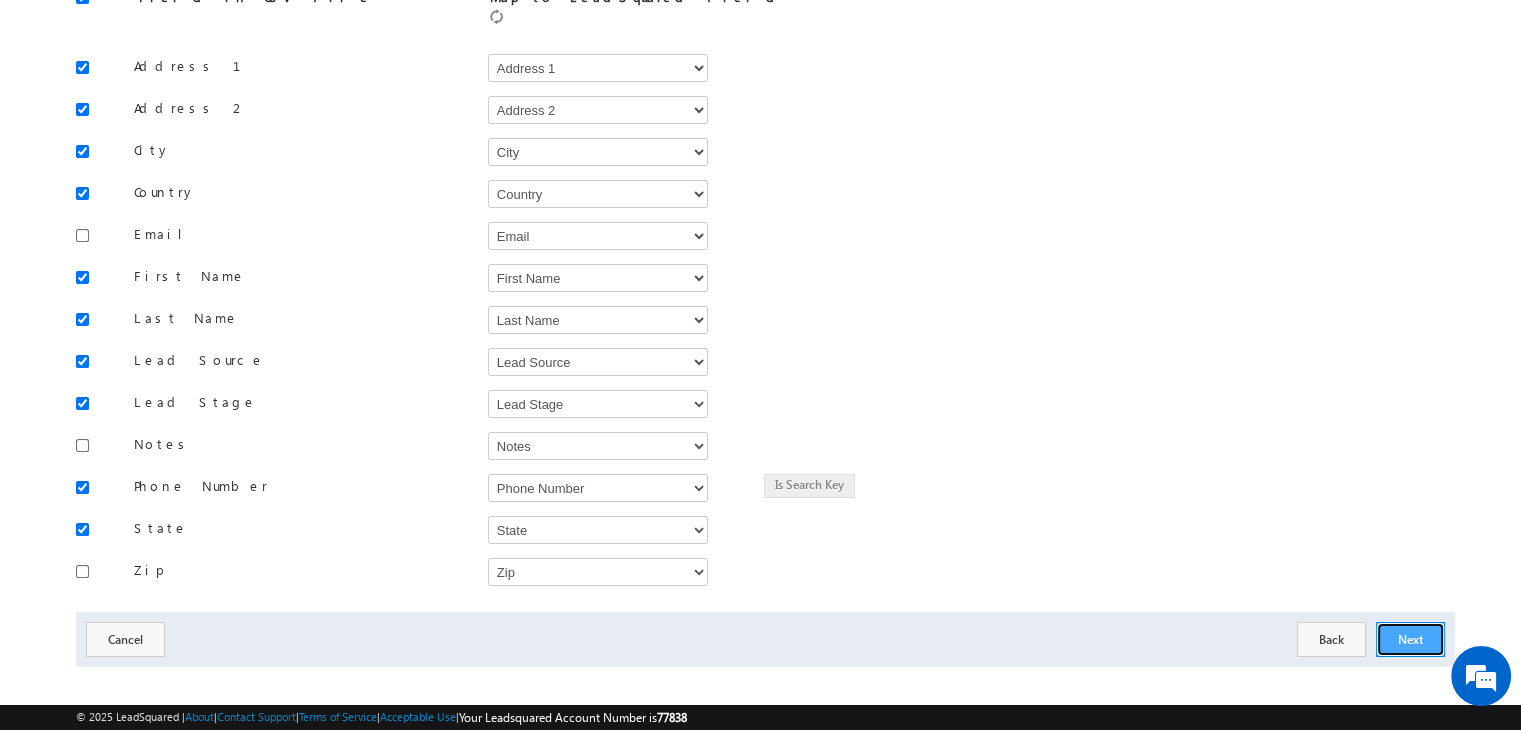click on "Next" at bounding box center [1410, 639] 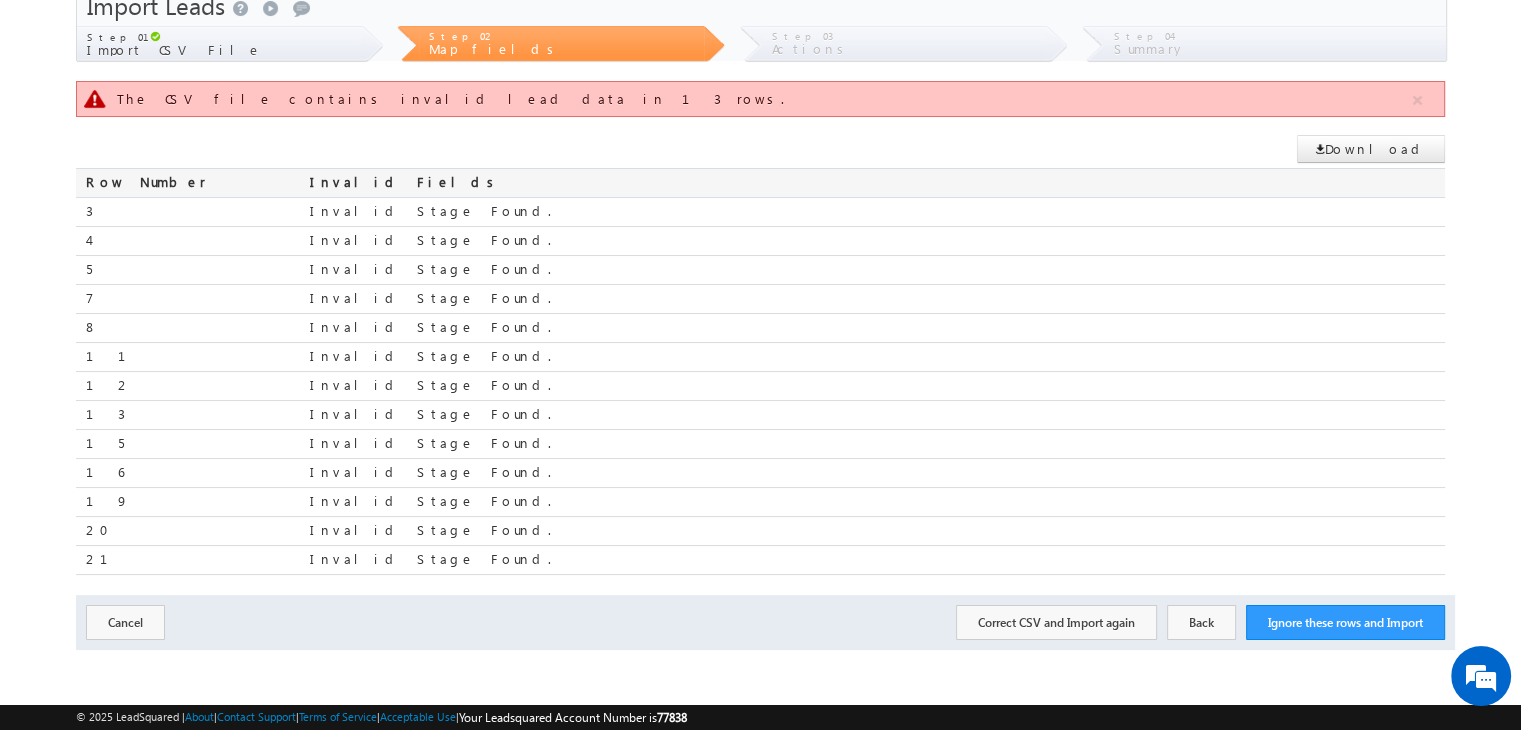 scroll, scrollTop: 79, scrollLeft: 0, axis: vertical 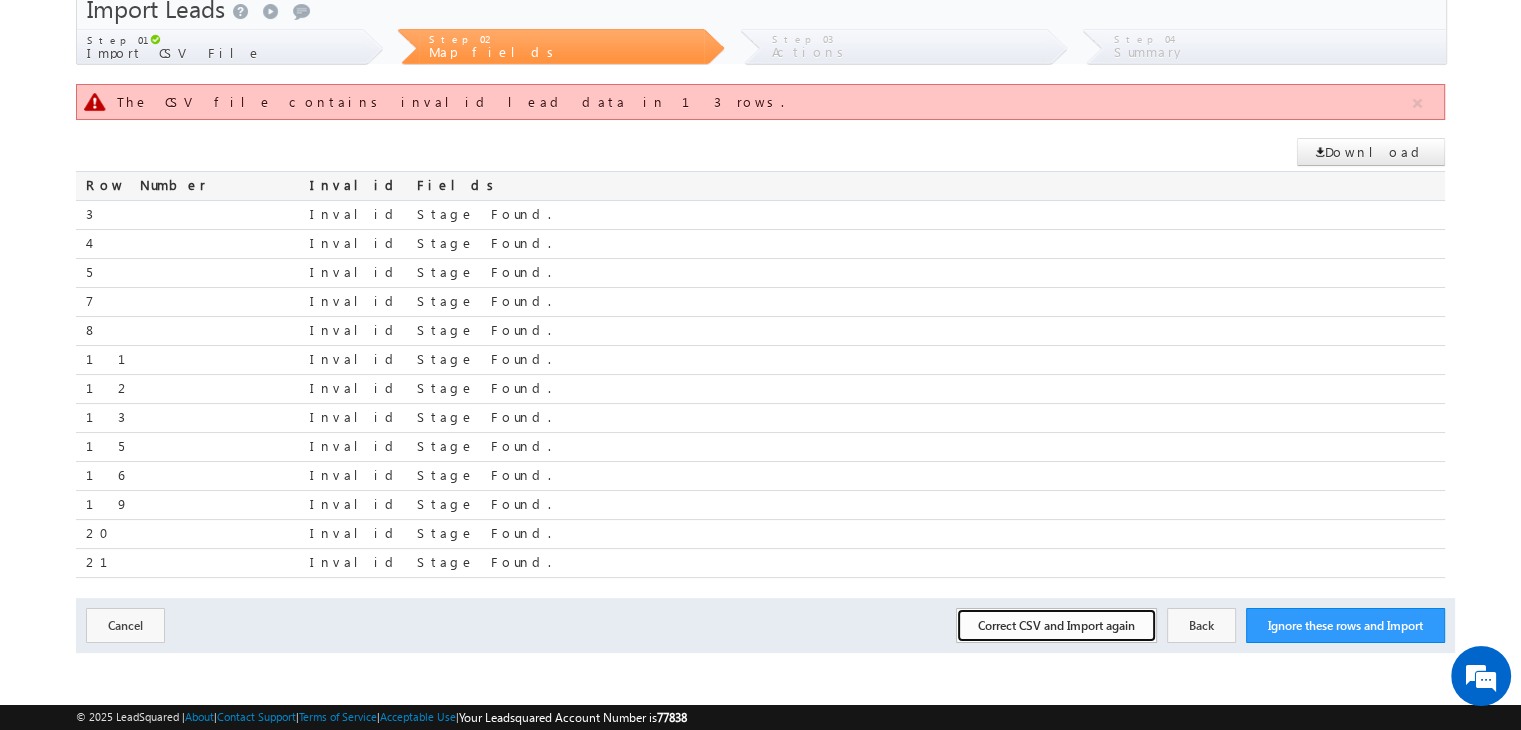 click on "Correct CSV and Import again" at bounding box center (1056, 625) 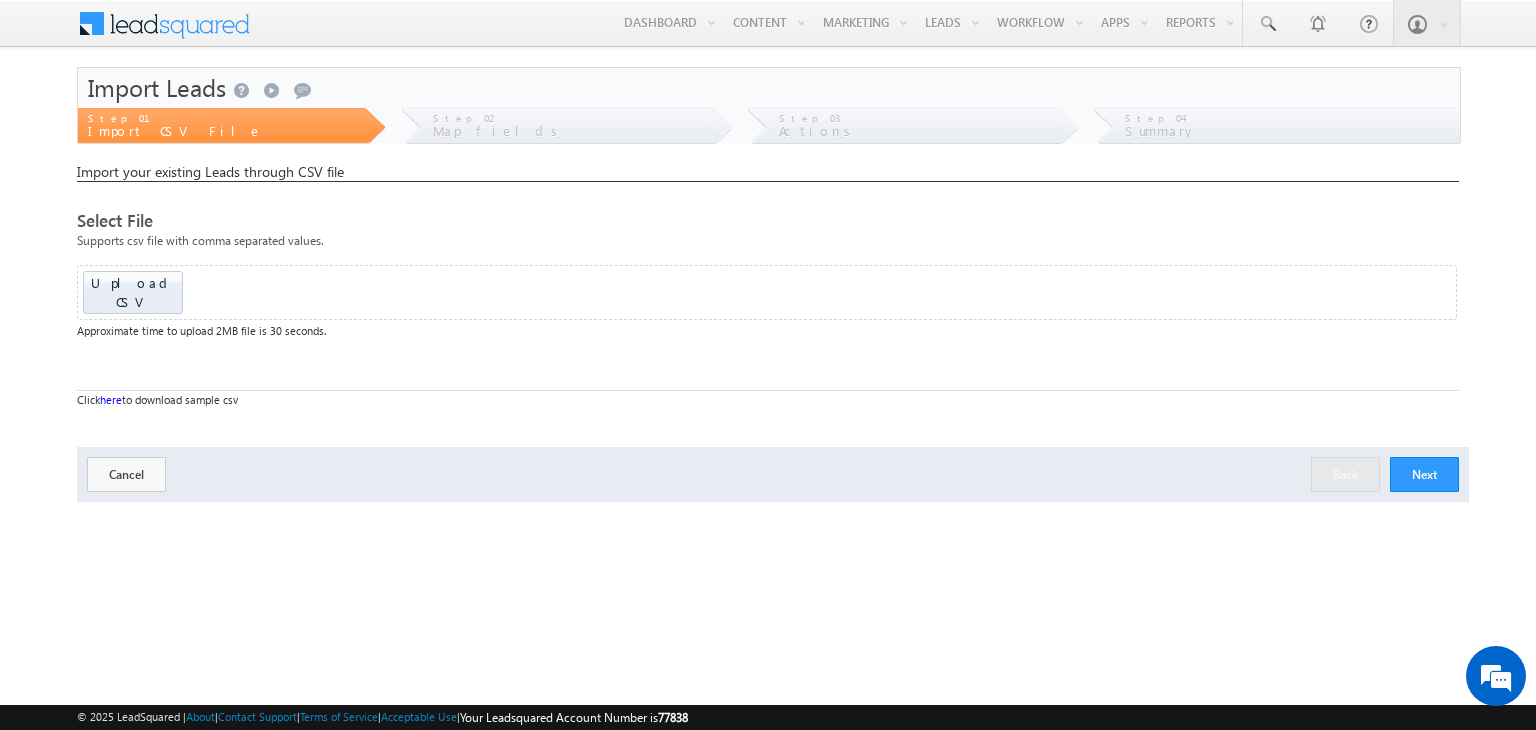 scroll, scrollTop: 0, scrollLeft: 0, axis: both 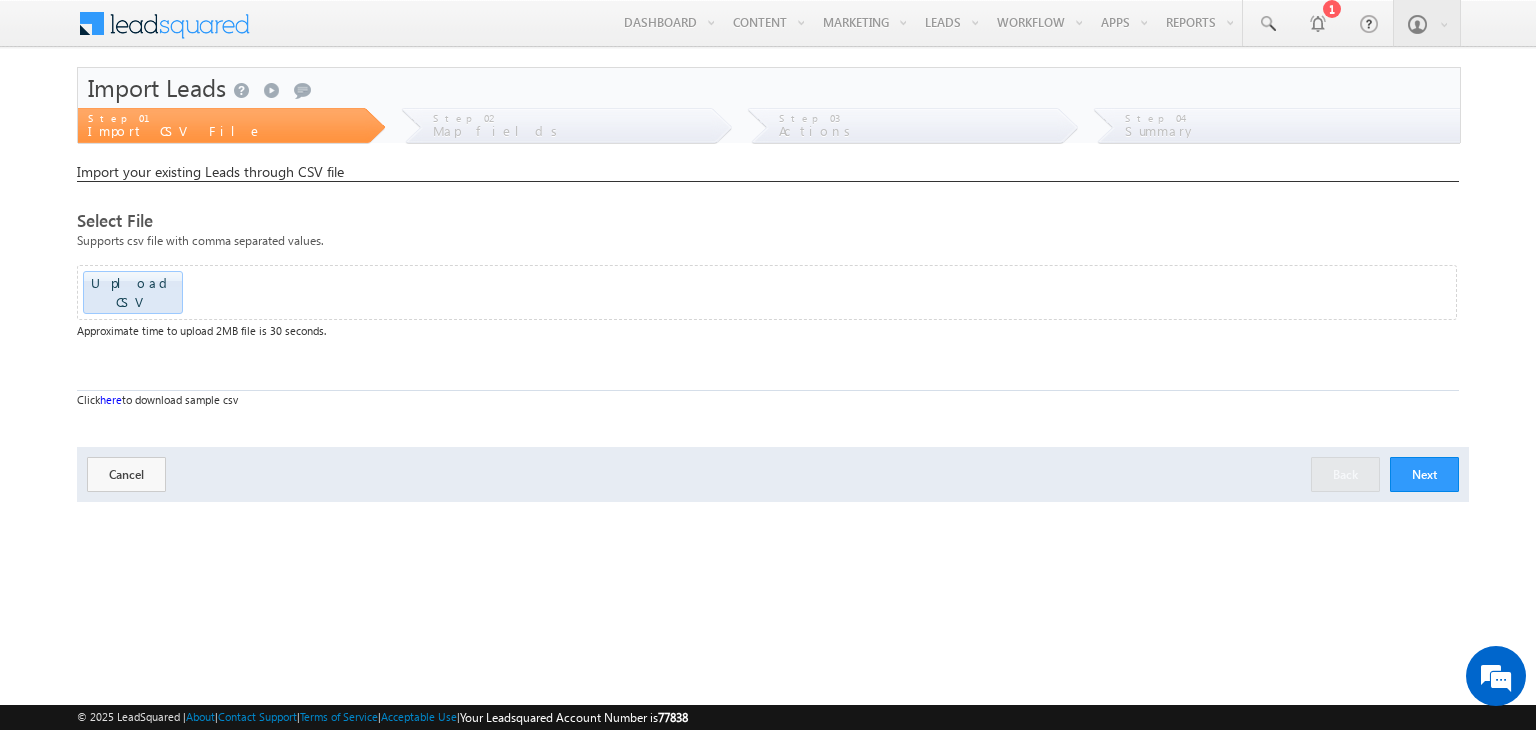 click at bounding box center [-1518, 286] 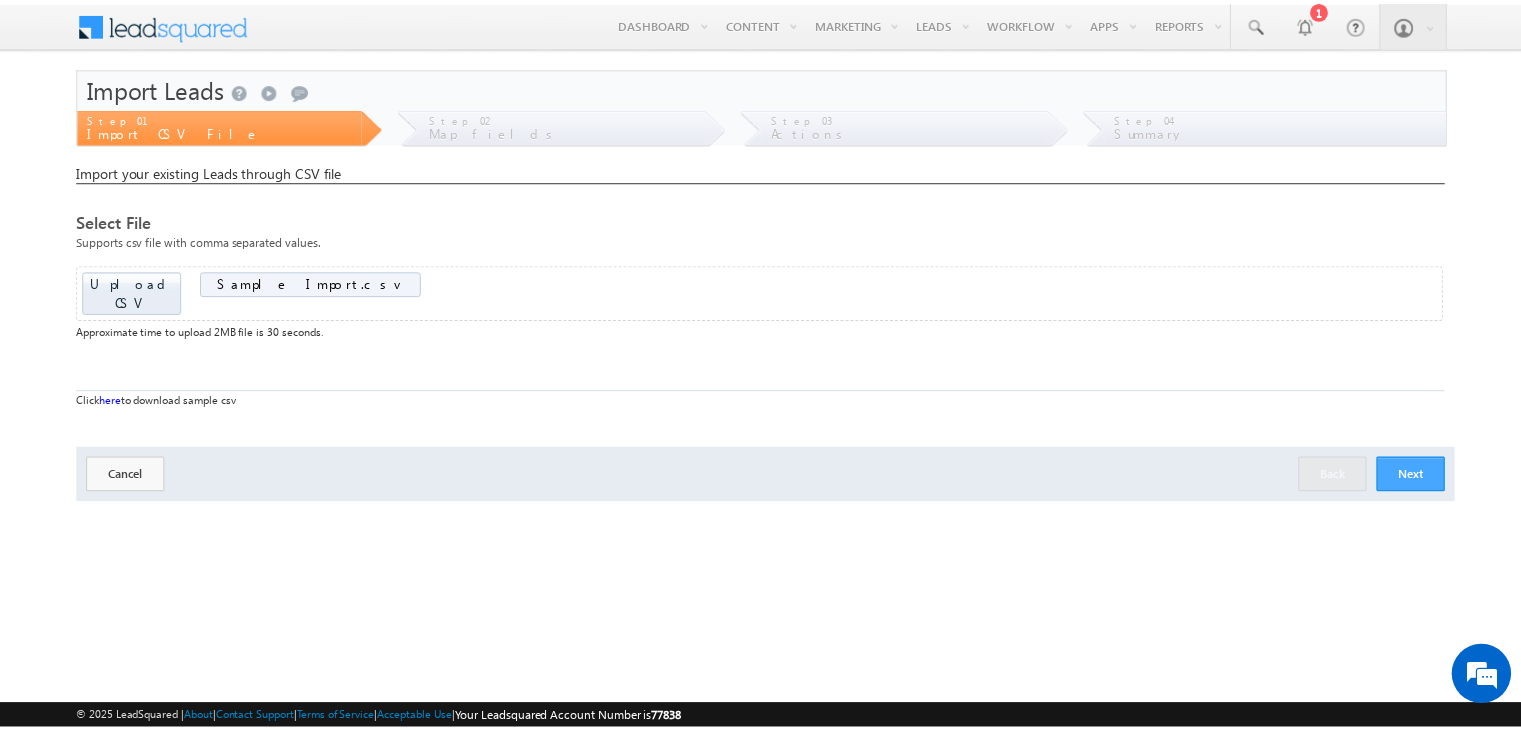 scroll, scrollTop: 0, scrollLeft: 0, axis: both 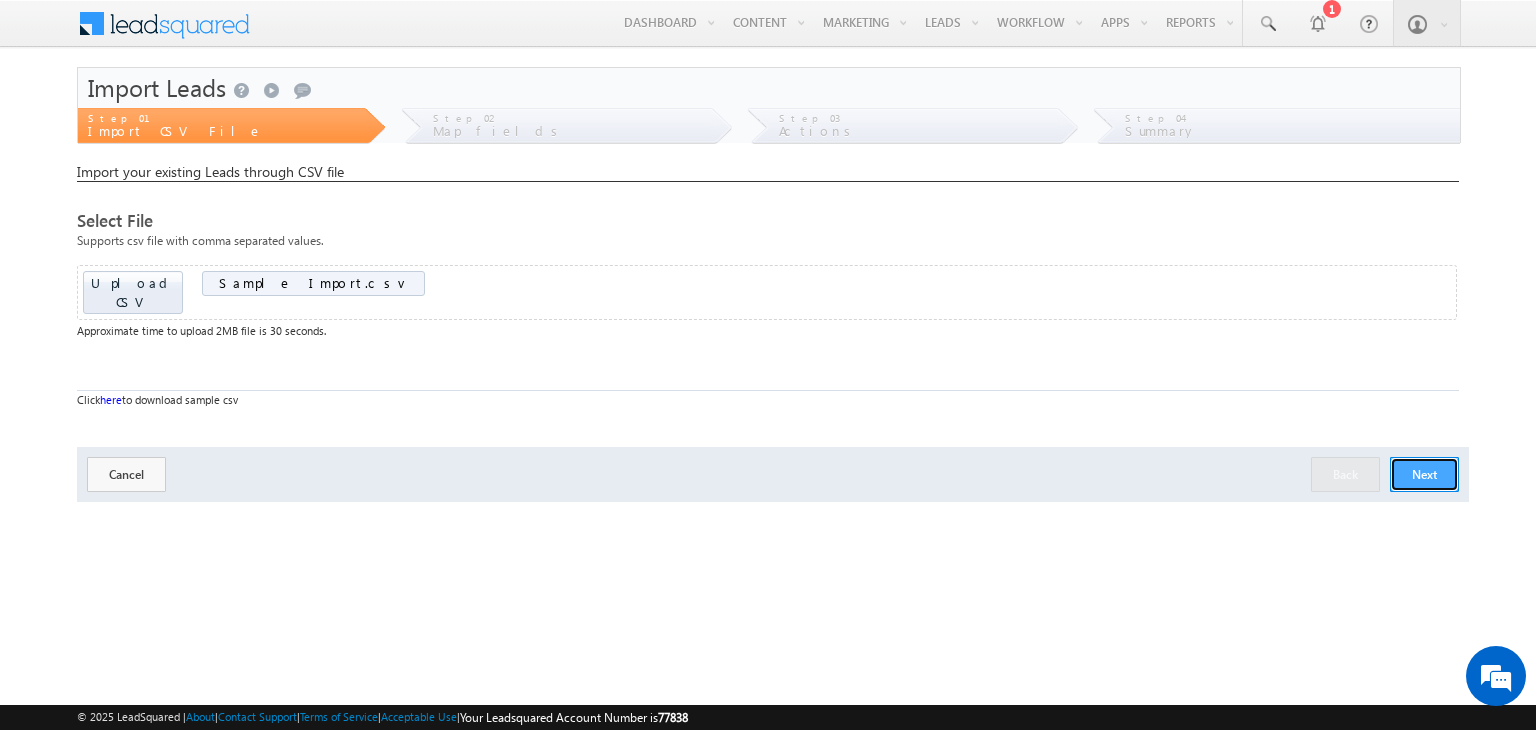 click on "Next" at bounding box center (1424, 474) 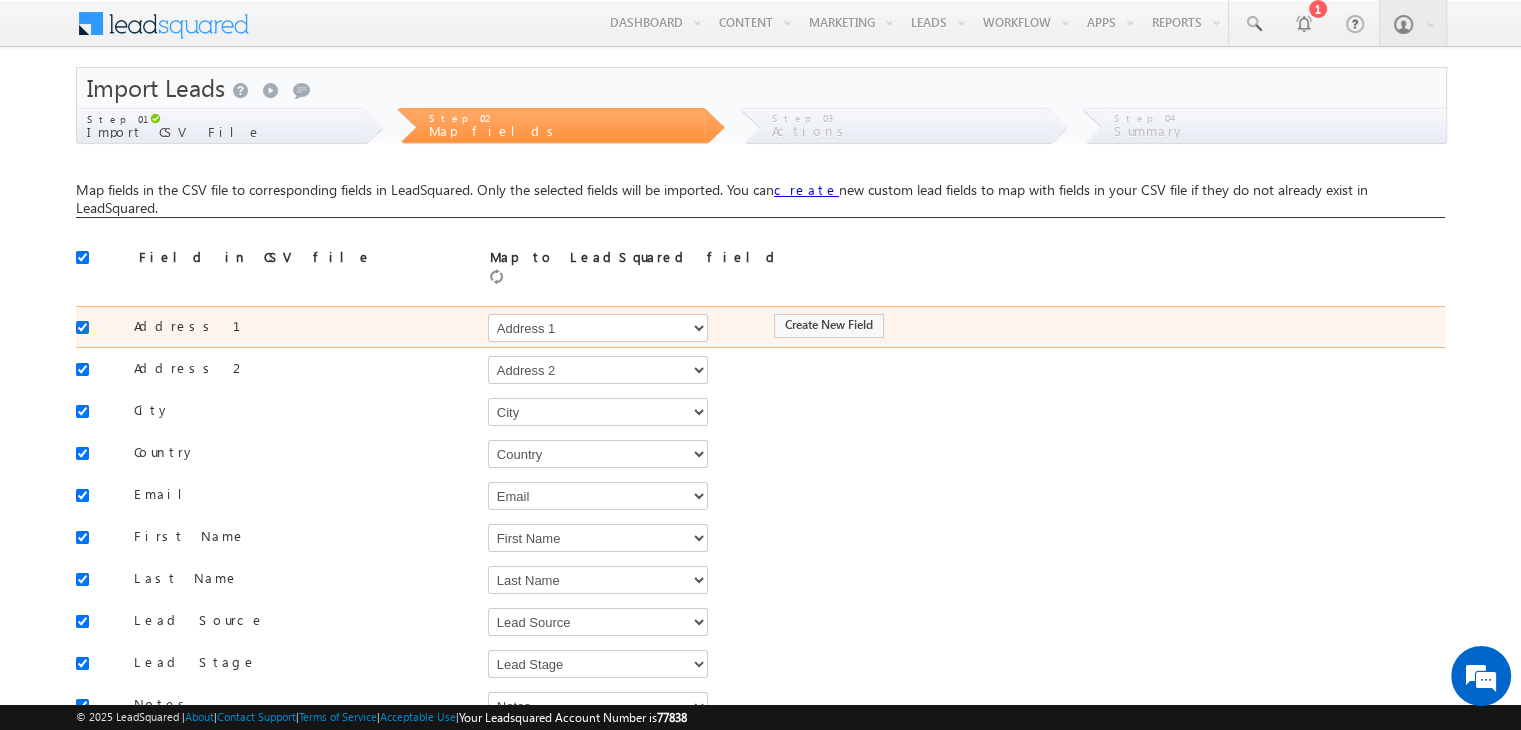 click at bounding box center [82, 327] 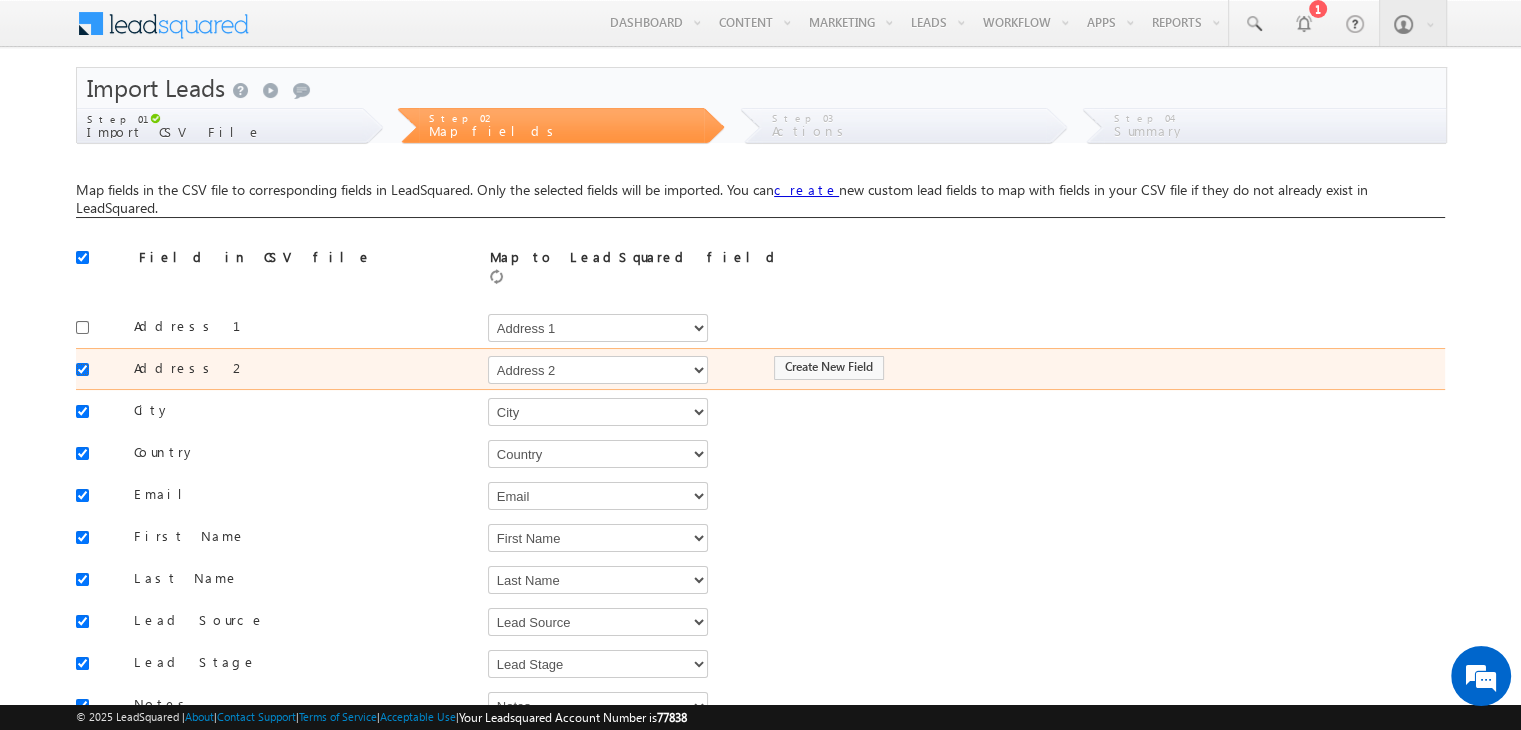 click at bounding box center [82, 369] 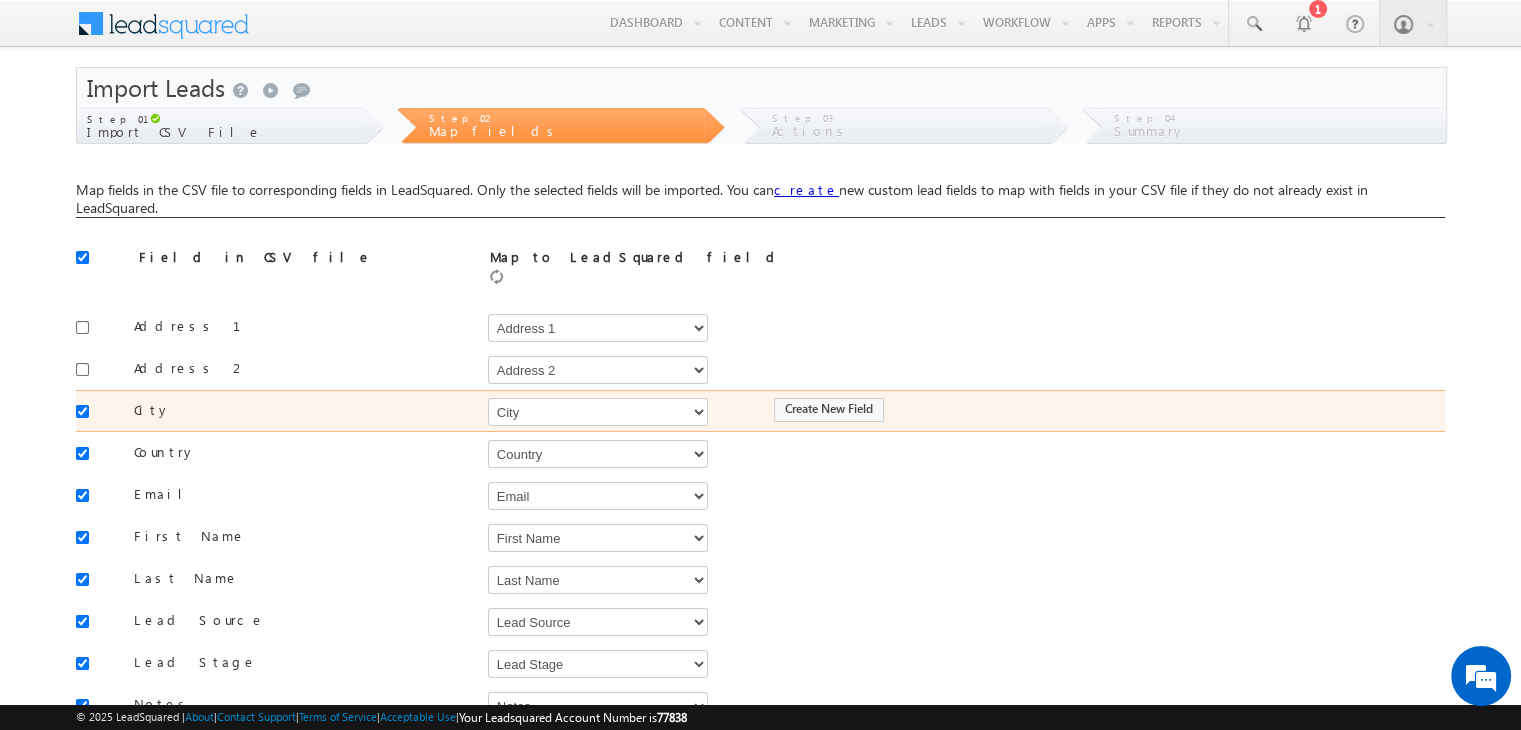 click at bounding box center [89, 410] 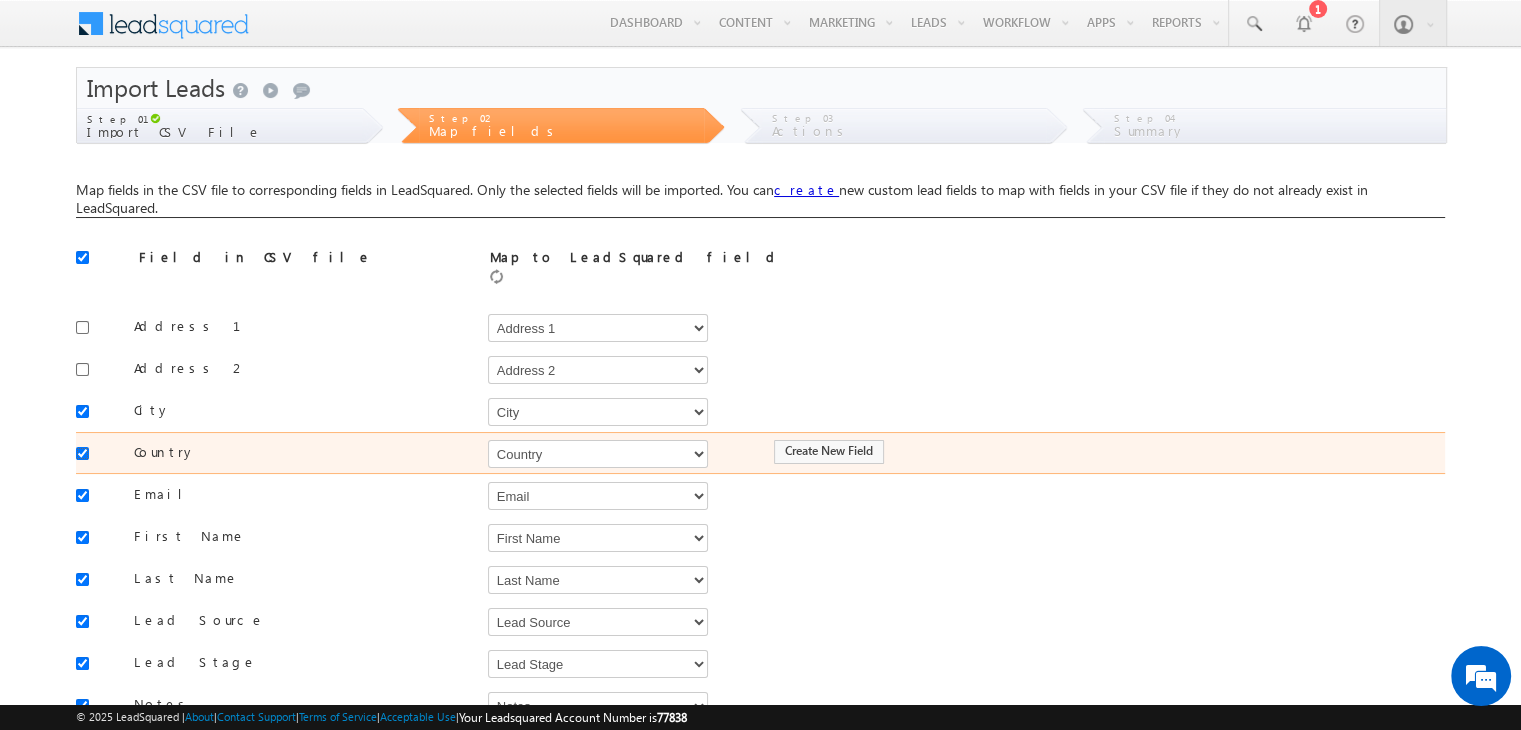 click at bounding box center [82, 453] 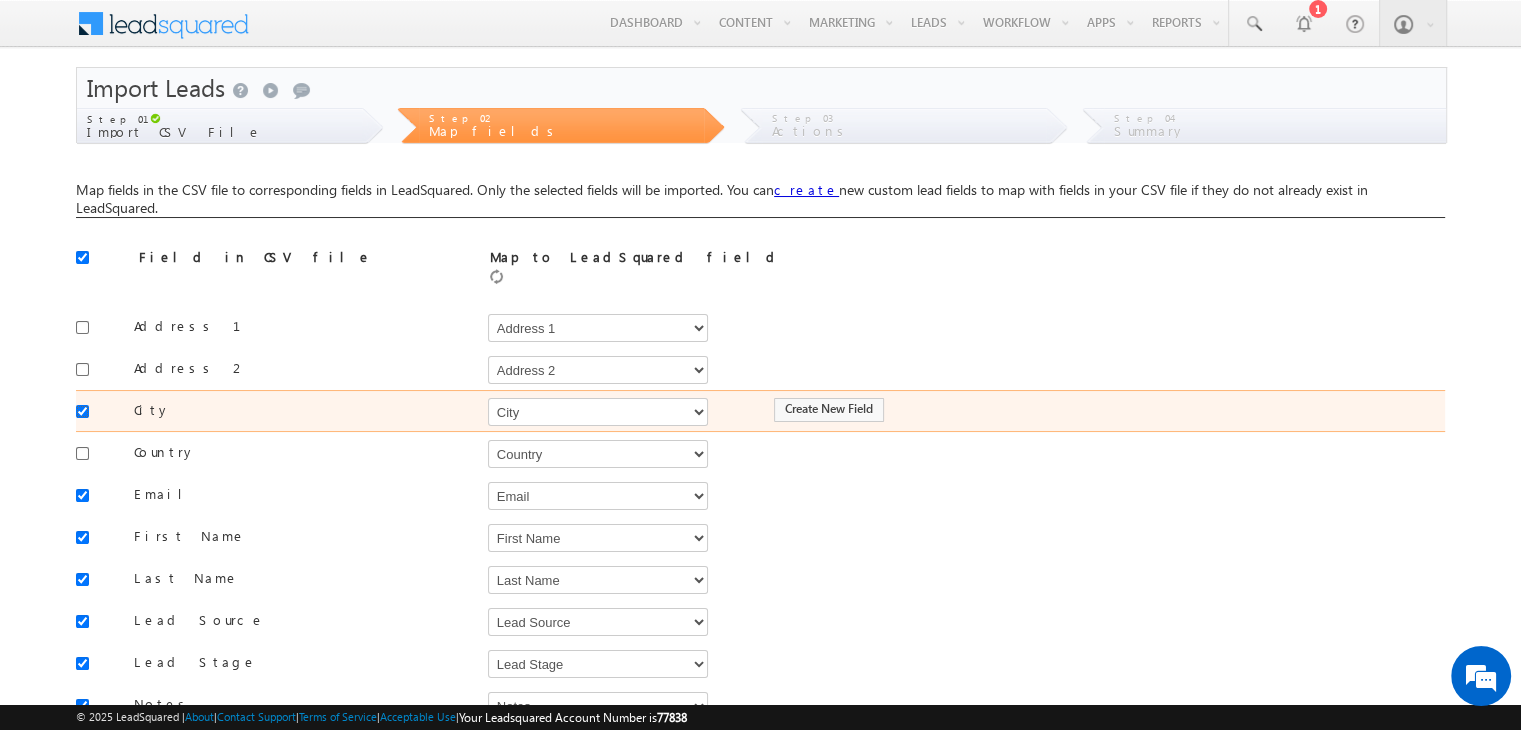 click at bounding box center [82, 411] 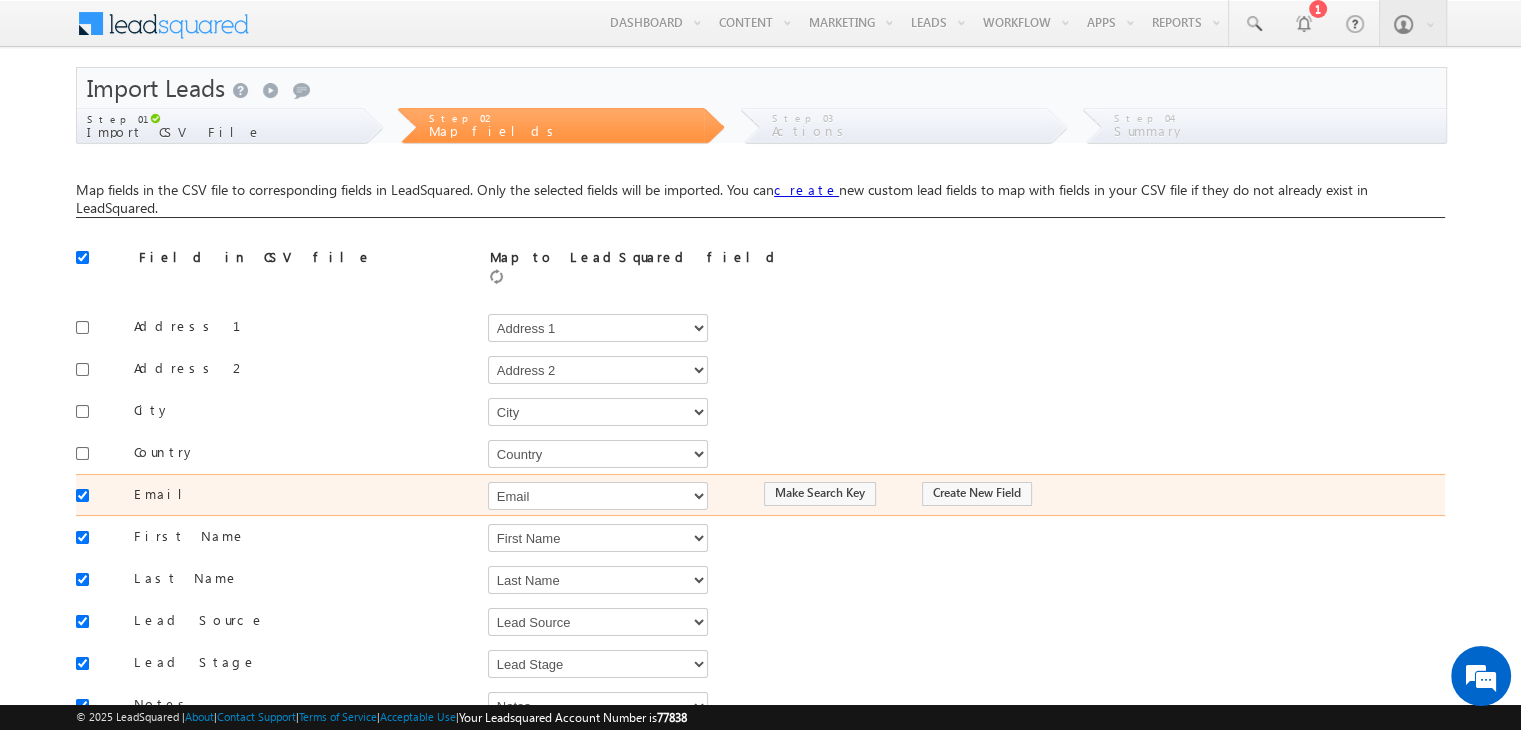click at bounding box center (89, 494) 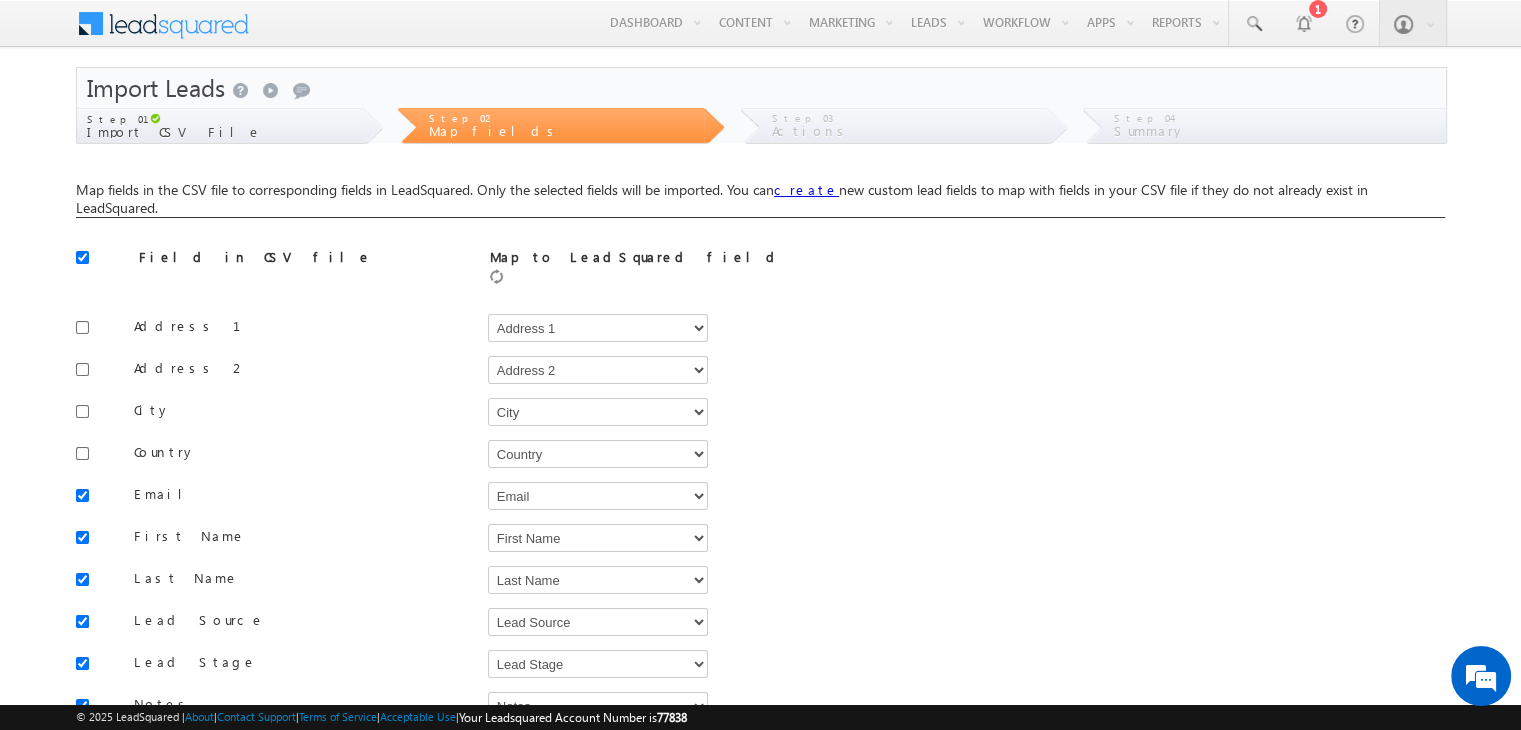 click on "Menu
Admin
digit al@ya naivf .com" at bounding box center (760, 478) 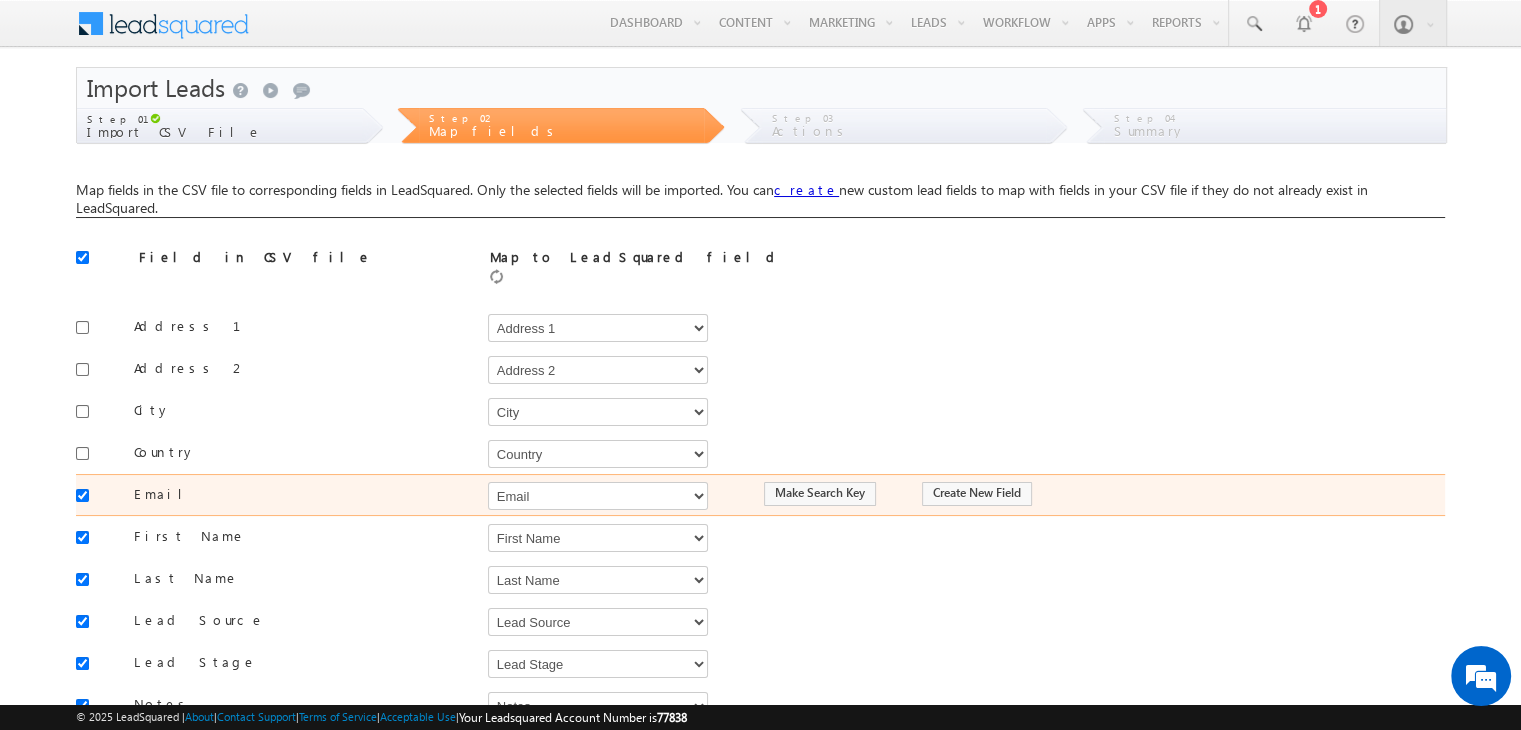 click at bounding box center [89, 494] 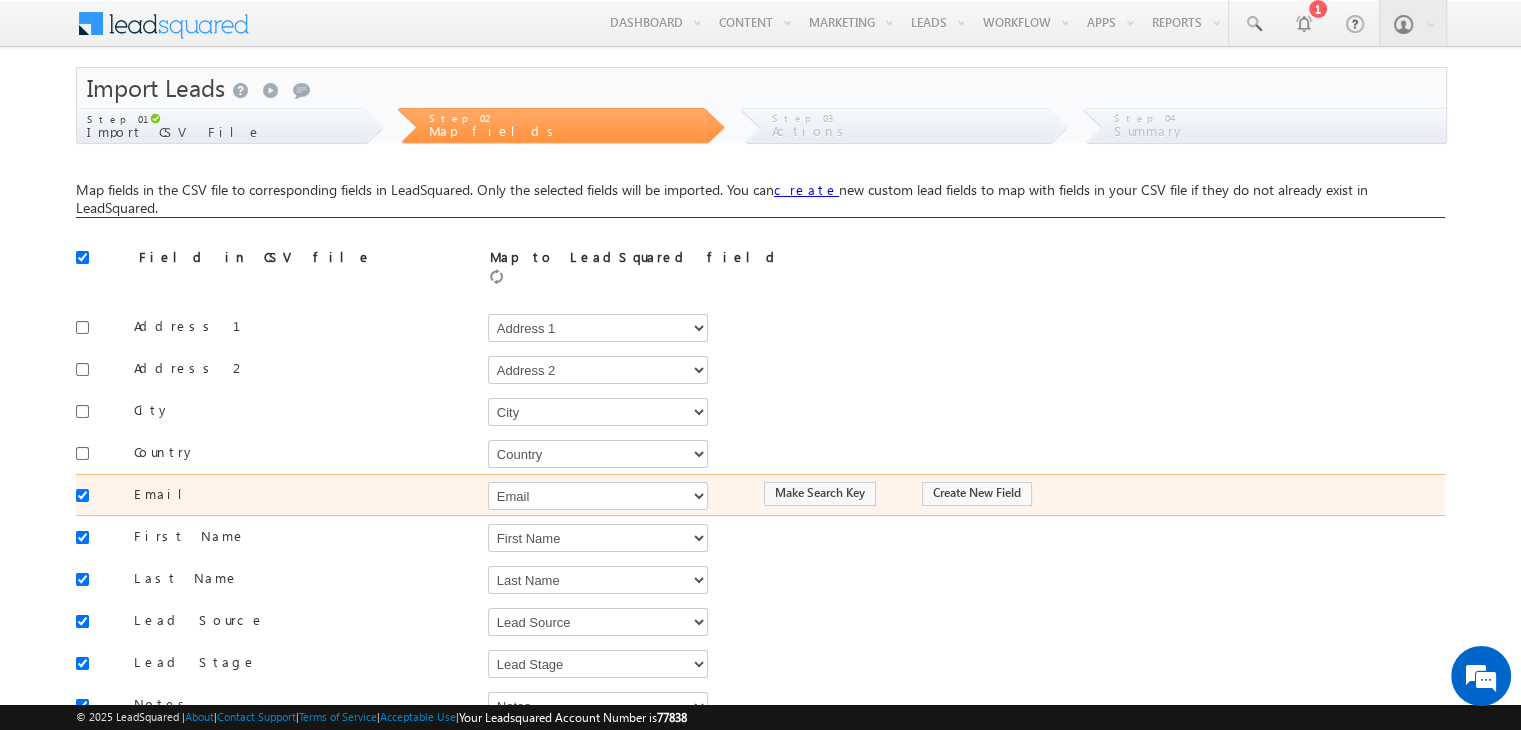 click at bounding box center [82, 495] 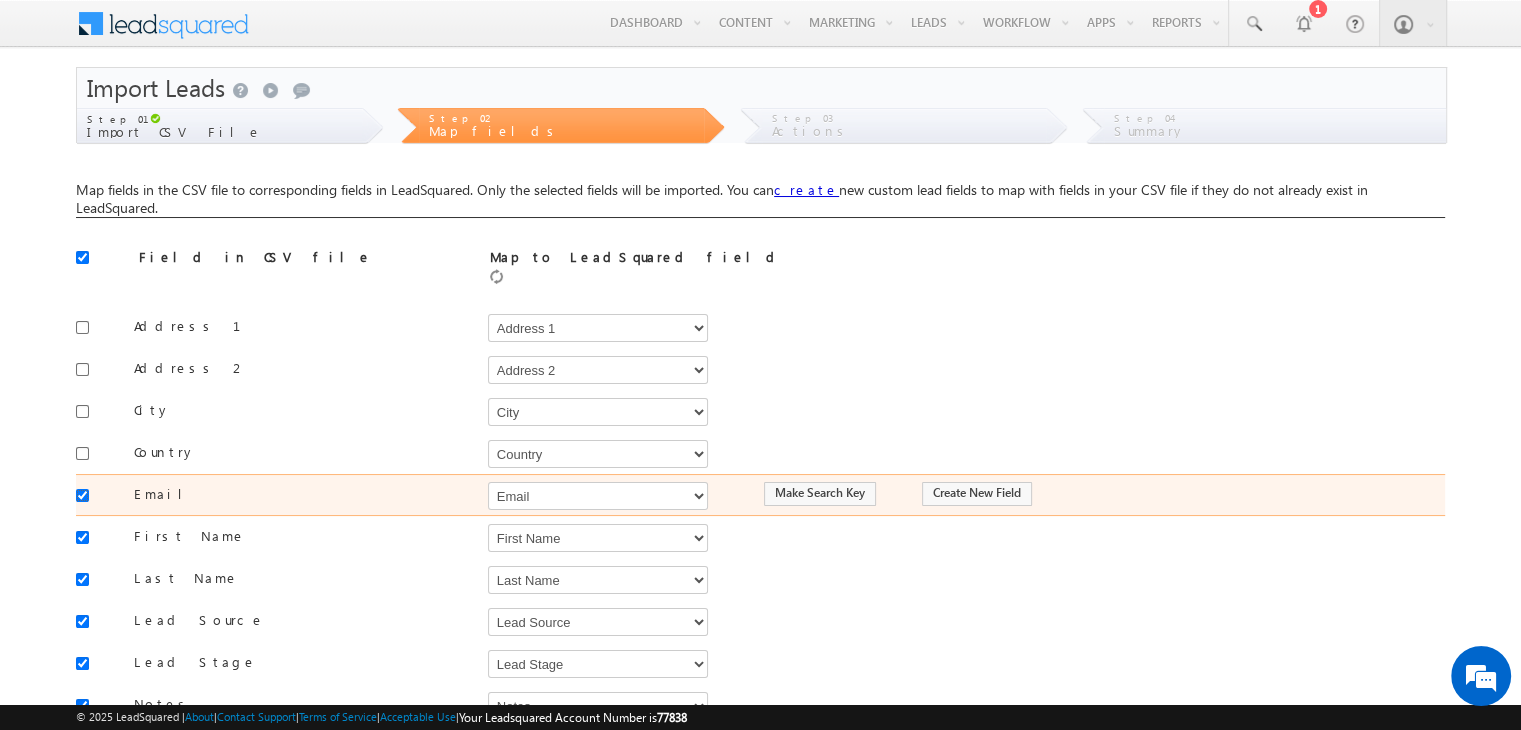 checkbox on "false" 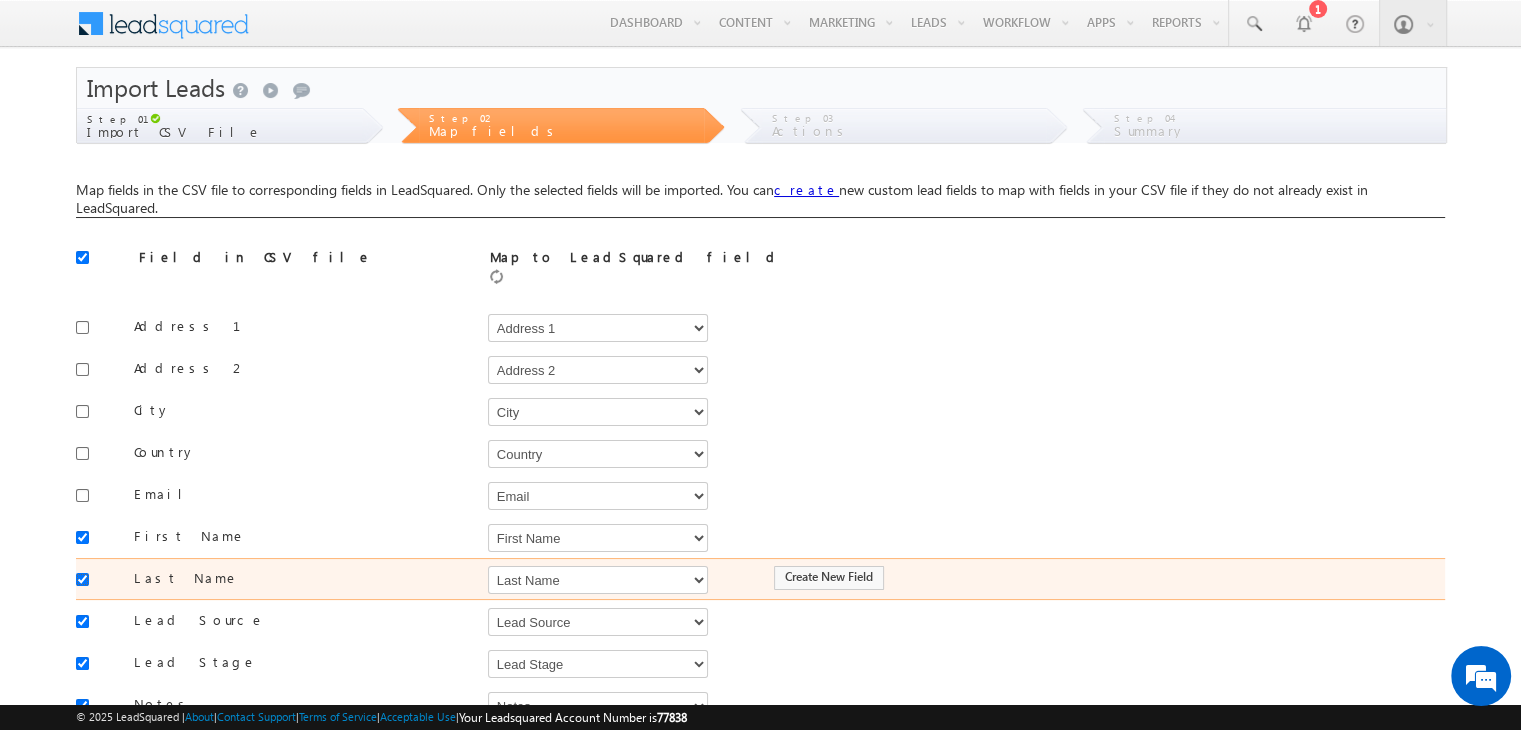 click at bounding box center [82, 579] 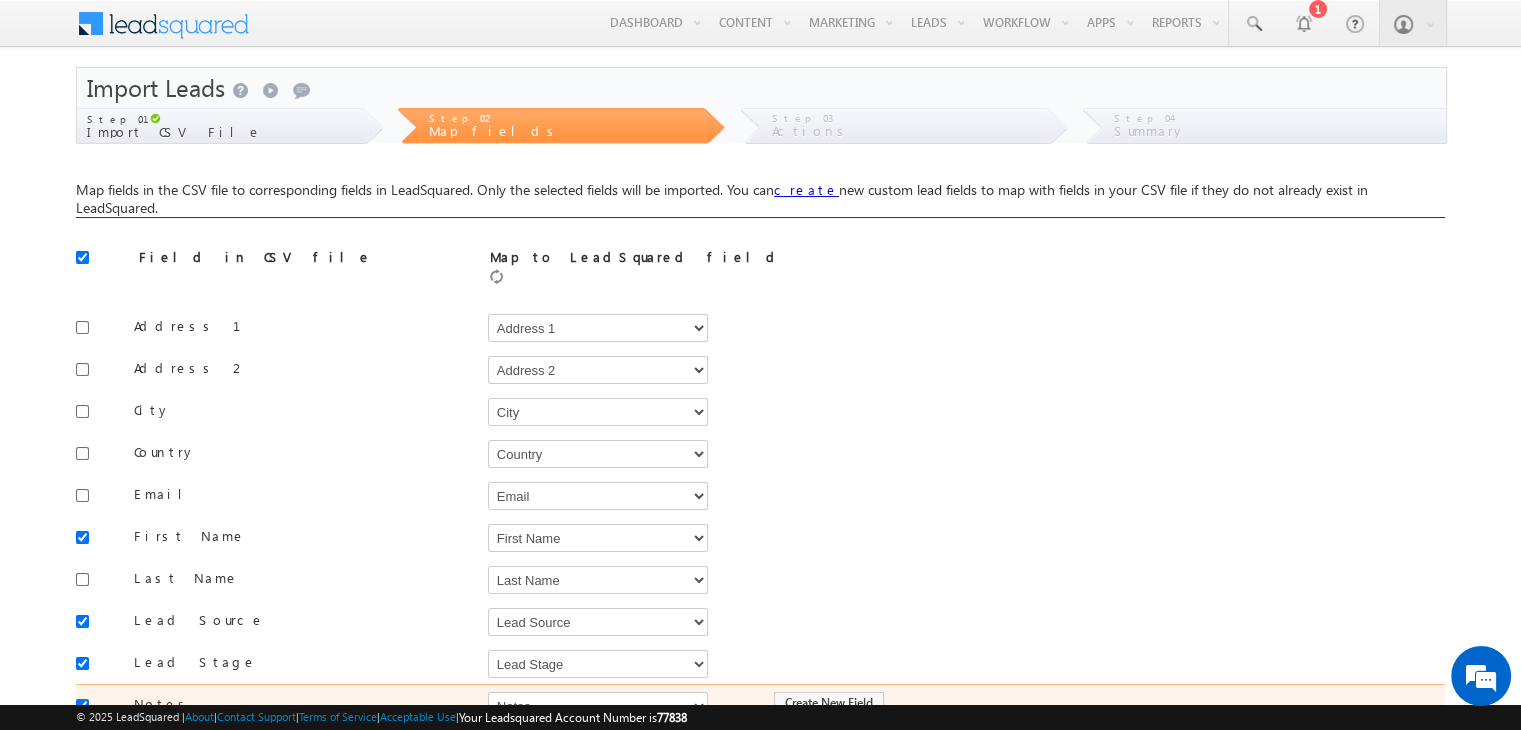 click at bounding box center [82, 705] 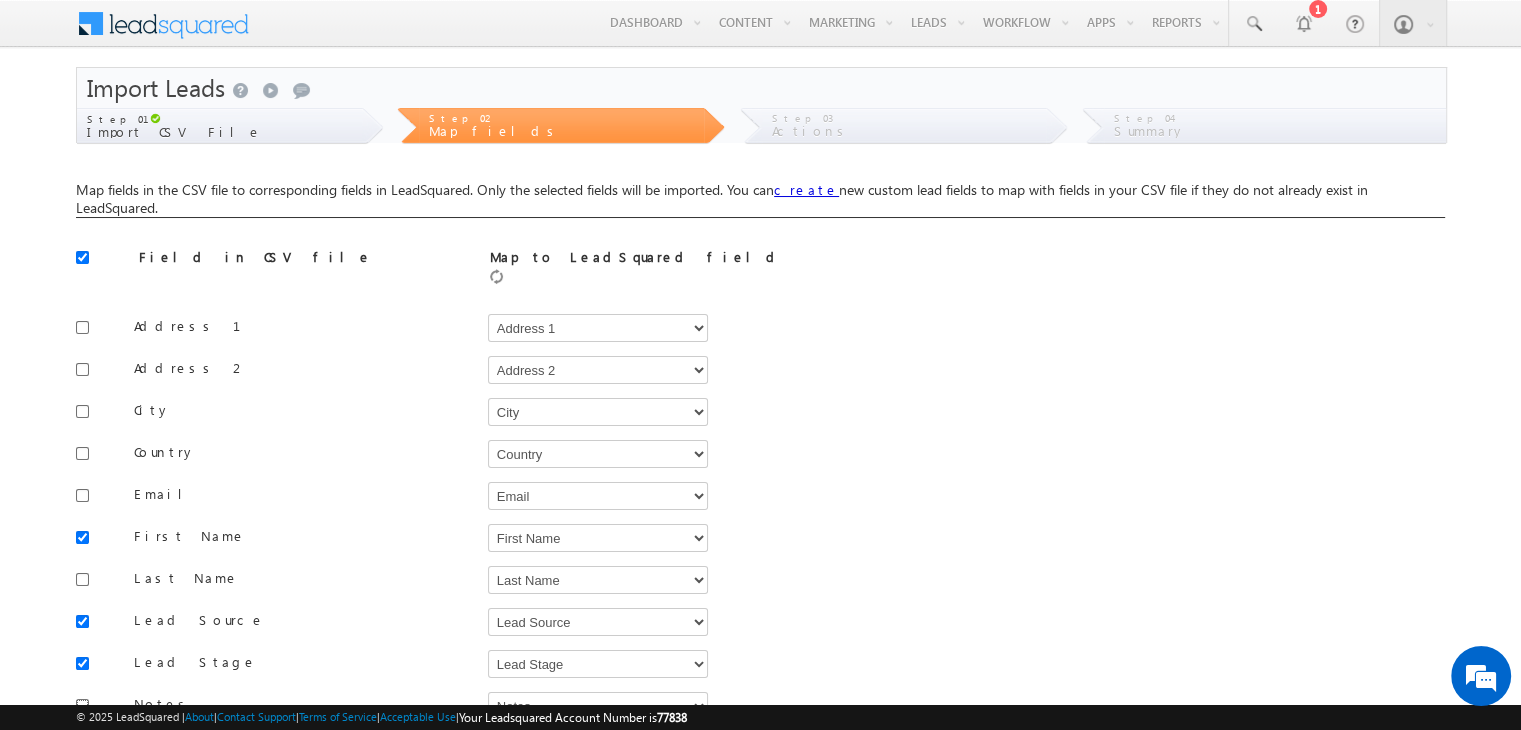 scroll, scrollTop: 260, scrollLeft: 0, axis: vertical 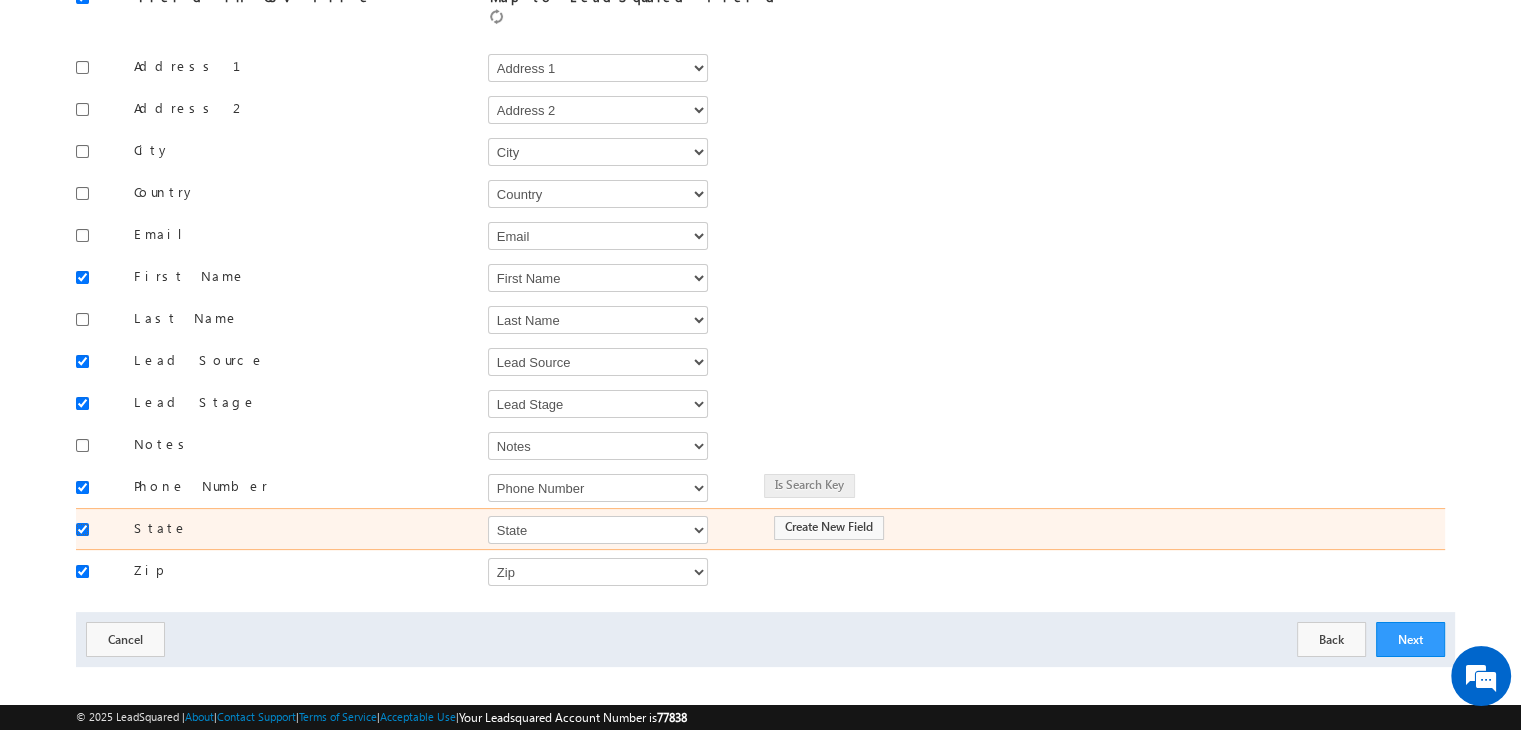 click at bounding box center [82, 529] 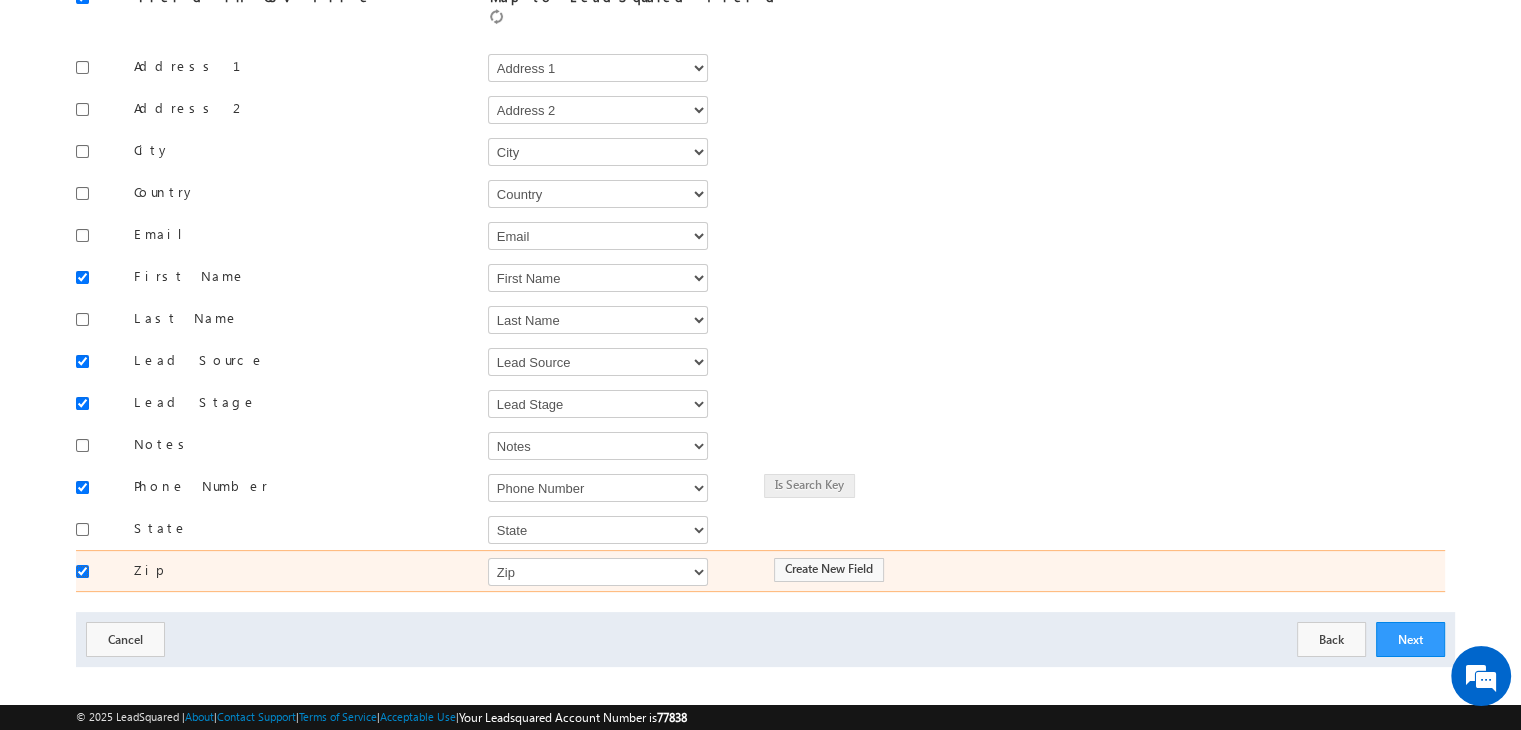 click at bounding box center (82, 571) 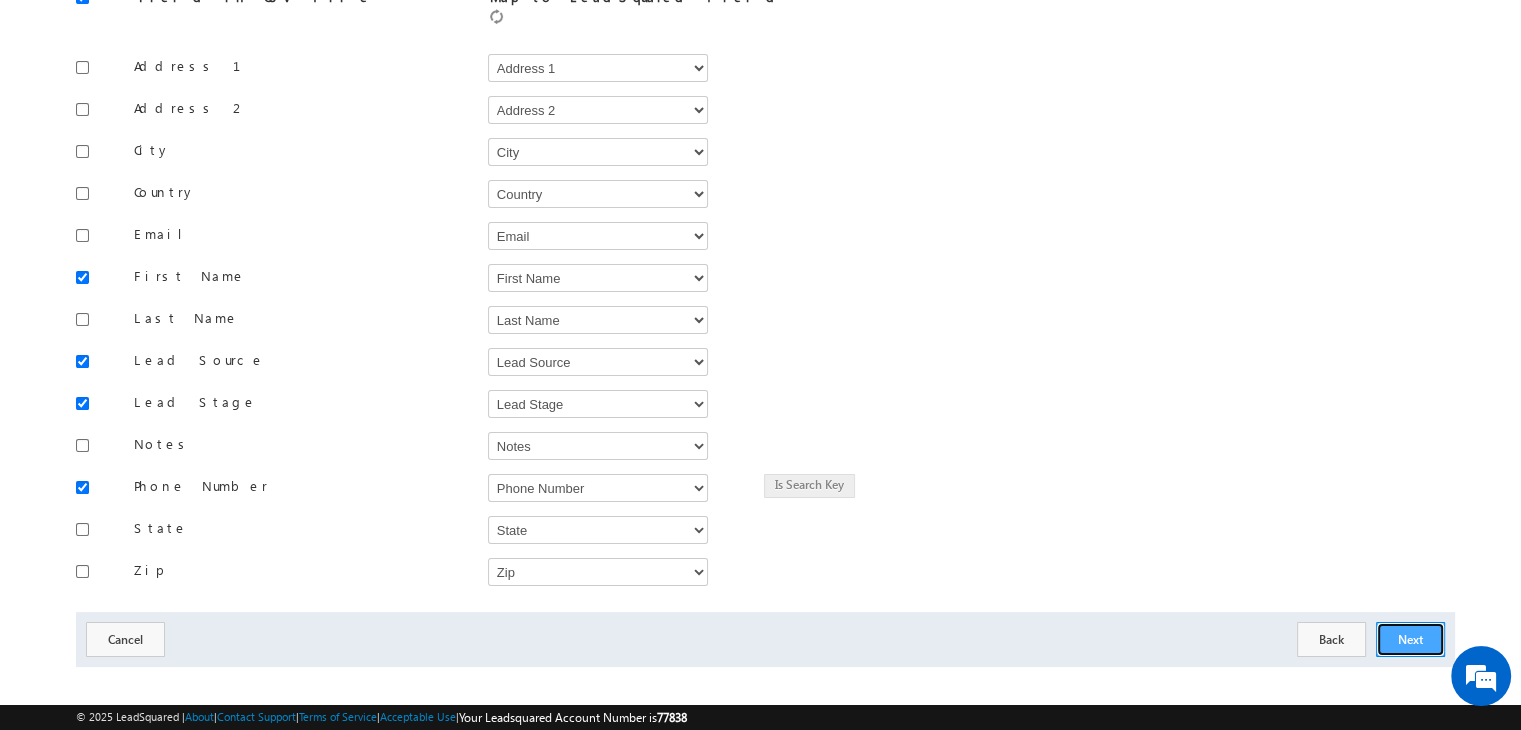 click on "Next" at bounding box center [1410, 639] 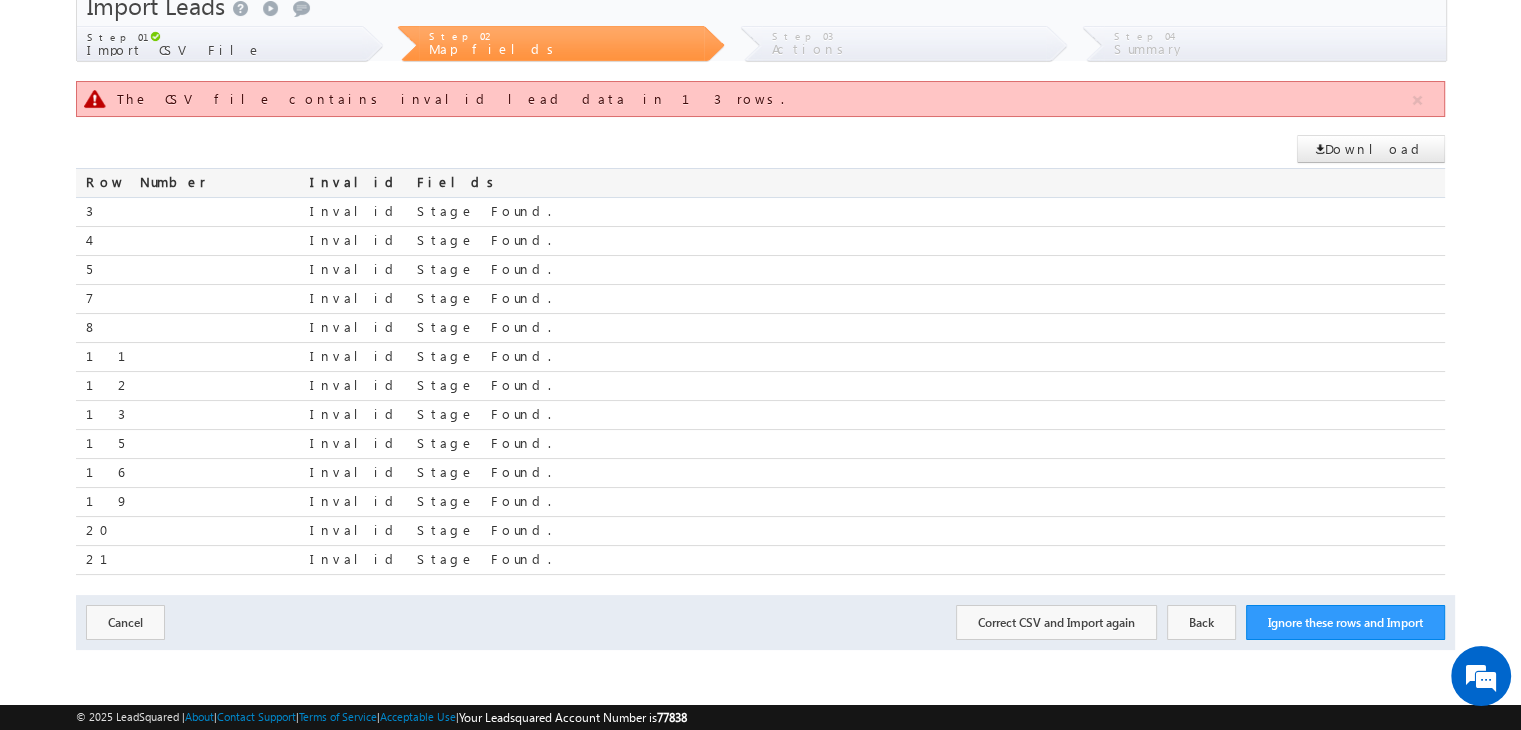 scroll, scrollTop: 79, scrollLeft: 0, axis: vertical 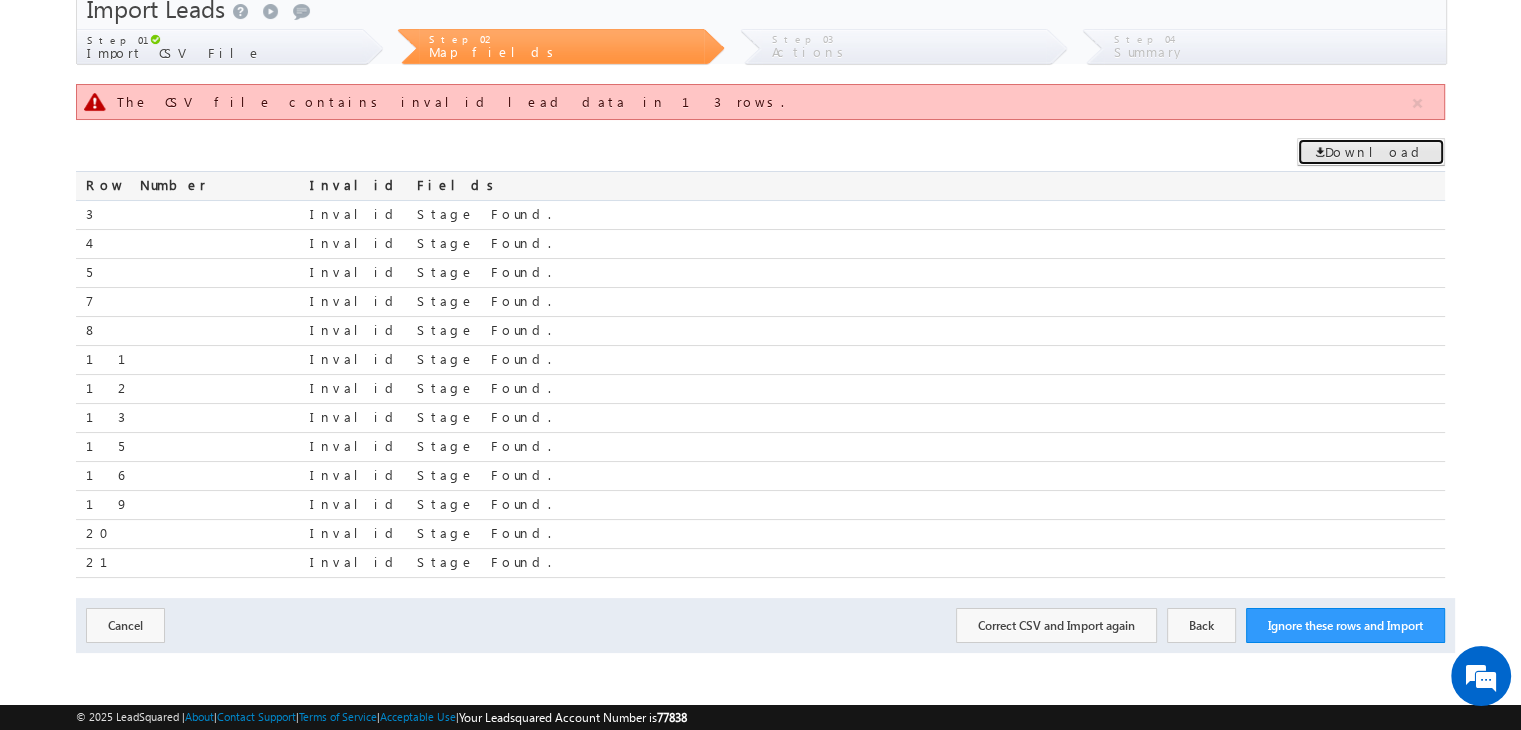 click on "Download" at bounding box center (1371, 152) 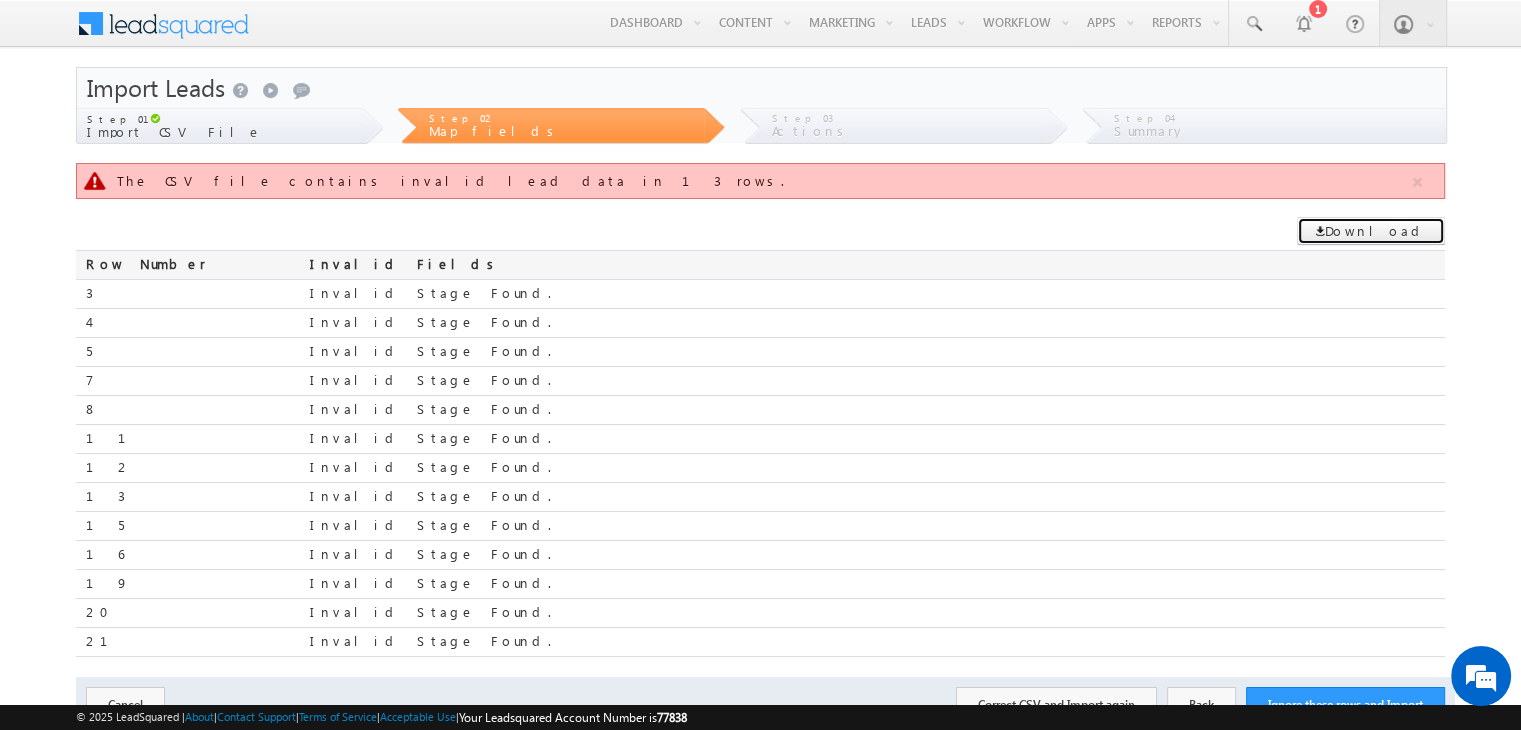 scroll, scrollTop: 79, scrollLeft: 0, axis: vertical 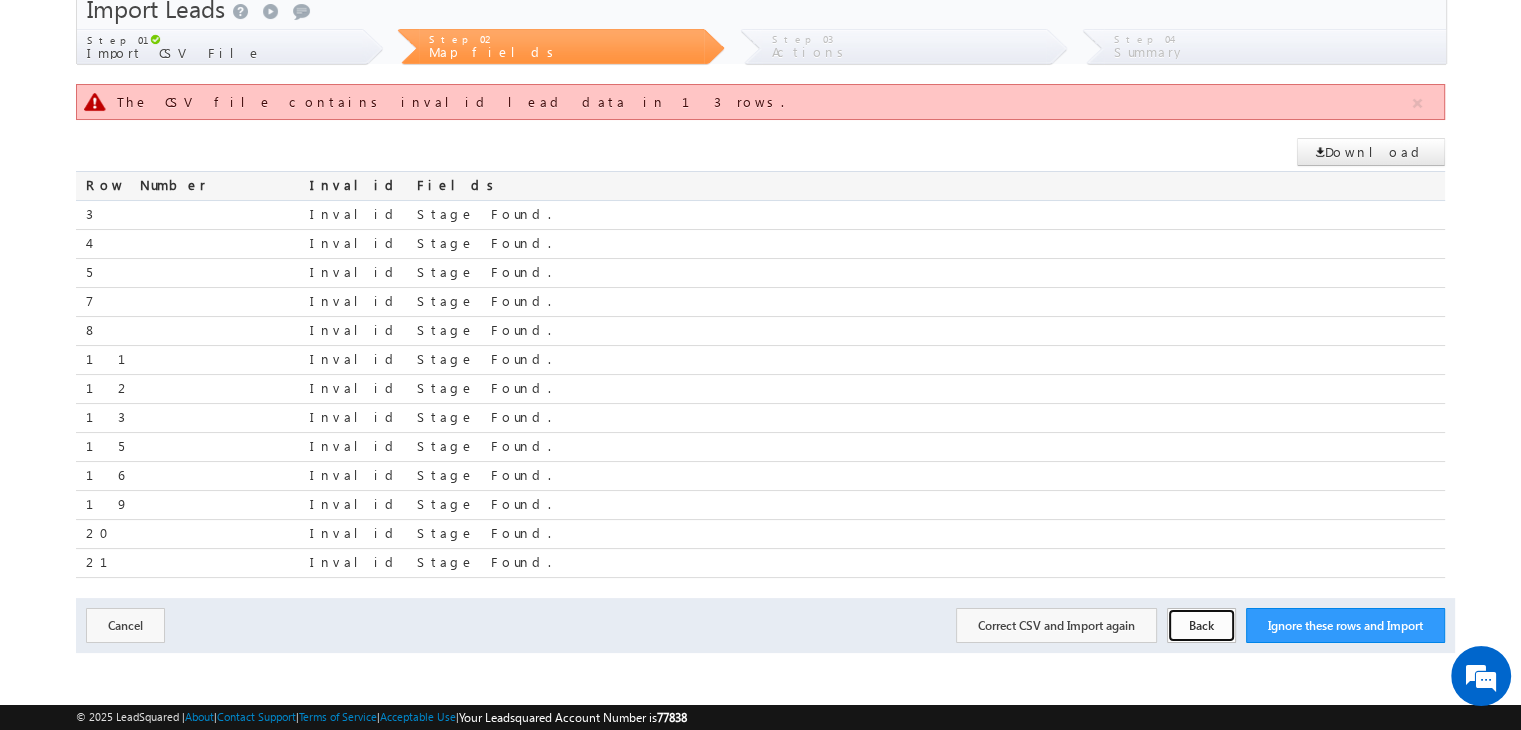 click on "Back" at bounding box center [1201, 625] 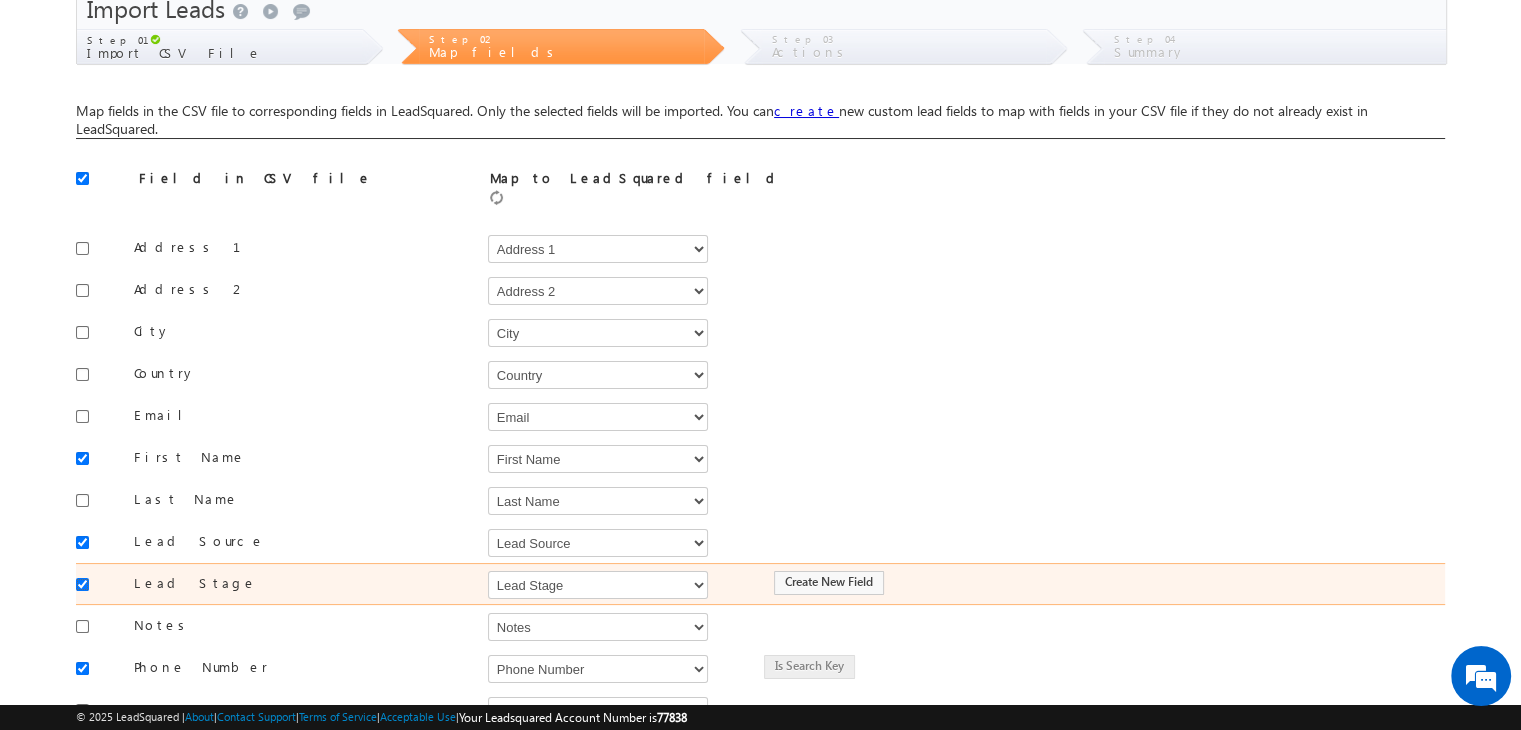 click at bounding box center [82, 584] 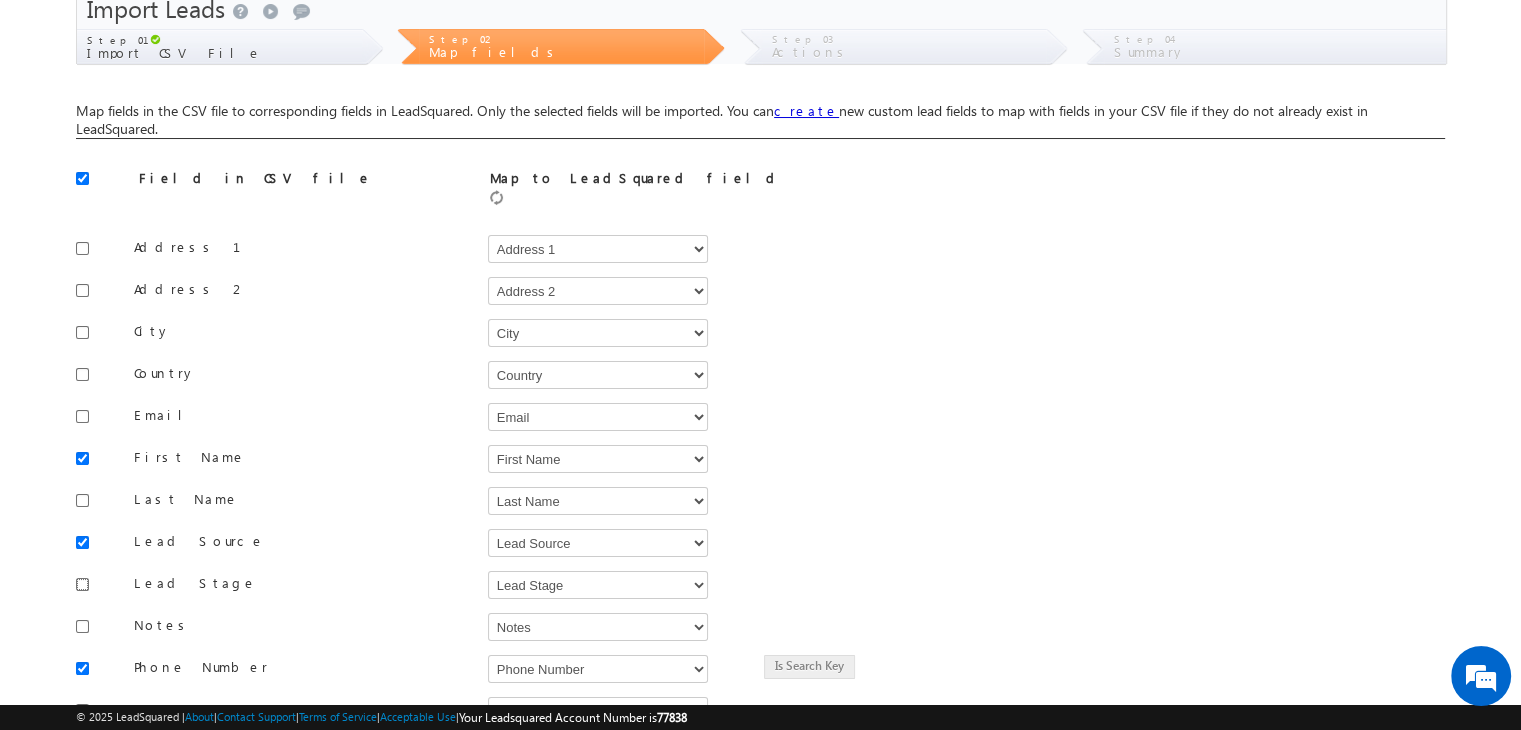 scroll, scrollTop: 260, scrollLeft: 0, axis: vertical 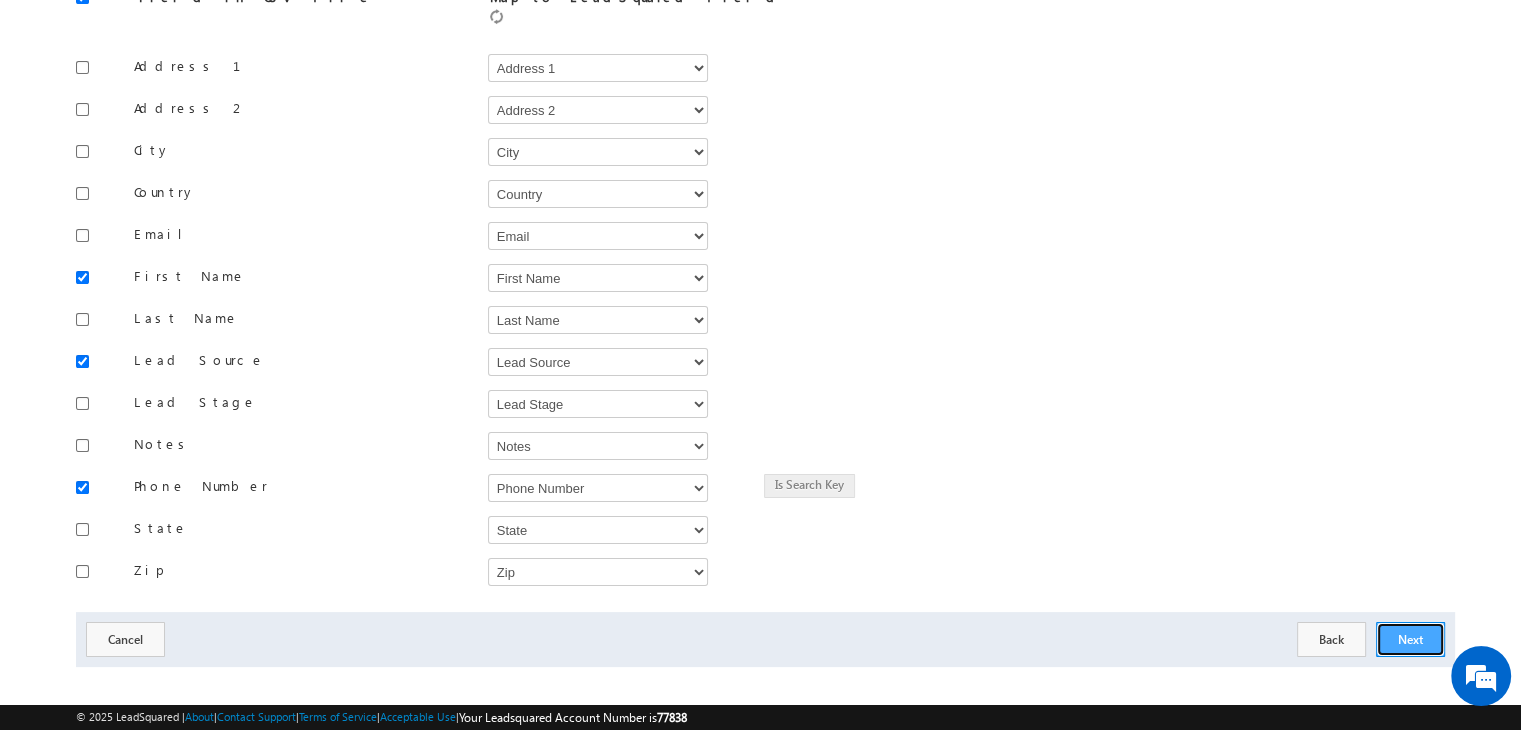 click on "Next" at bounding box center (1410, 639) 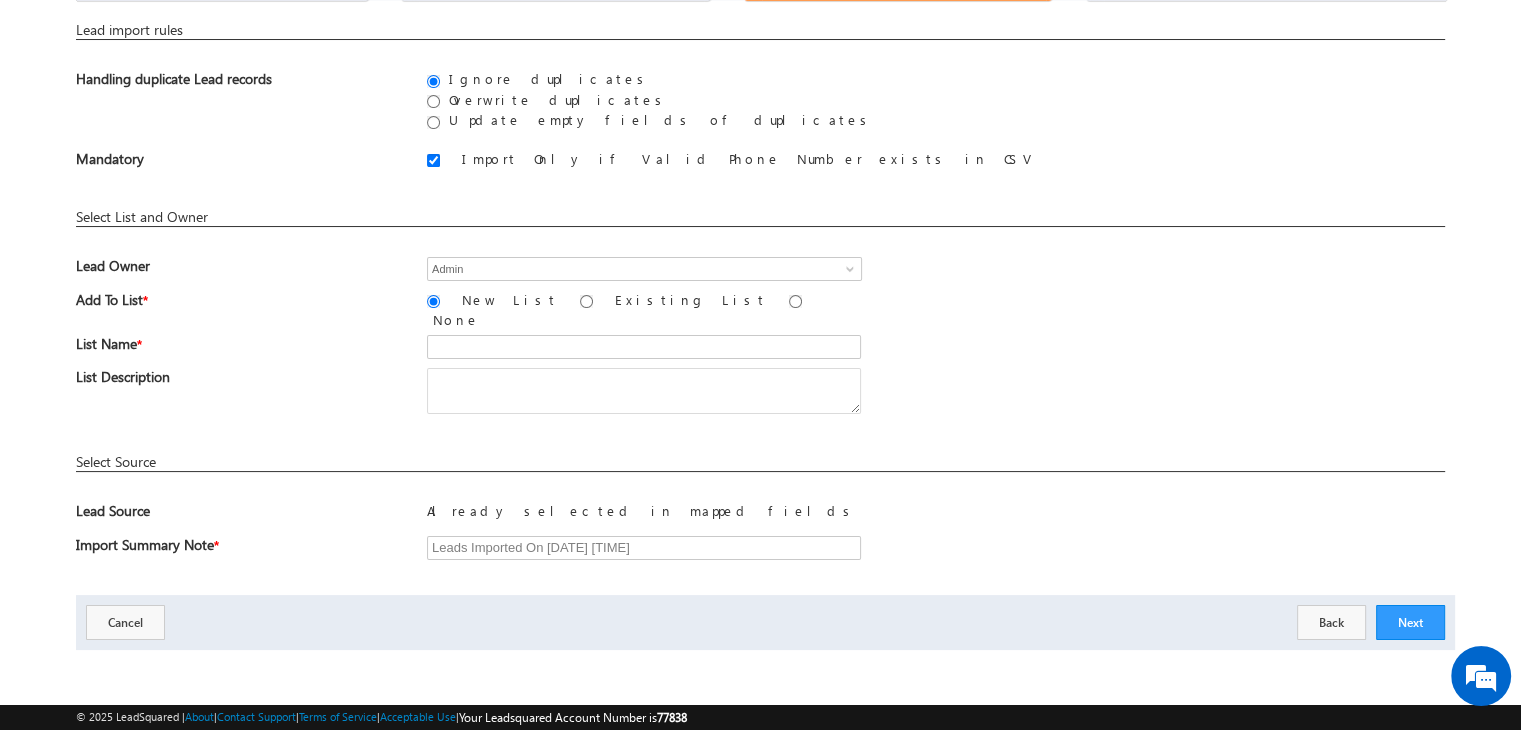 scroll, scrollTop: 0, scrollLeft: 0, axis: both 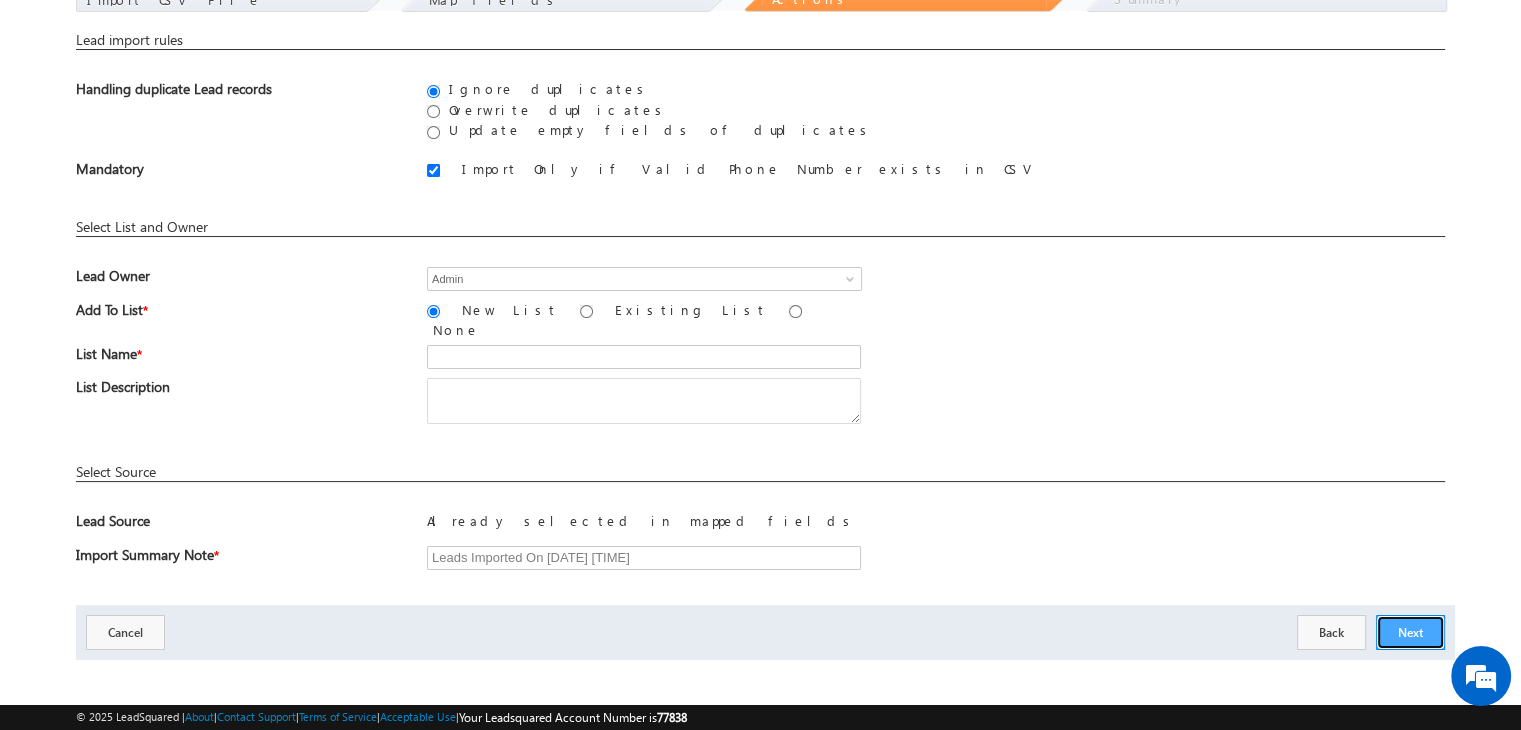 click on "Next" at bounding box center (1410, 632) 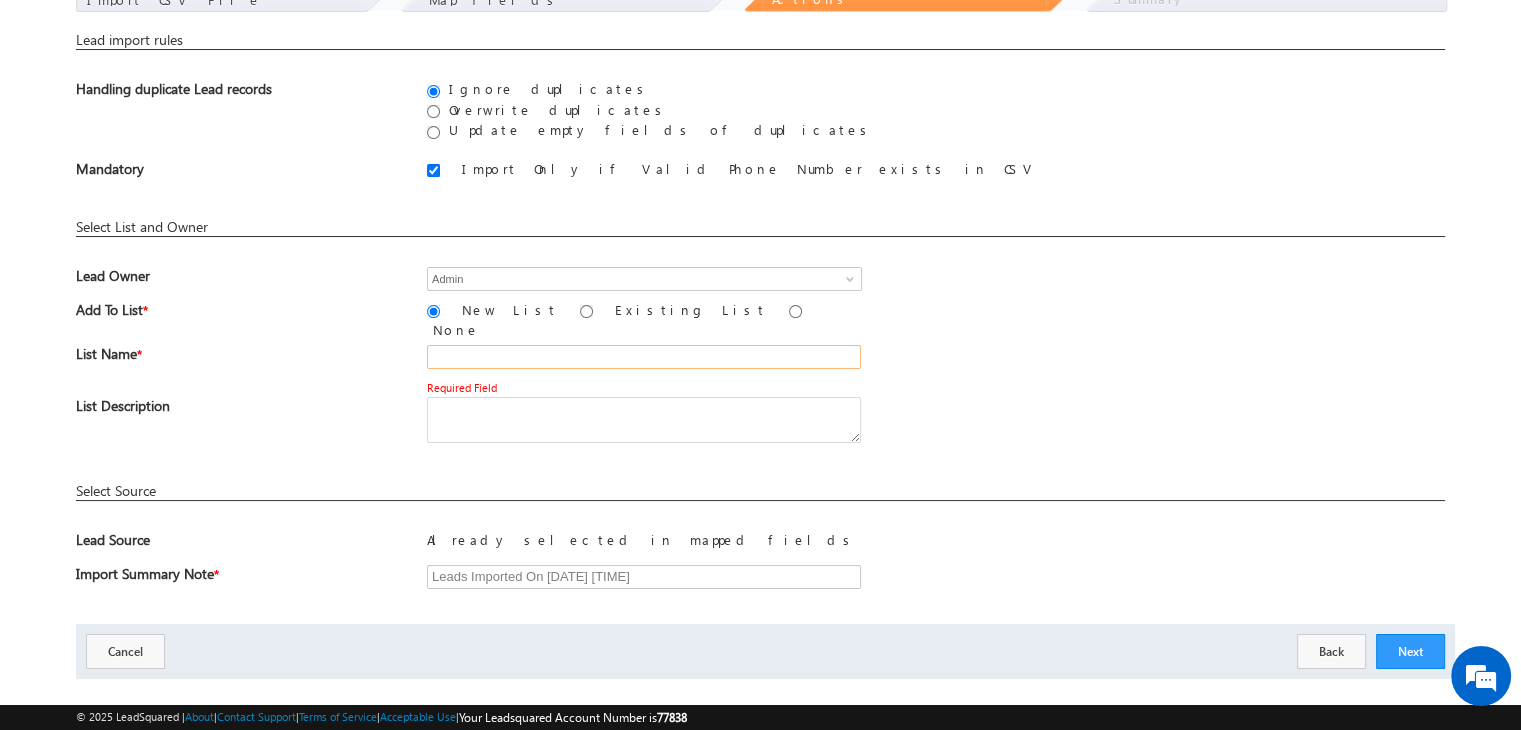 click at bounding box center (644, 357) 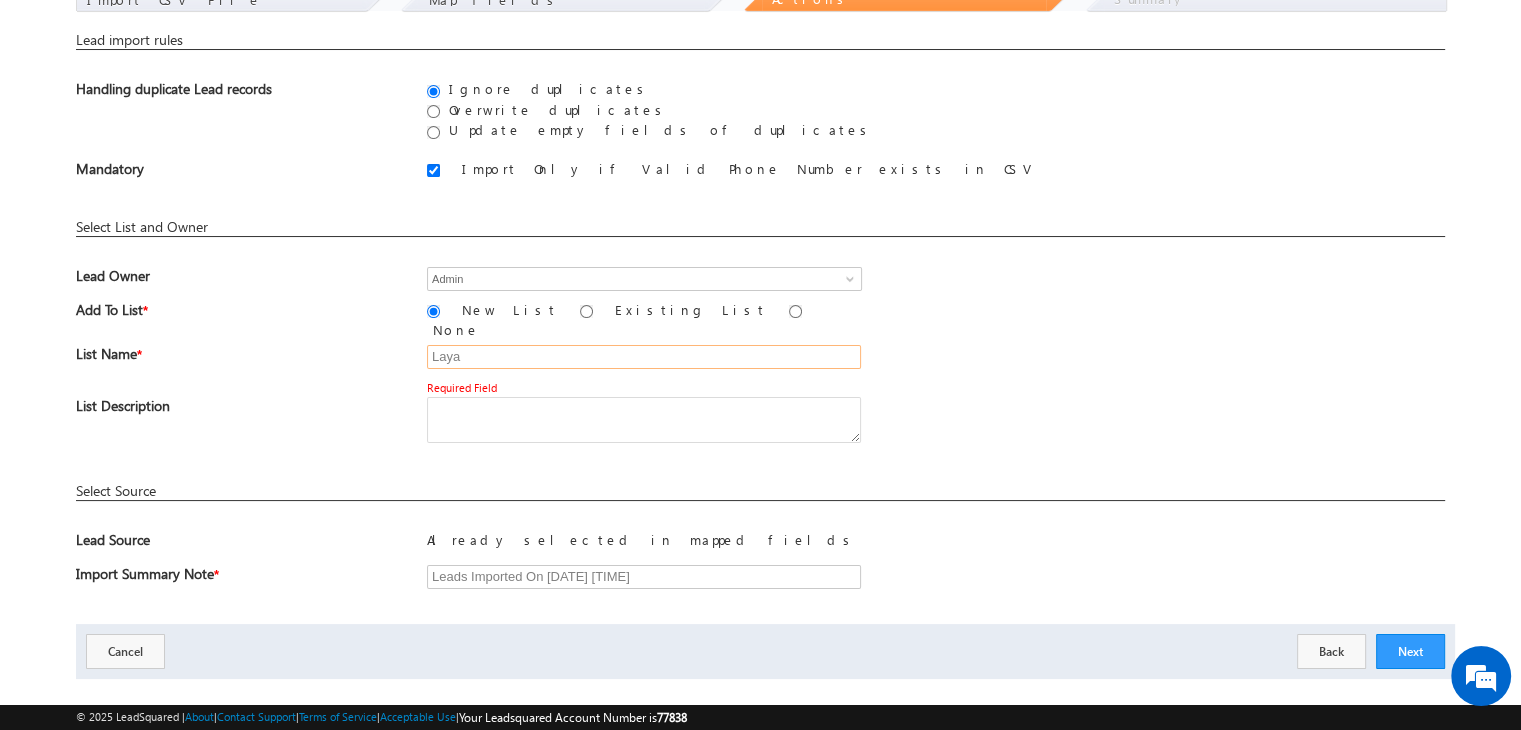 type on "Laya" 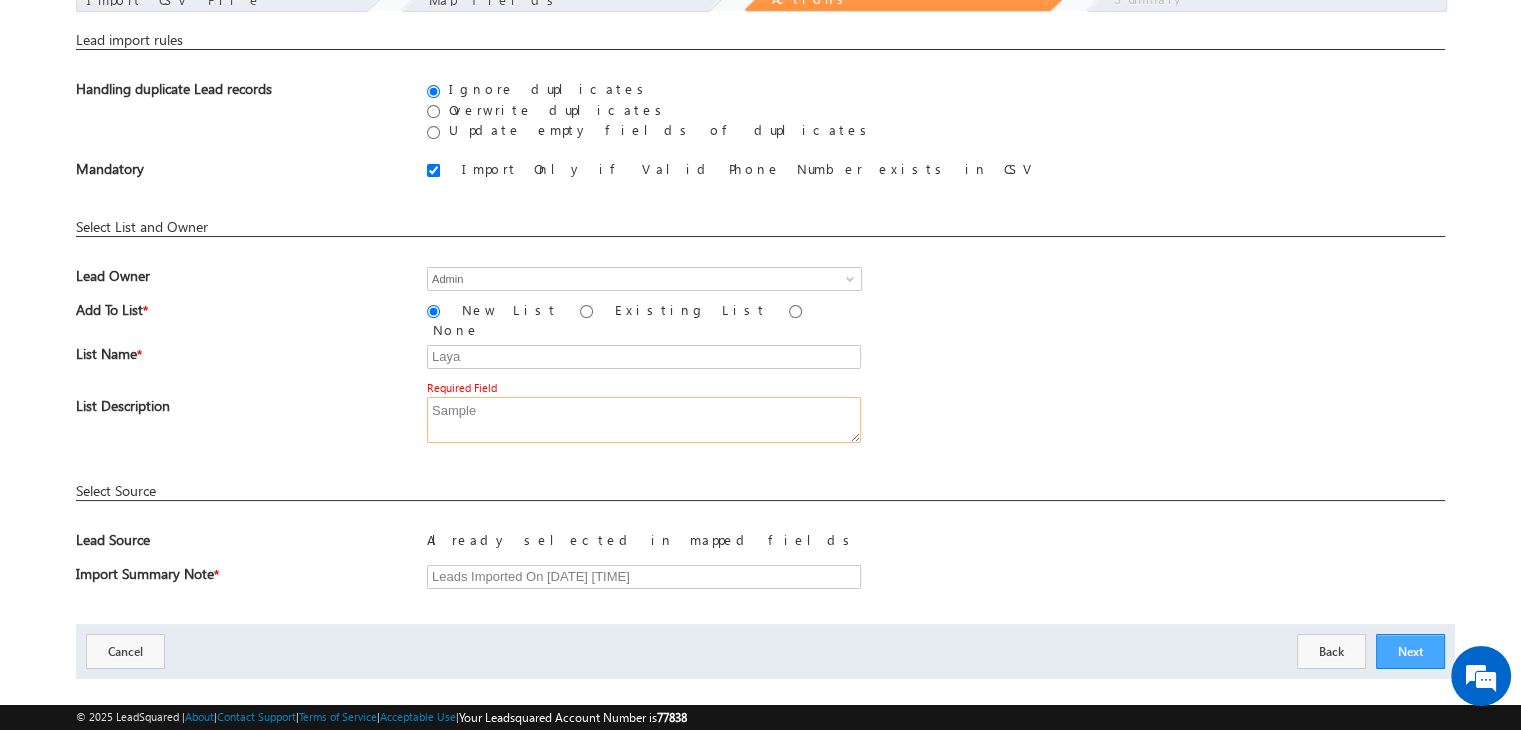 type on "Sample" 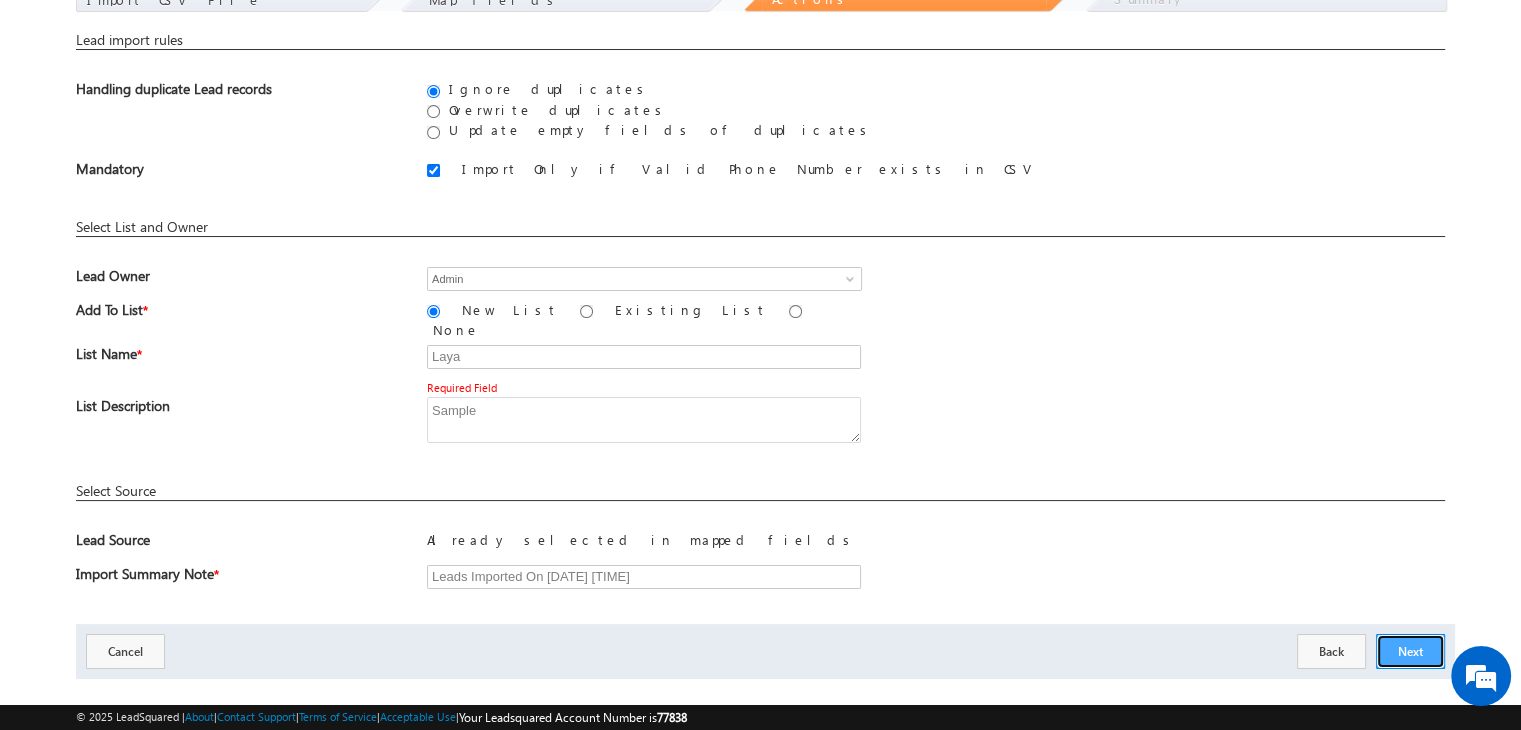 click on "Next" at bounding box center (1410, 651) 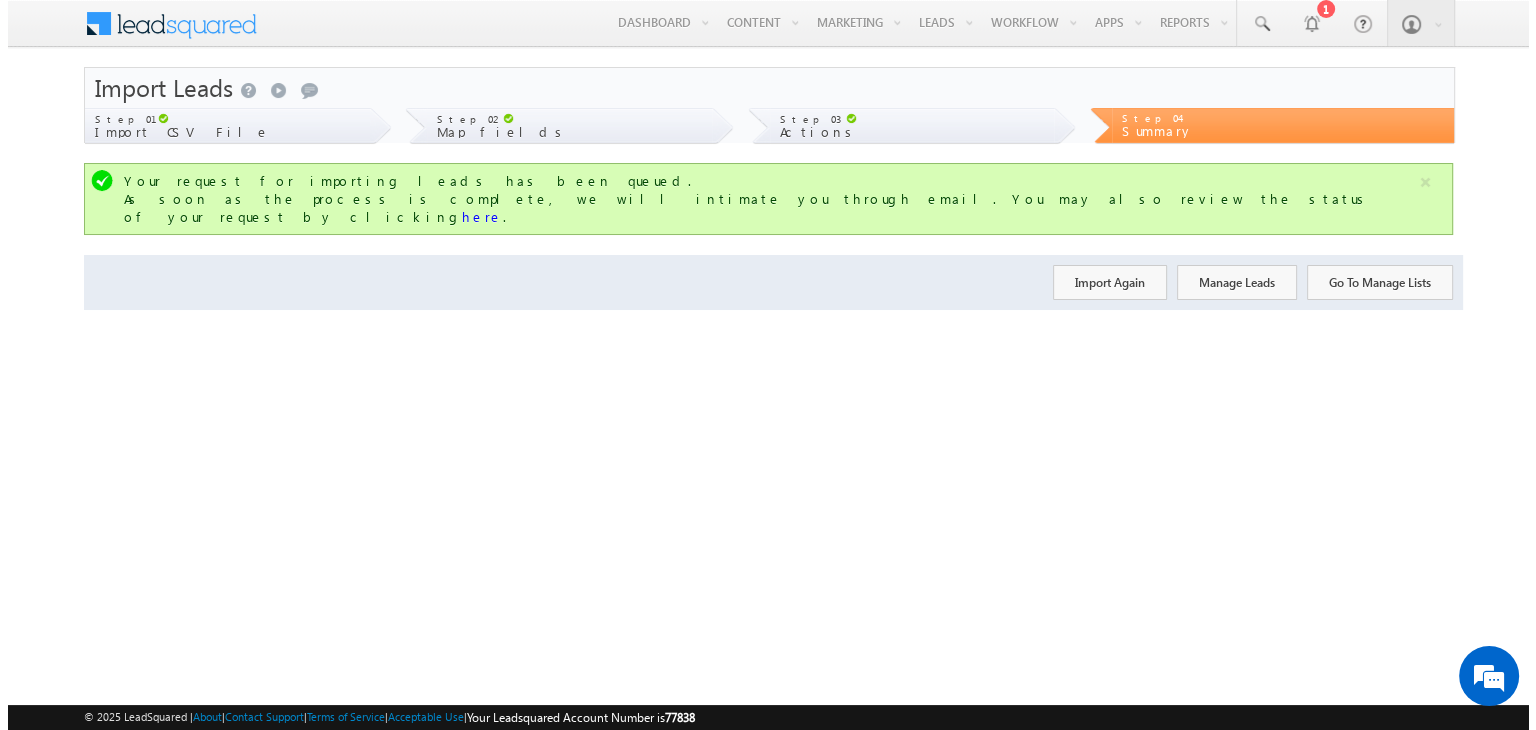 scroll, scrollTop: 0, scrollLeft: 0, axis: both 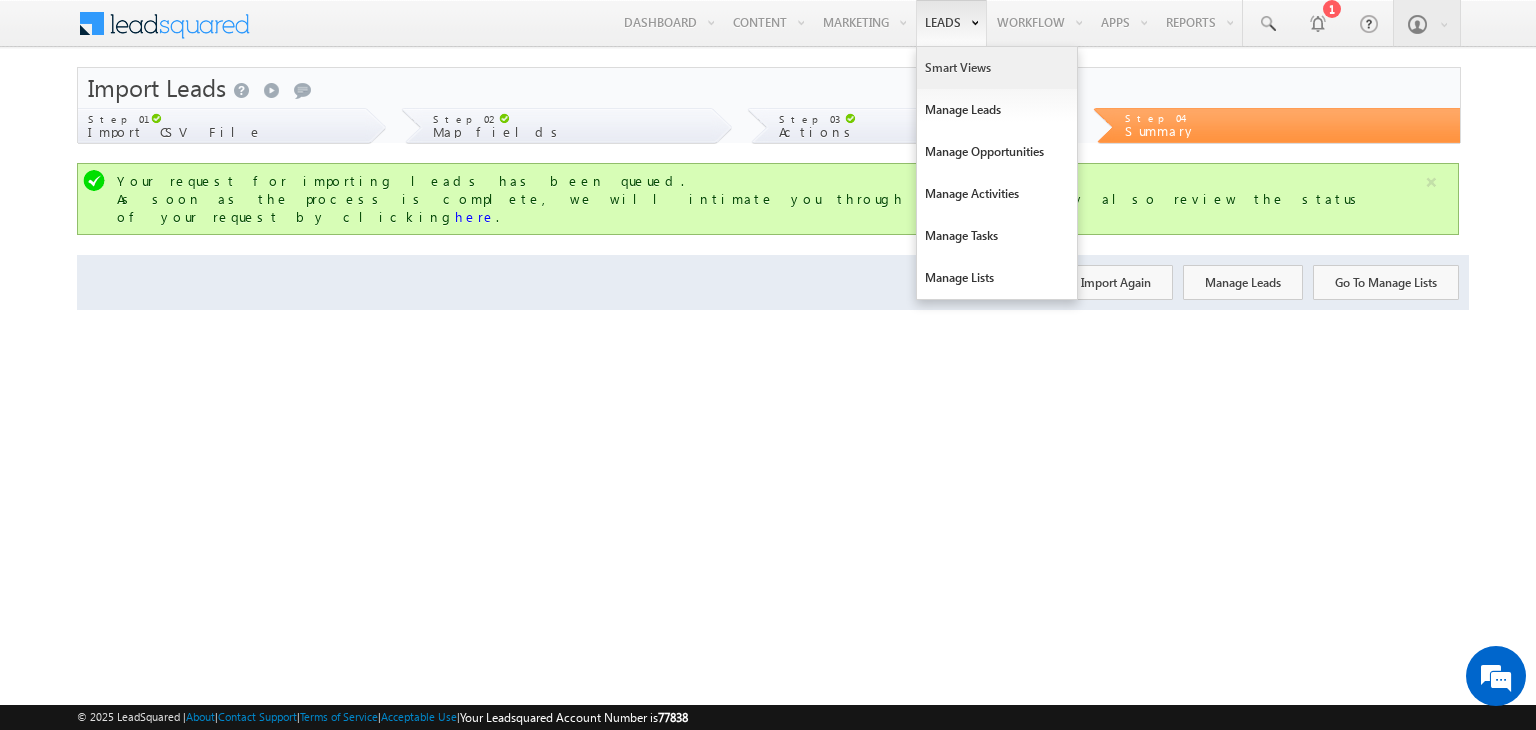 click on "Smart Views" at bounding box center (997, 68) 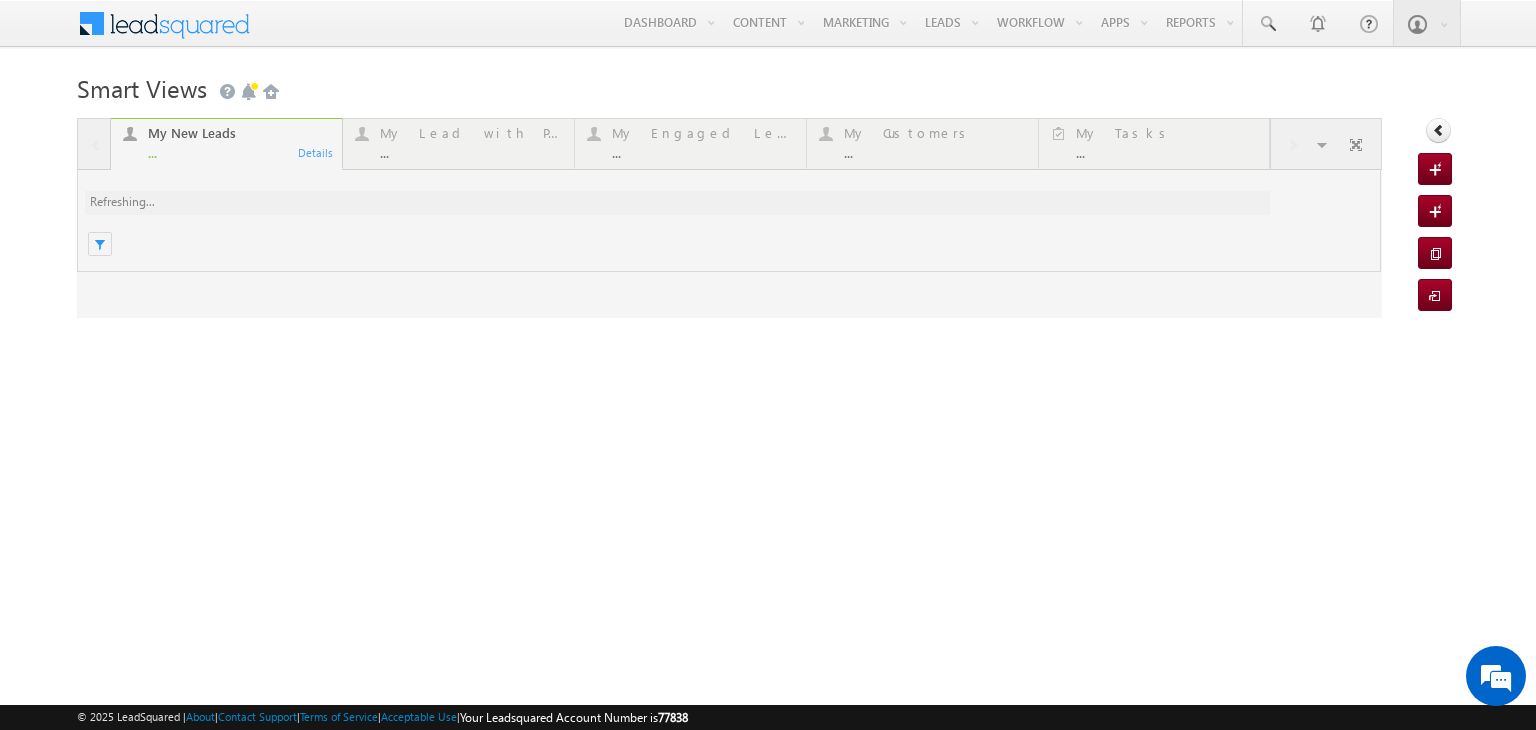 scroll, scrollTop: 0, scrollLeft: 0, axis: both 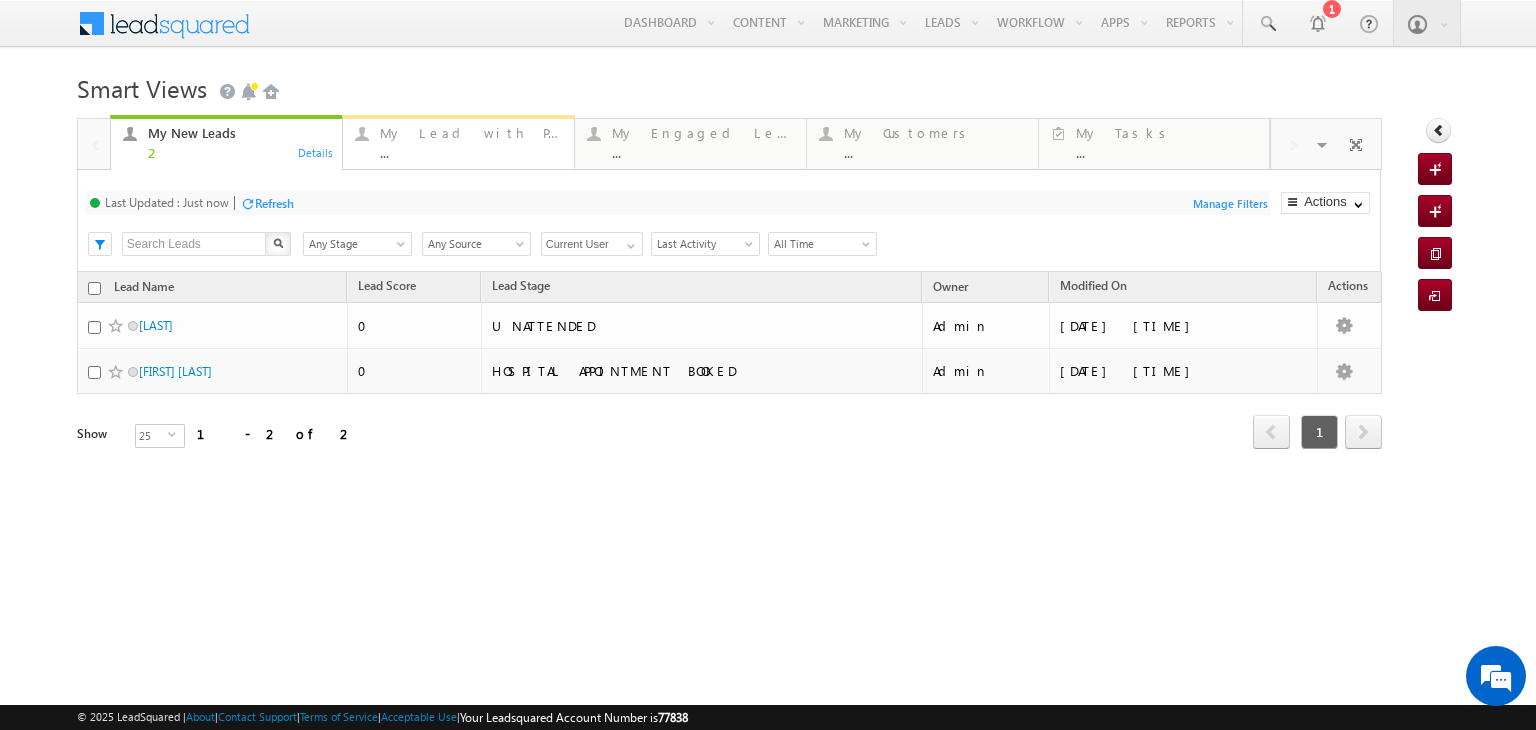 click on "My Lead with Pending Tasks ... Details" at bounding box center (458, 142) 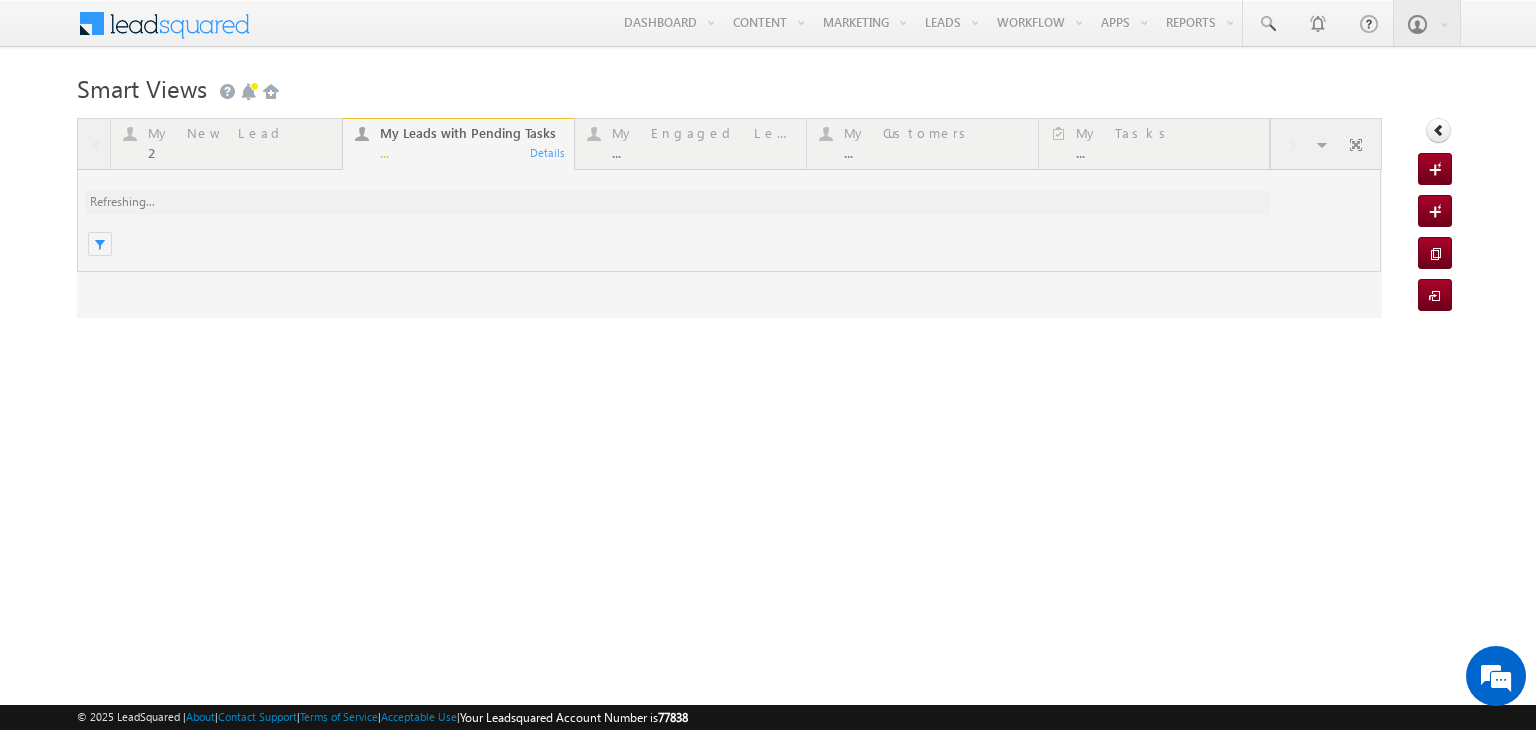 click at bounding box center (729, 218) 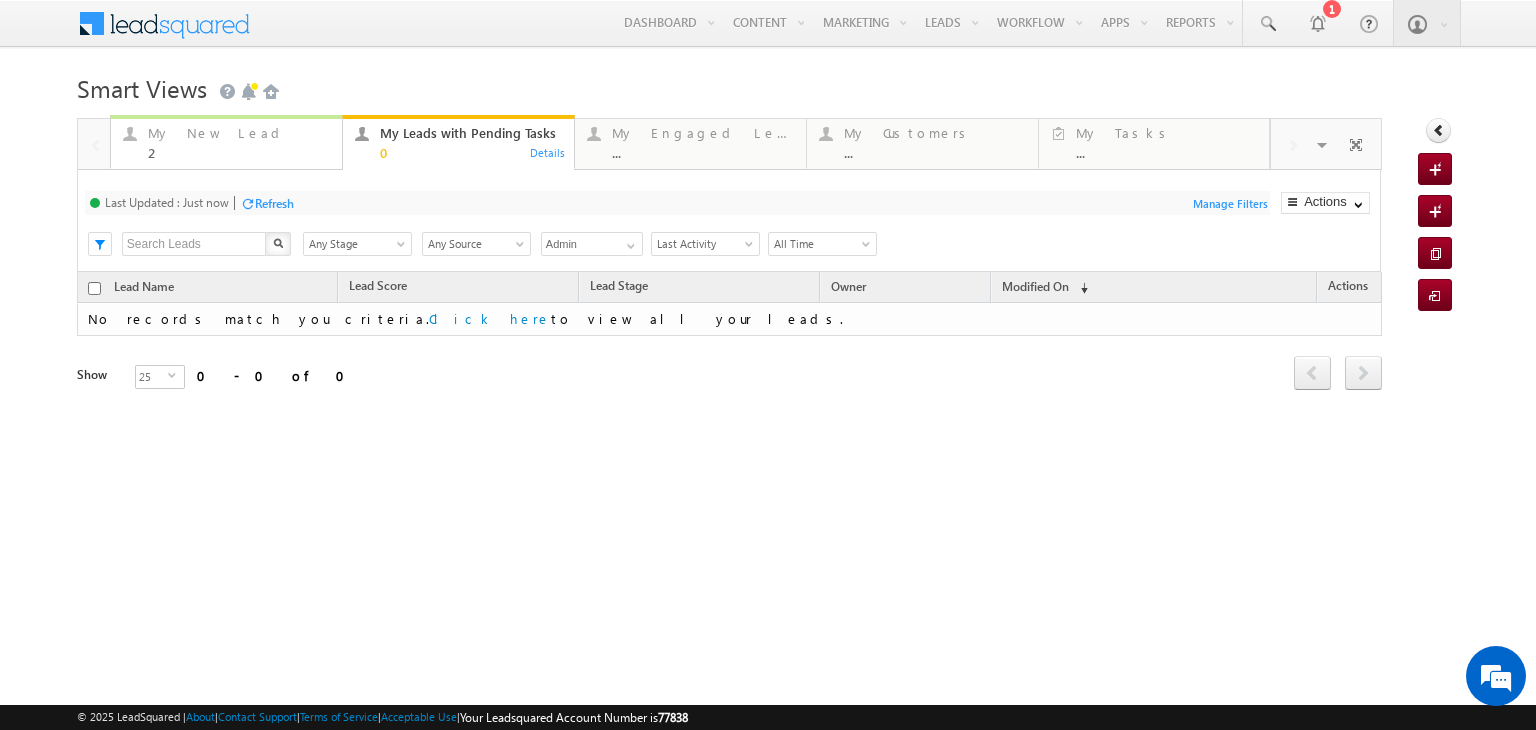 click on "2" at bounding box center [239, 152] 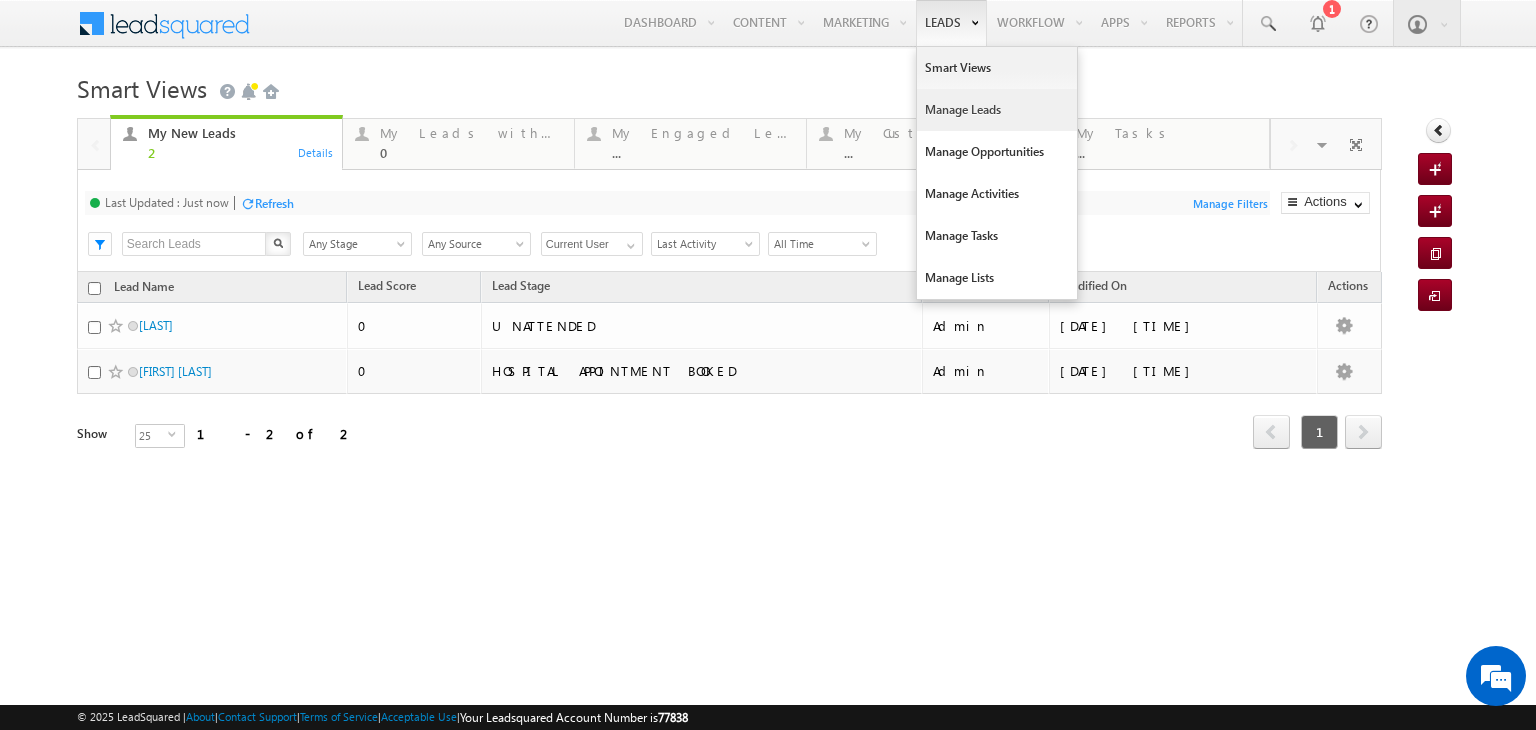 click on "Manage Leads" at bounding box center [997, 110] 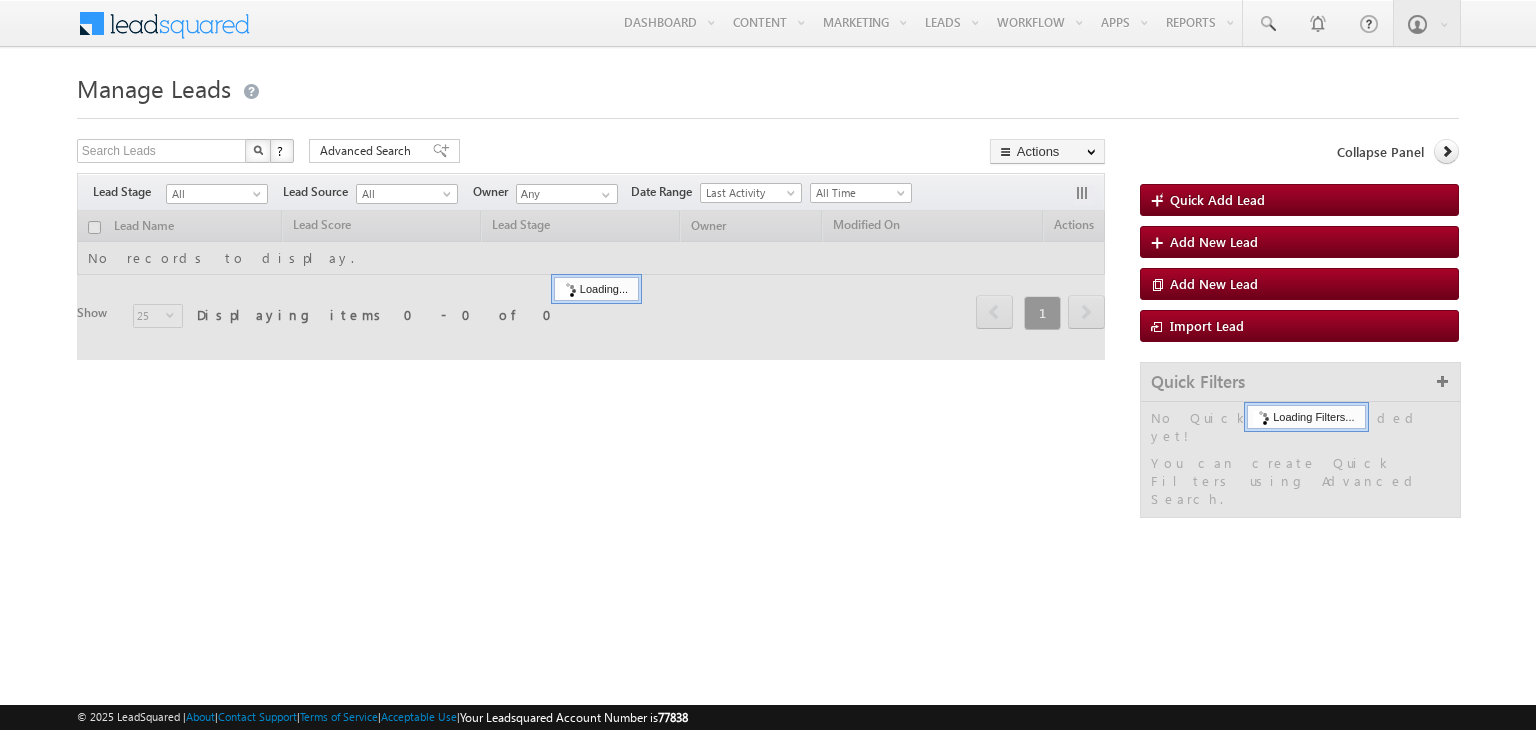 scroll, scrollTop: 0, scrollLeft: 0, axis: both 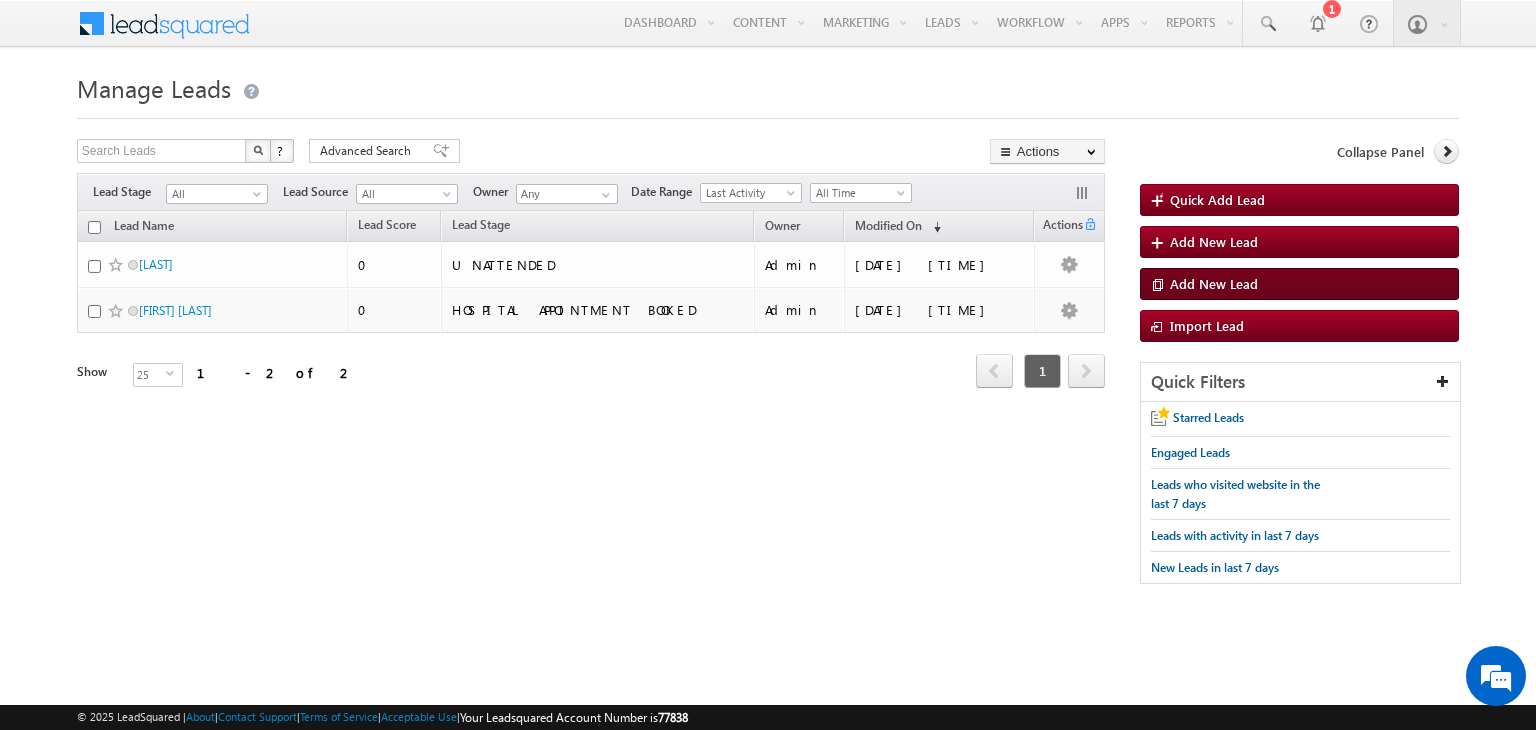 click at bounding box center [1160, 286] 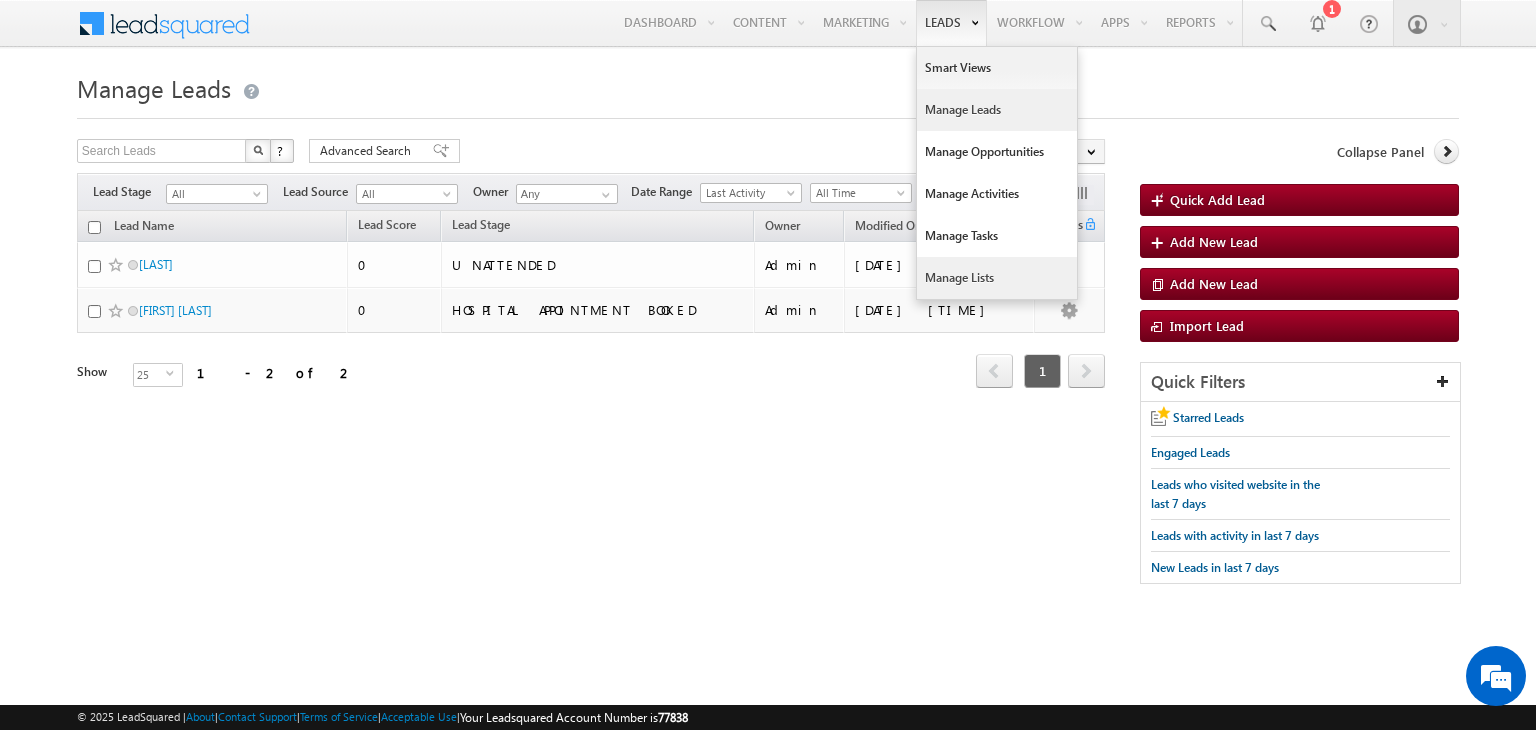 click on "Manage Lists" at bounding box center [997, 278] 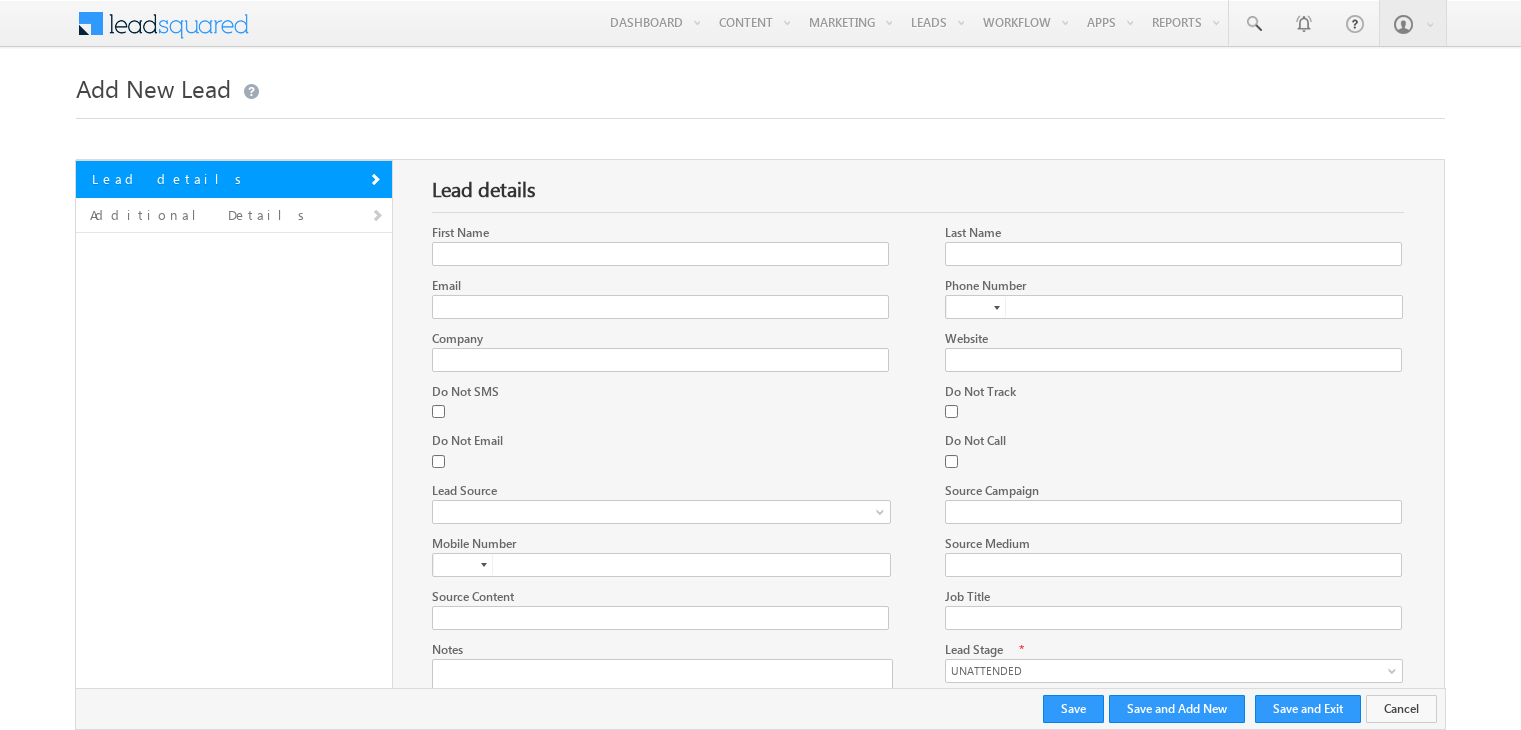 scroll, scrollTop: 0, scrollLeft: 0, axis: both 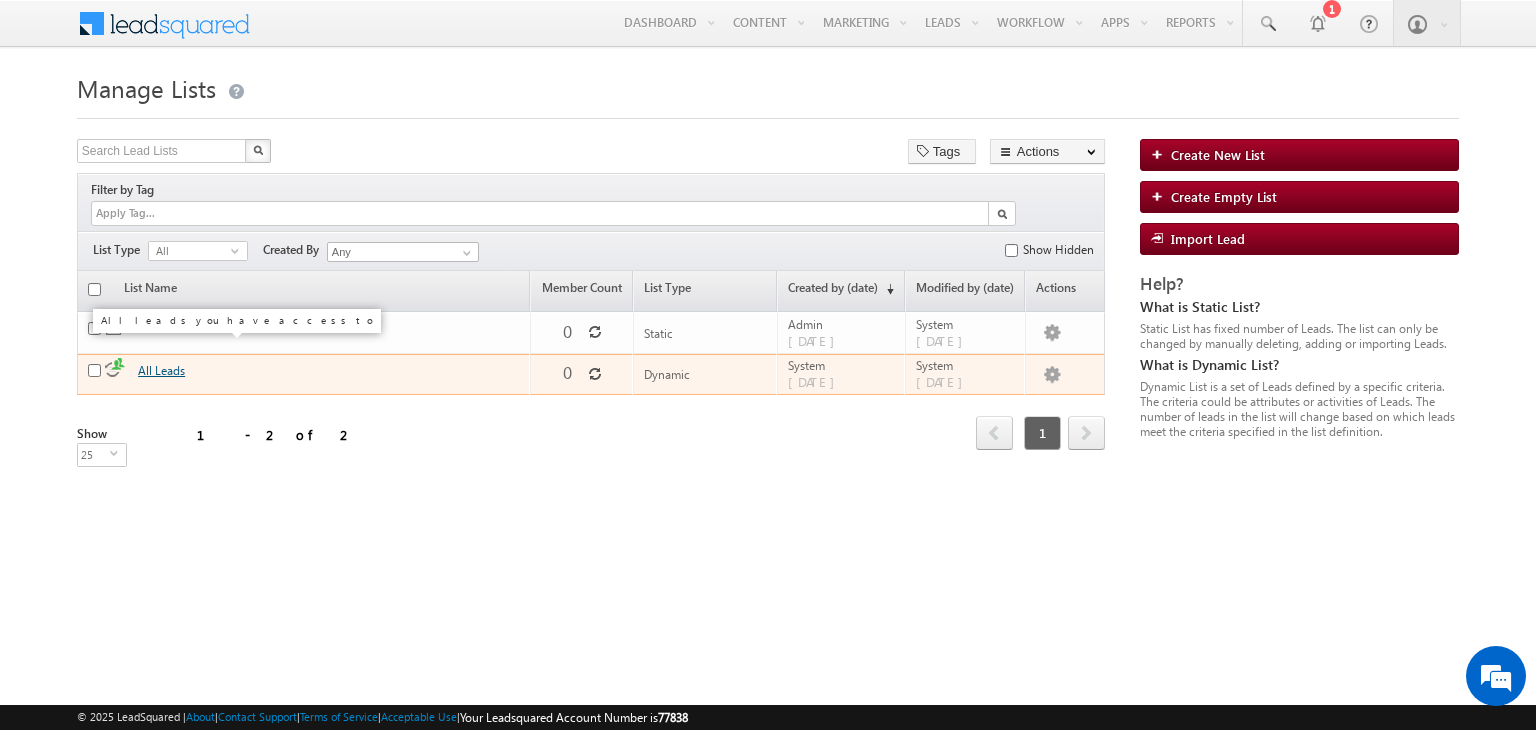 click on "All Leads" at bounding box center (161, 370) 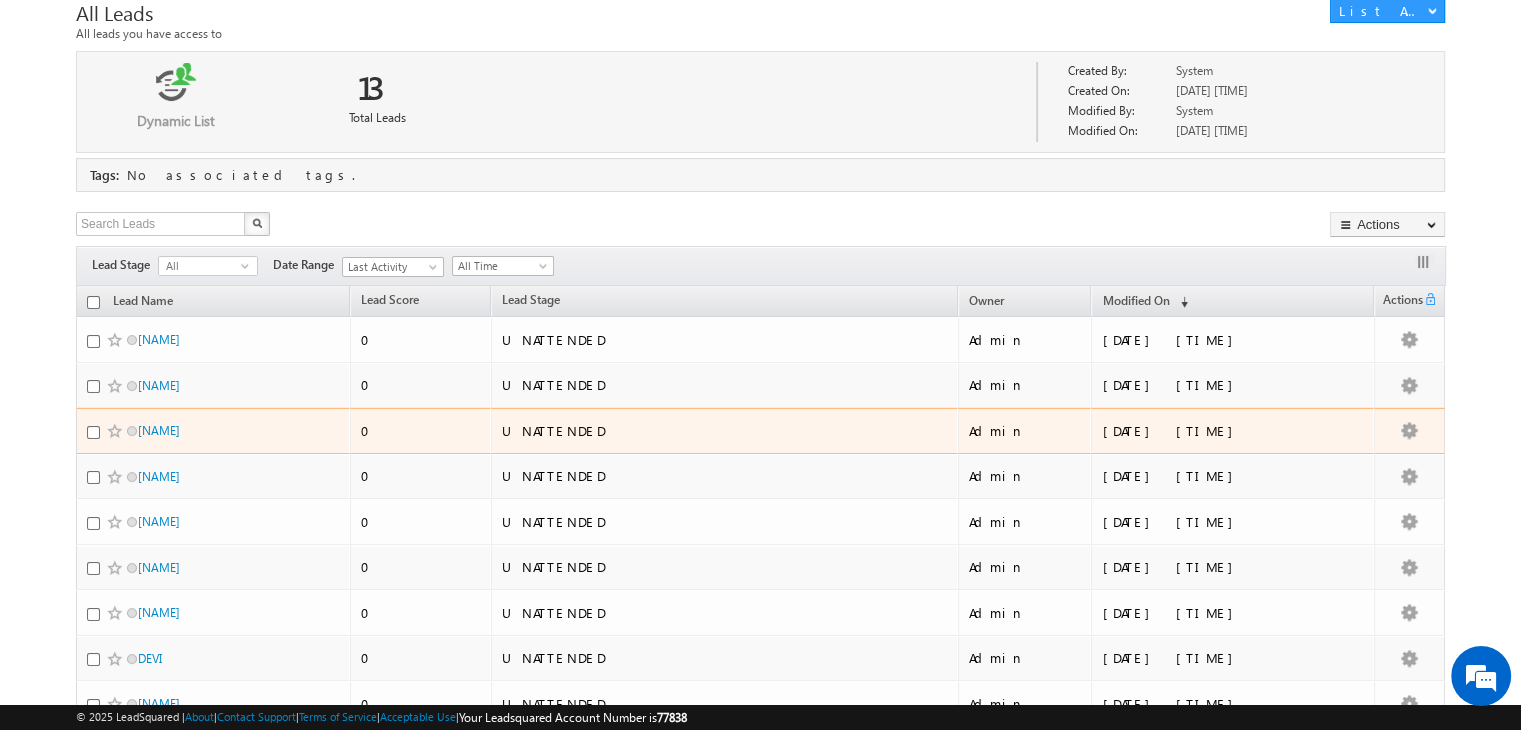 scroll, scrollTop: 160, scrollLeft: 0, axis: vertical 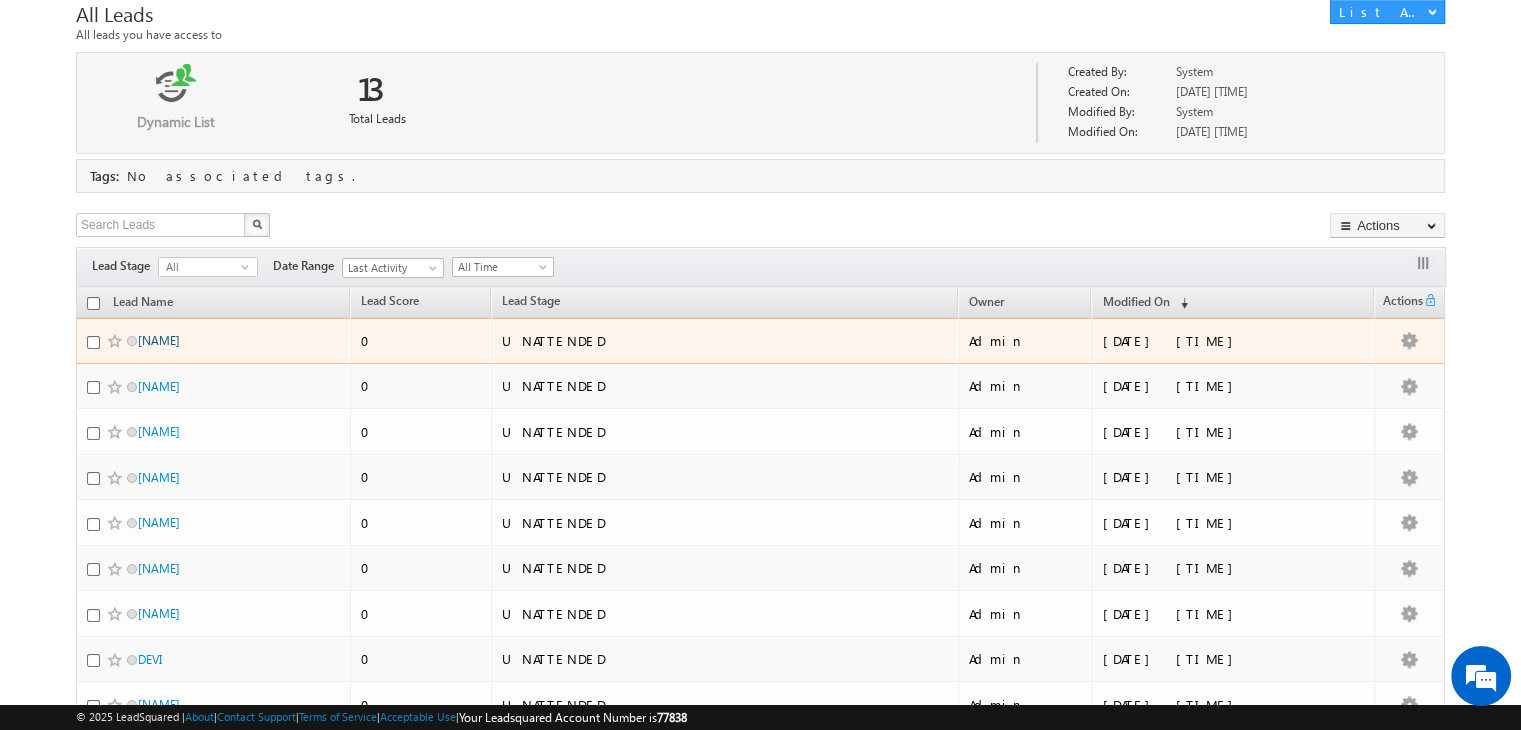 click on "[NAME]" at bounding box center (159, 340) 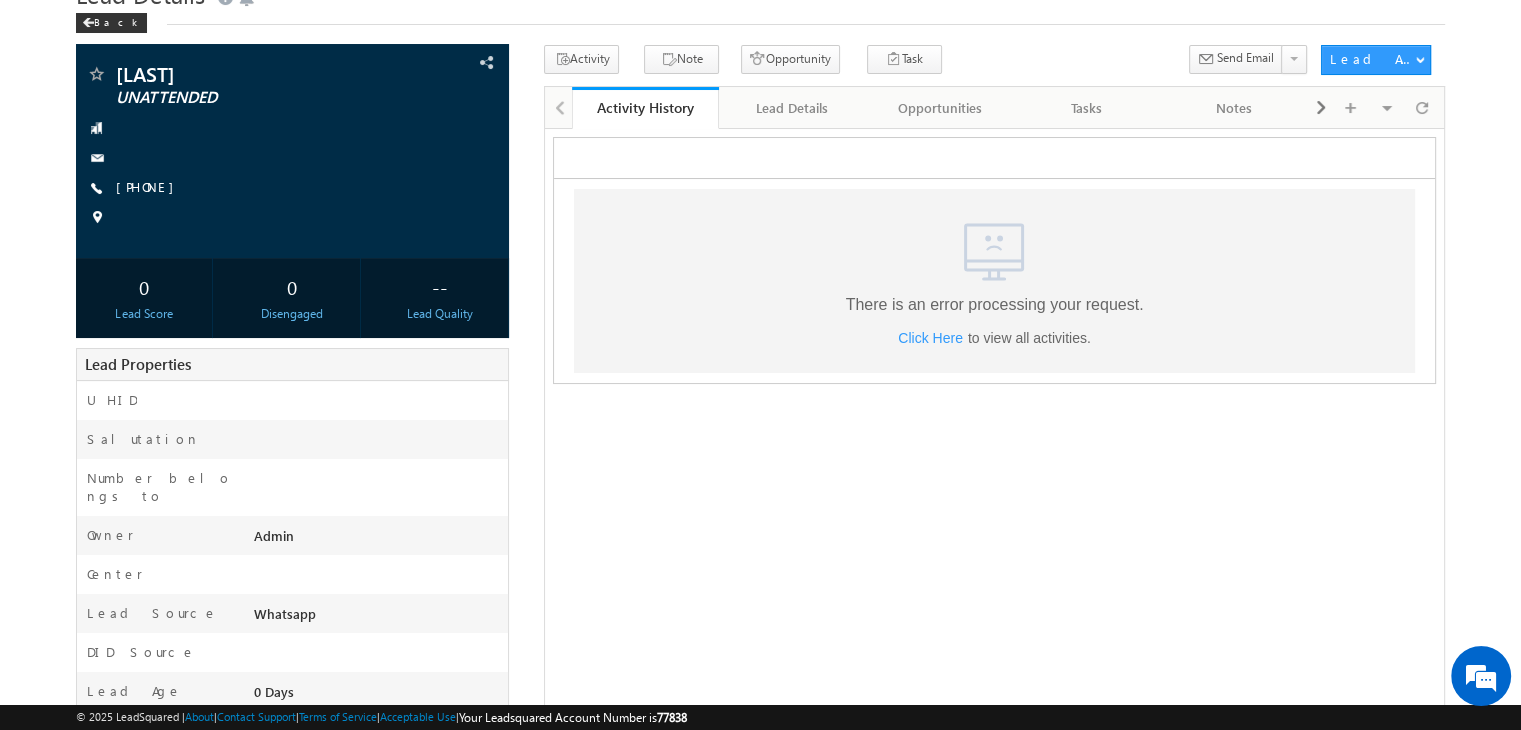 scroll, scrollTop: 120, scrollLeft: 0, axis: vertical 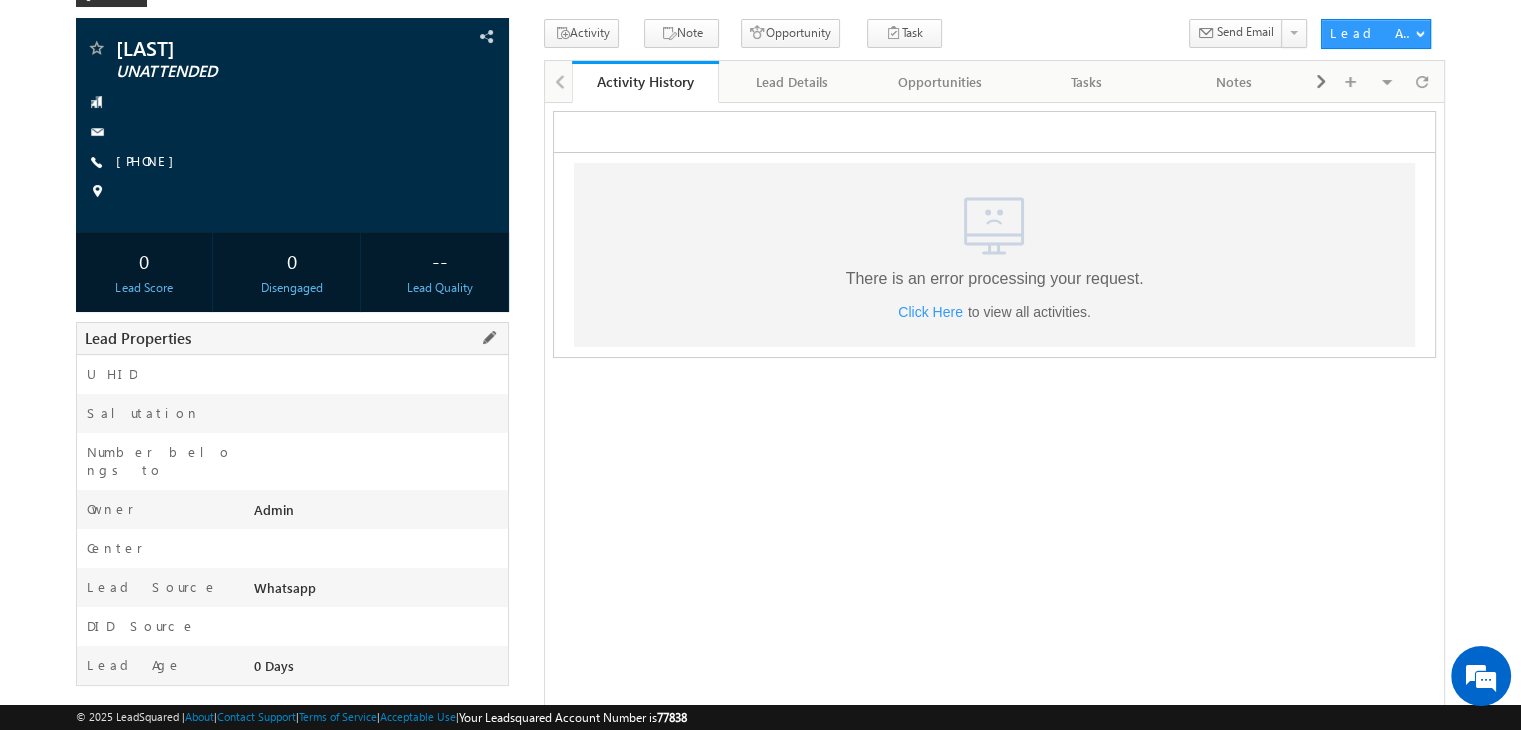 click at bounding box center (489, 338) 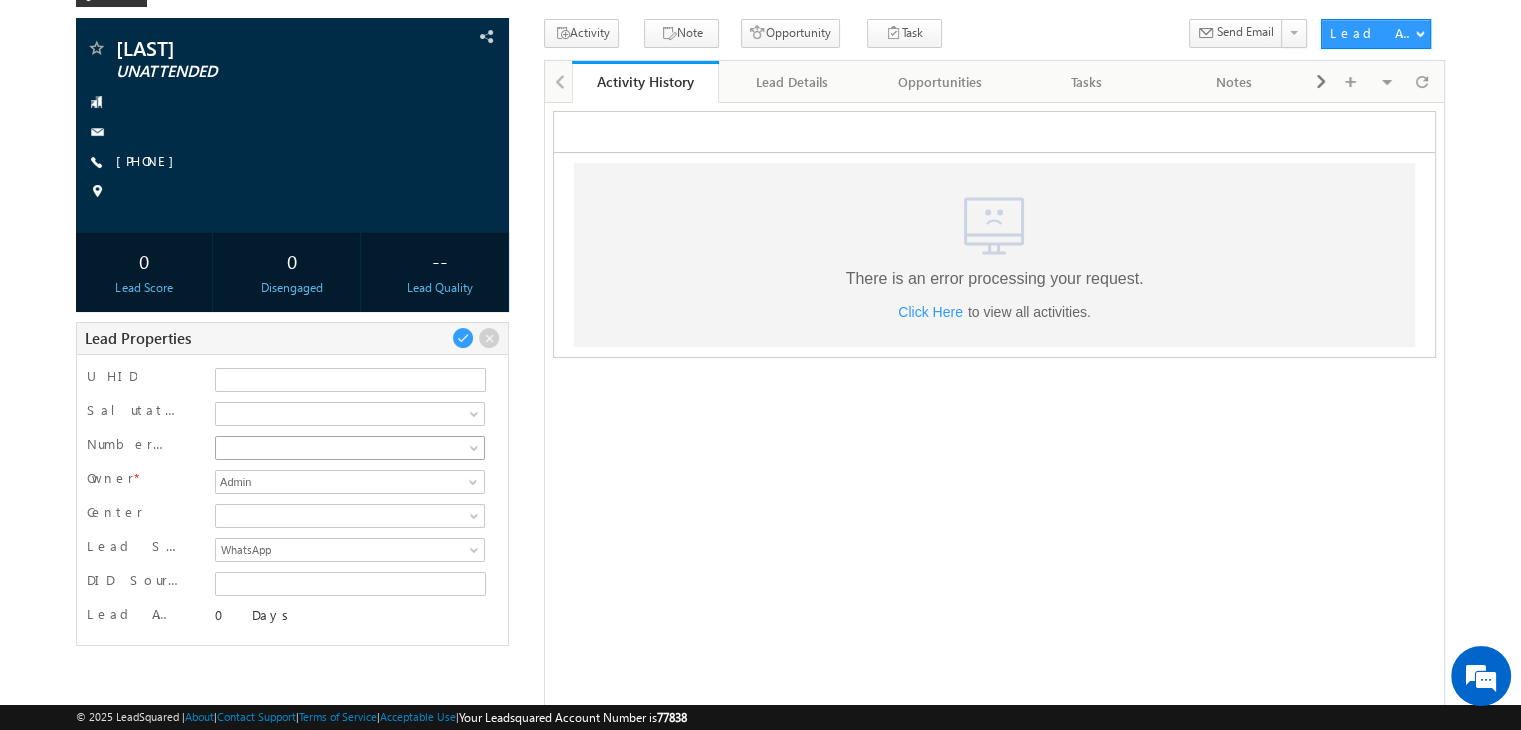 scroll, scrollTop: 0, scrollLeft: 0, axis: both 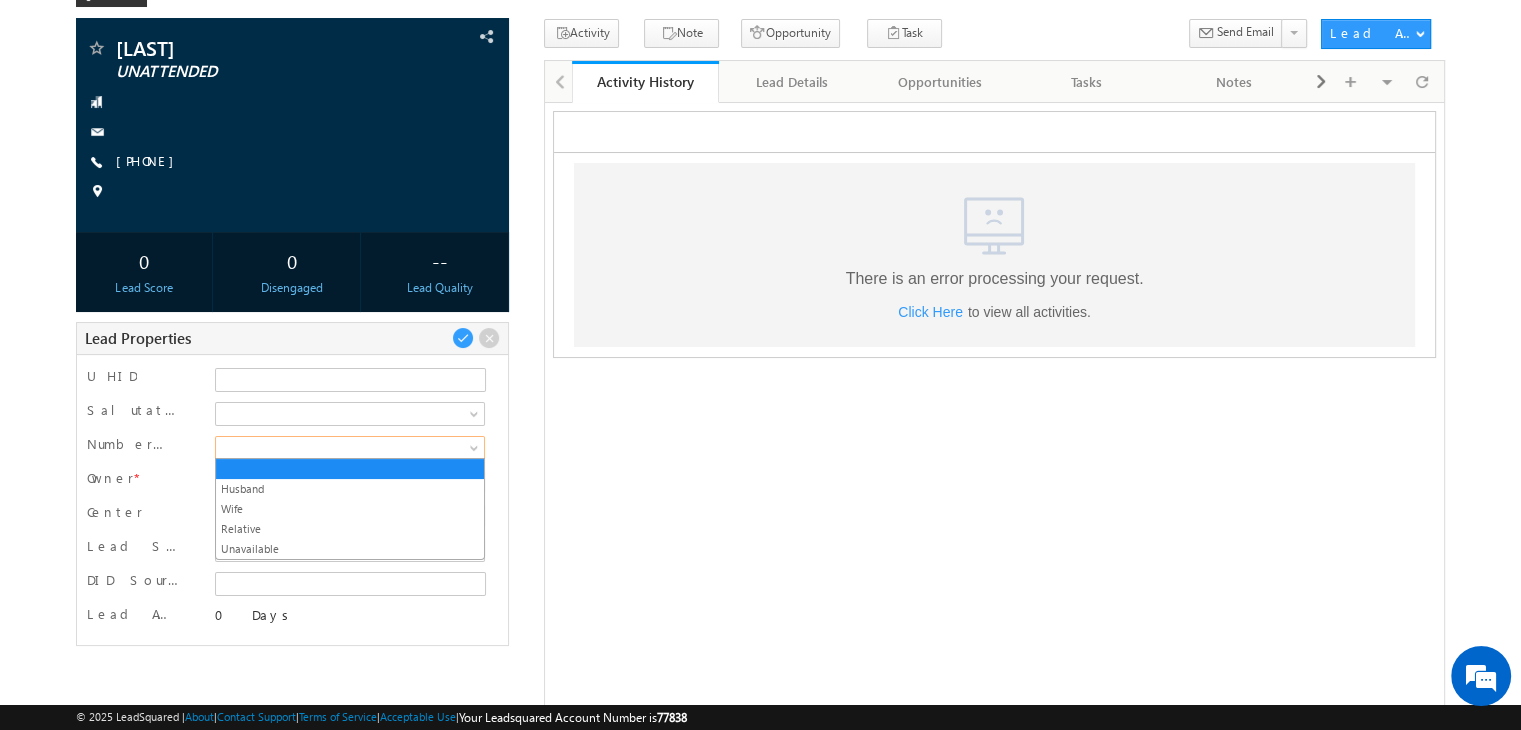 click at bounding box center [347, 448] 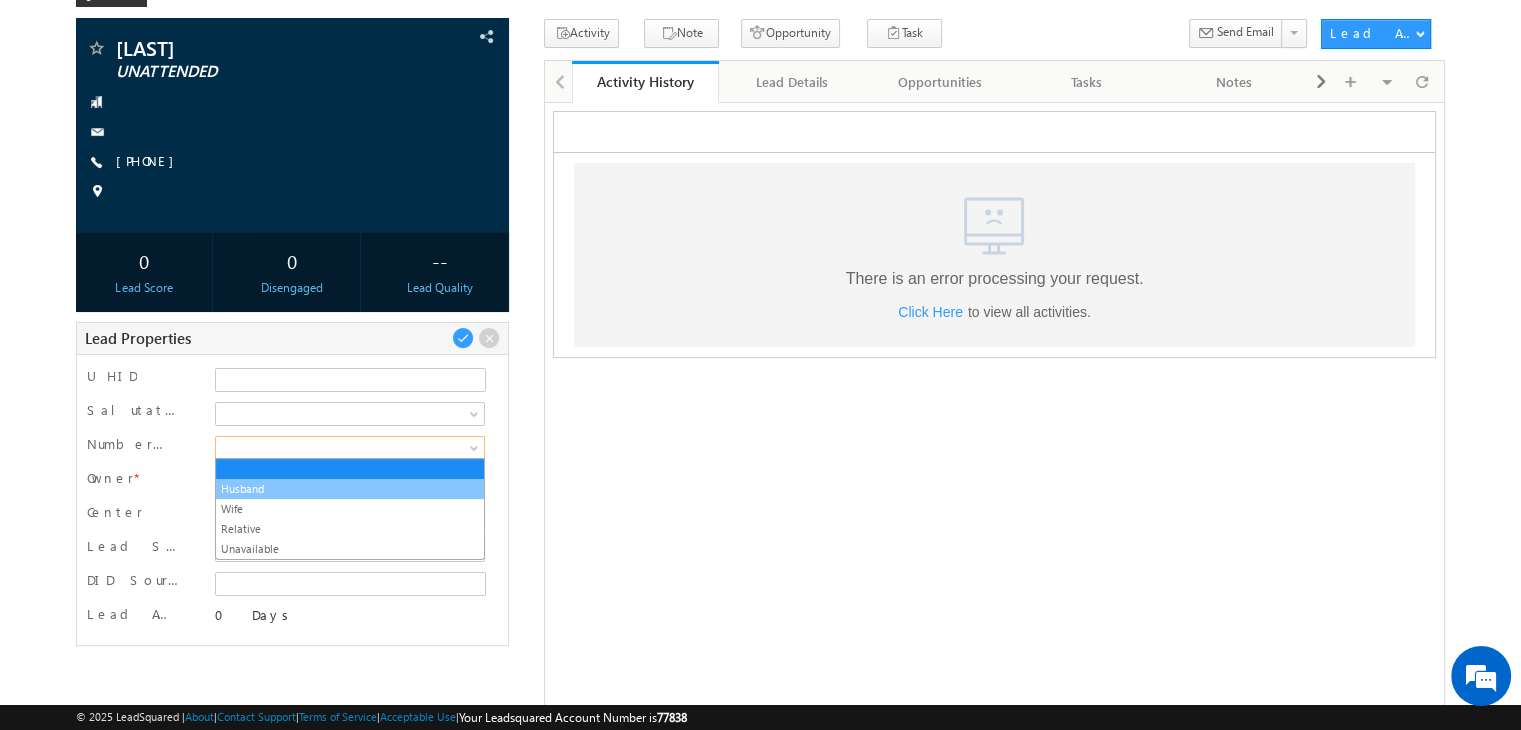 click on "Husband" at bounding box center [350, 489] 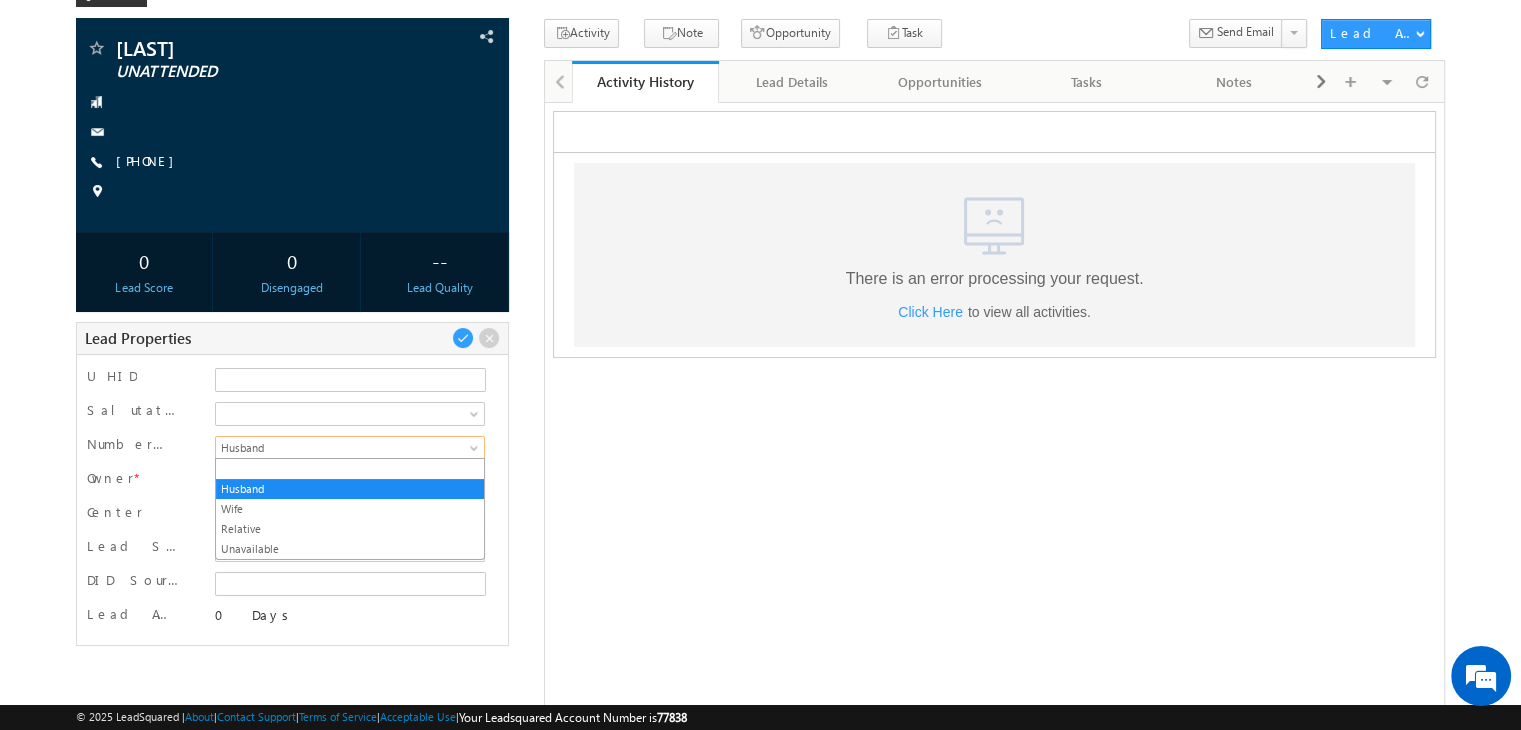 click on "Husband" at bounding box center (347, 448) 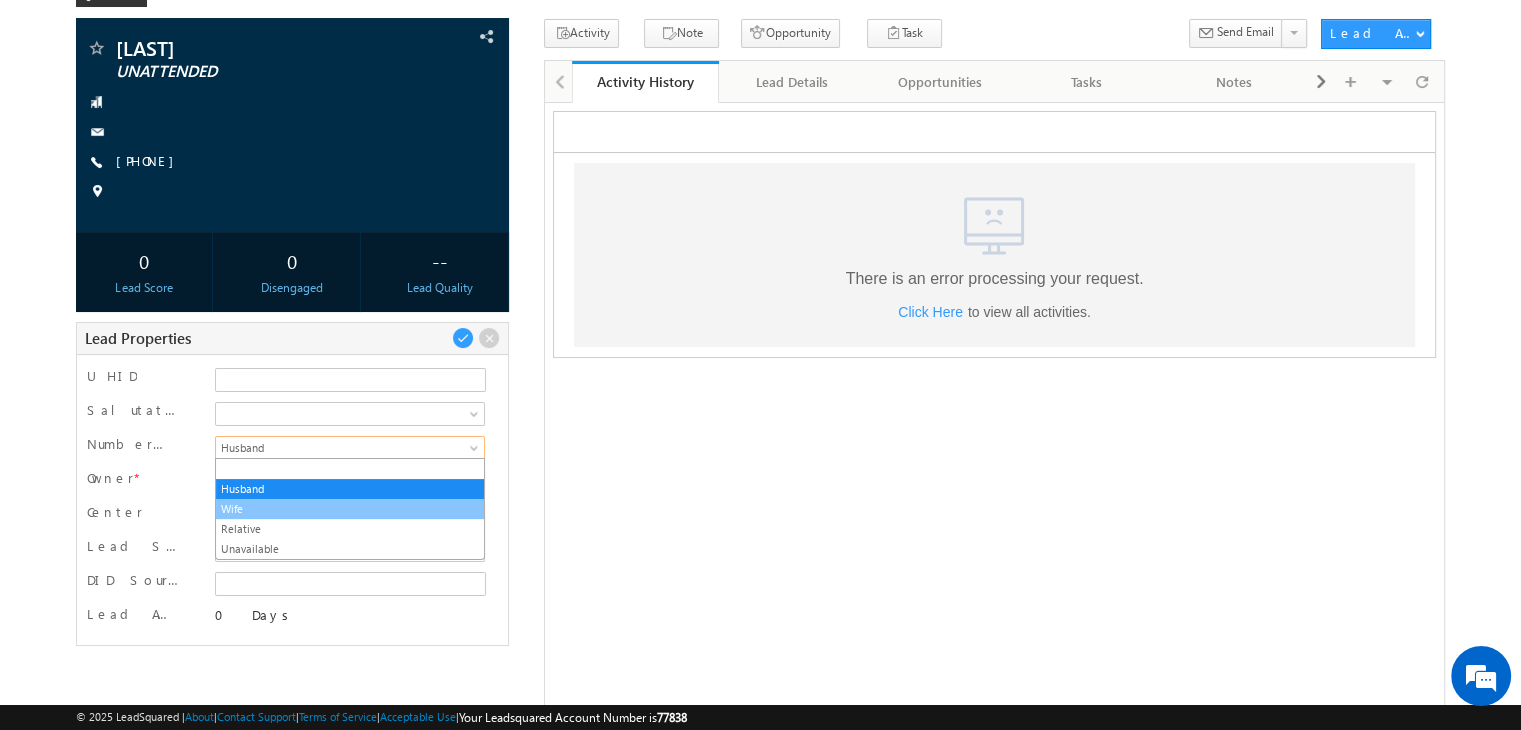 click on "Wife" at bounding box center (350, 509) 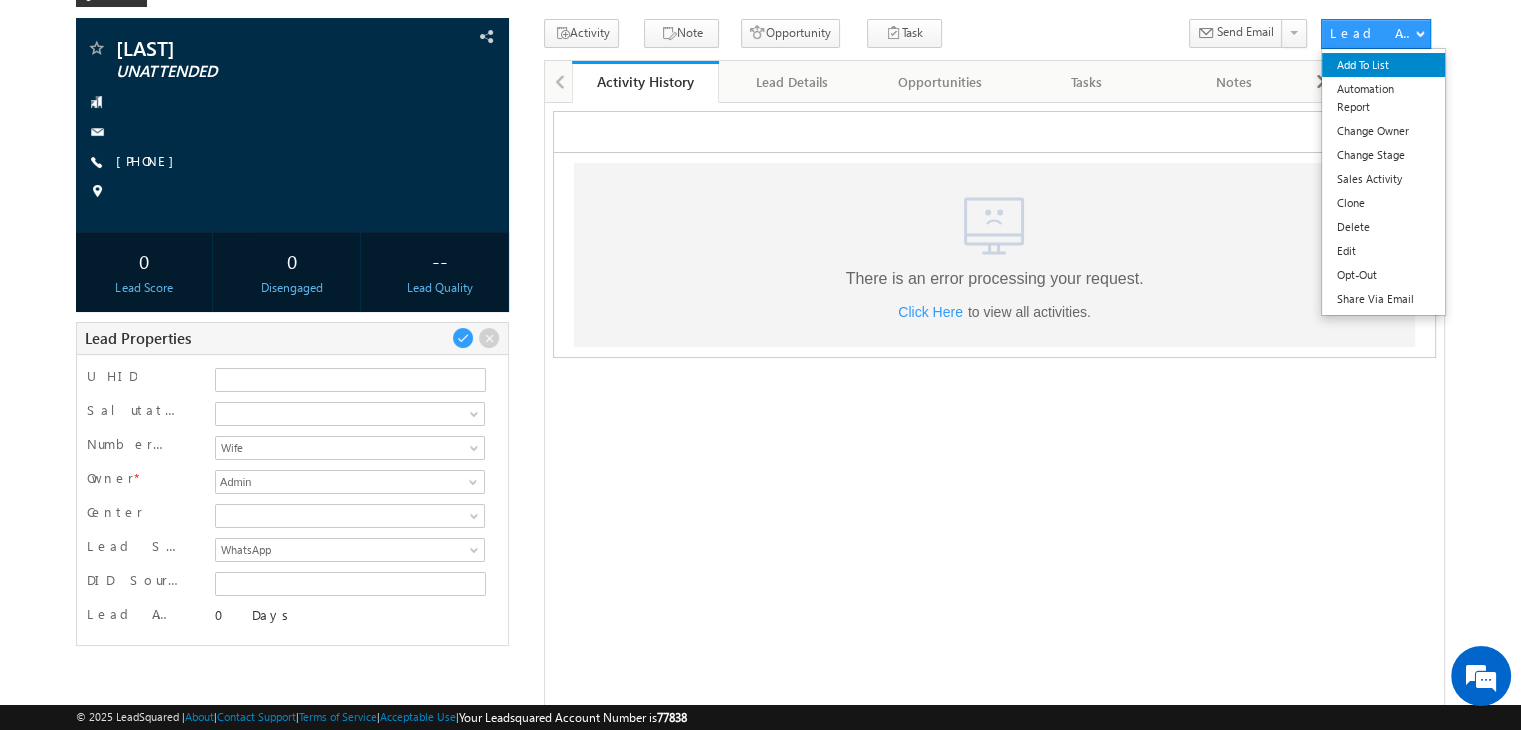 click on "Add To List" at bounding box center [1383, 65] 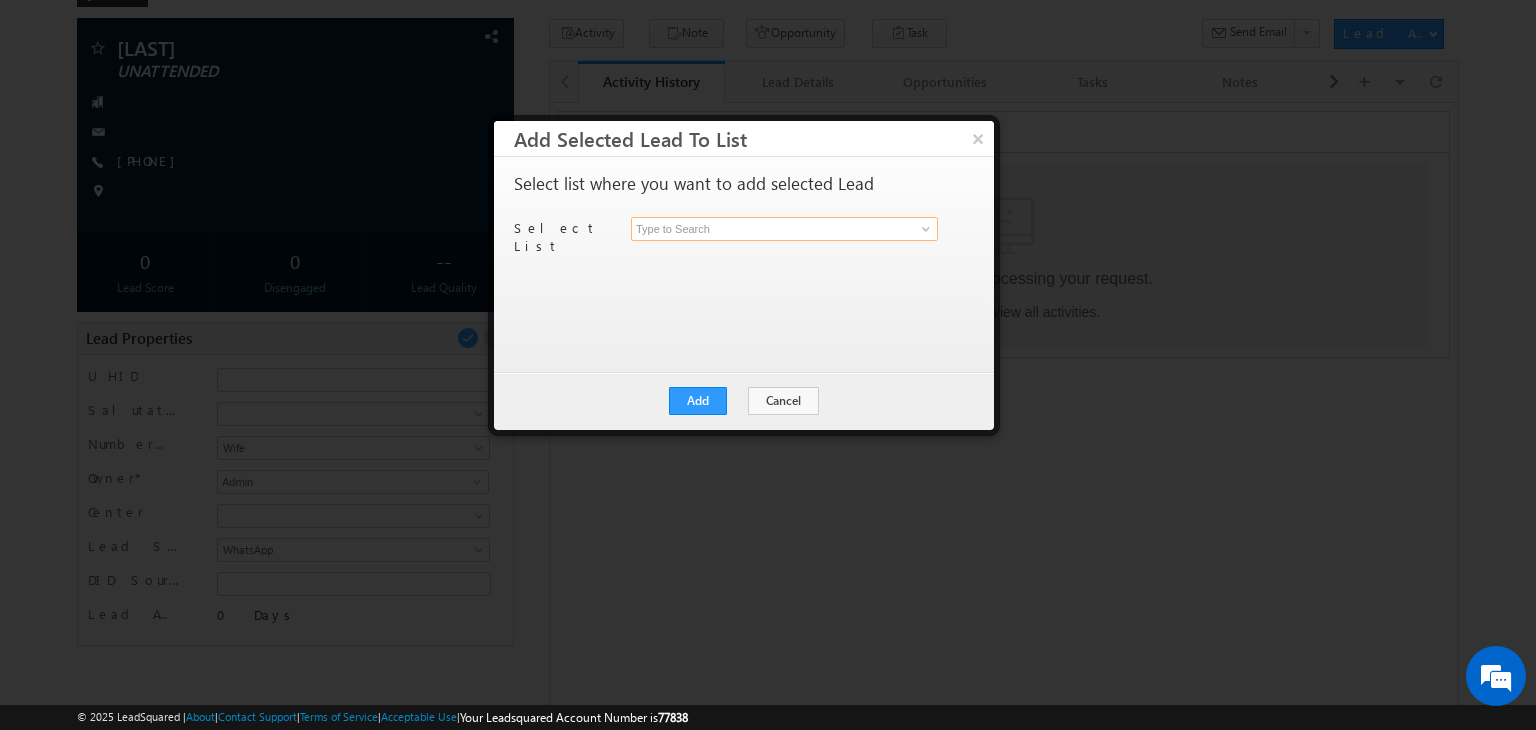 click at bounding box center [784, 229] 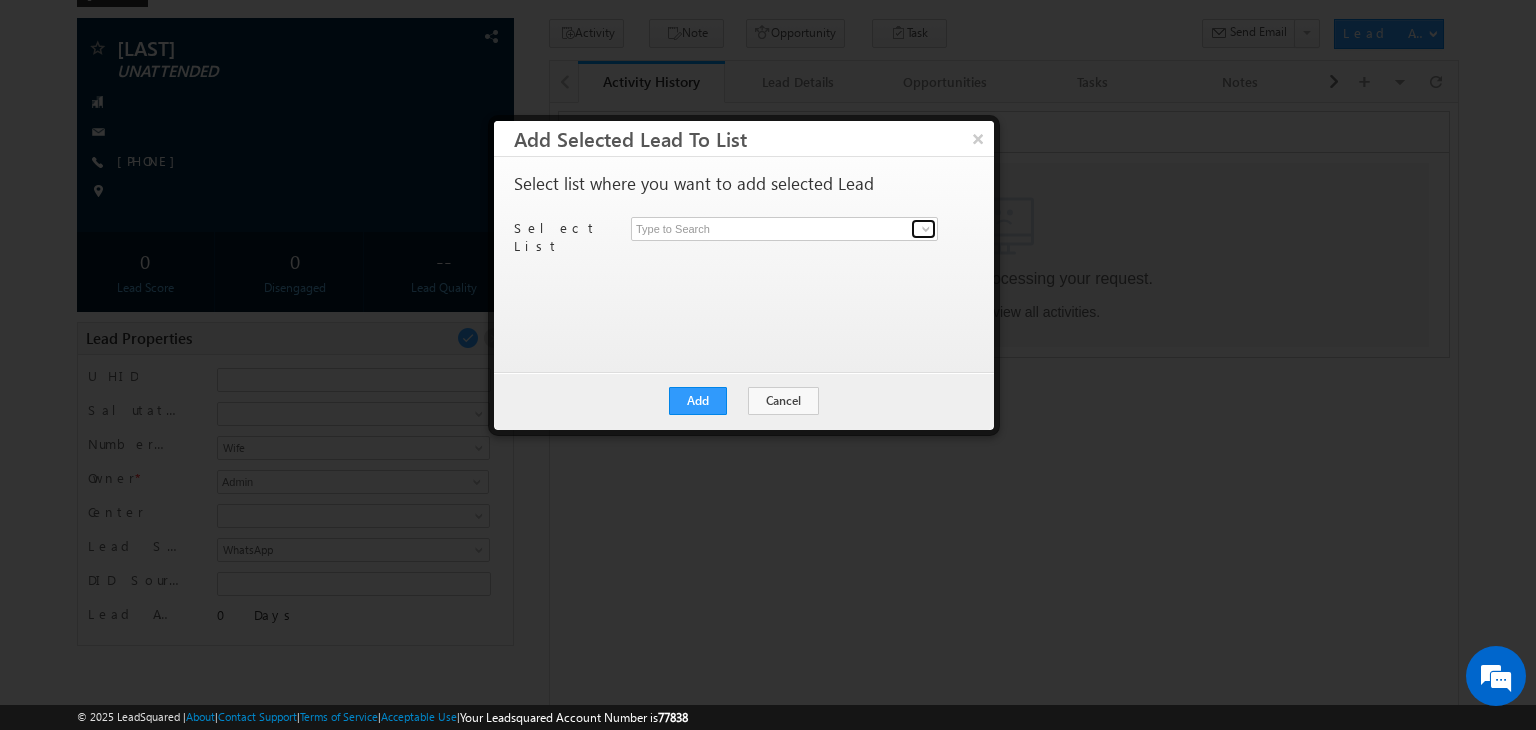 click at bounding box center (926, 229) 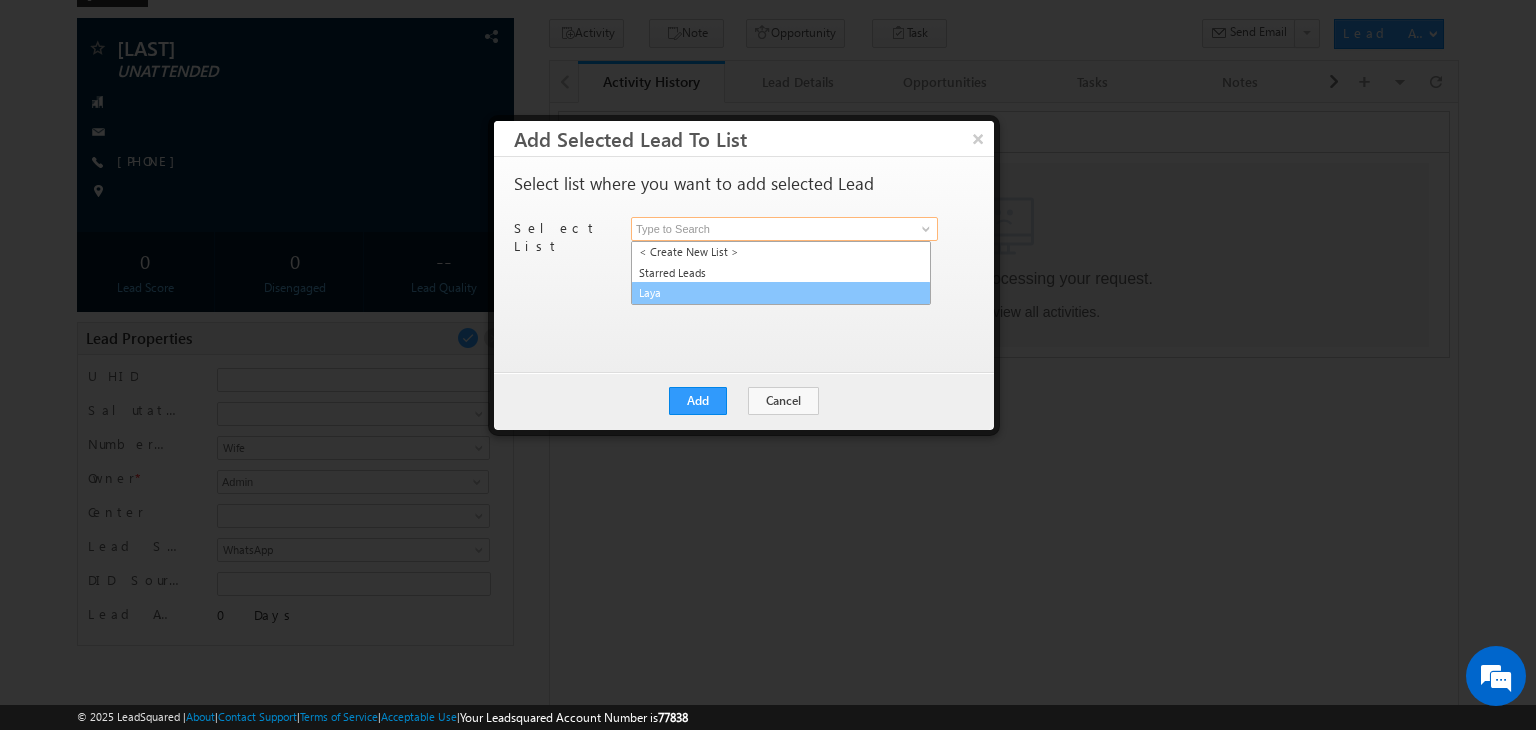 click on "Laya" at bounding box center [781, 293] 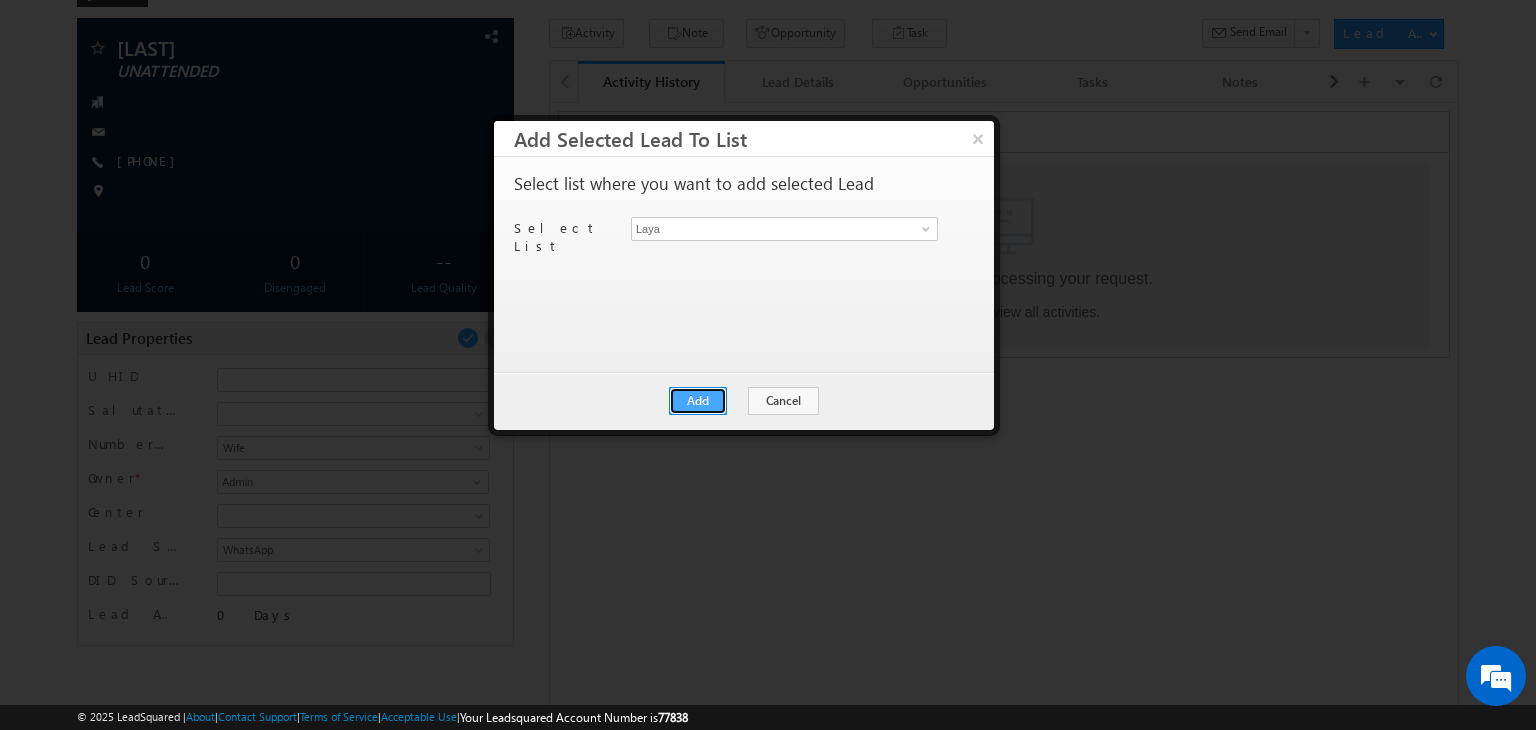 click on "Add" at bounding box center (698, 401) 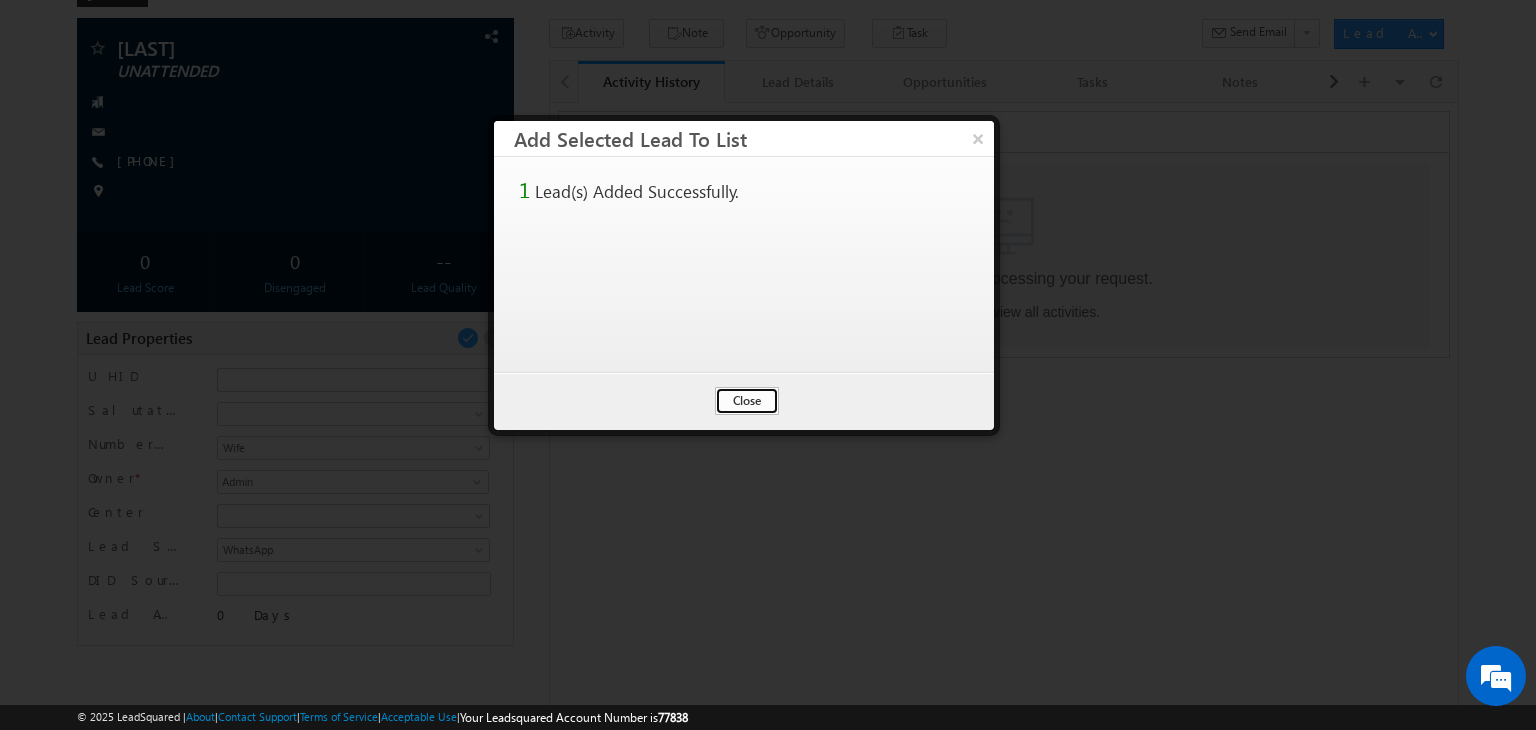 click on "Close" at bounding box center [747, 401] 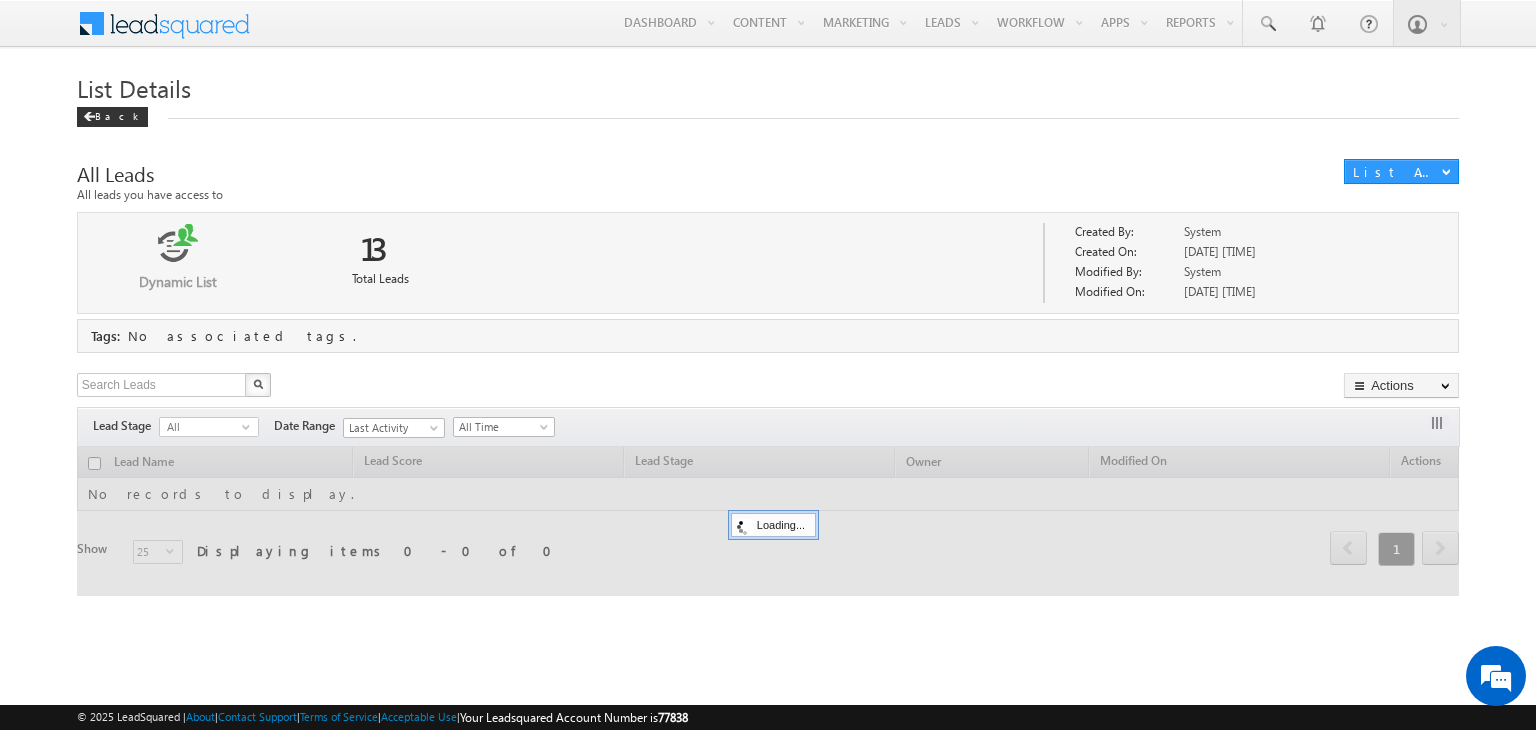 scroll, scrollTop: 0, scrollLeft: 0, axis: both 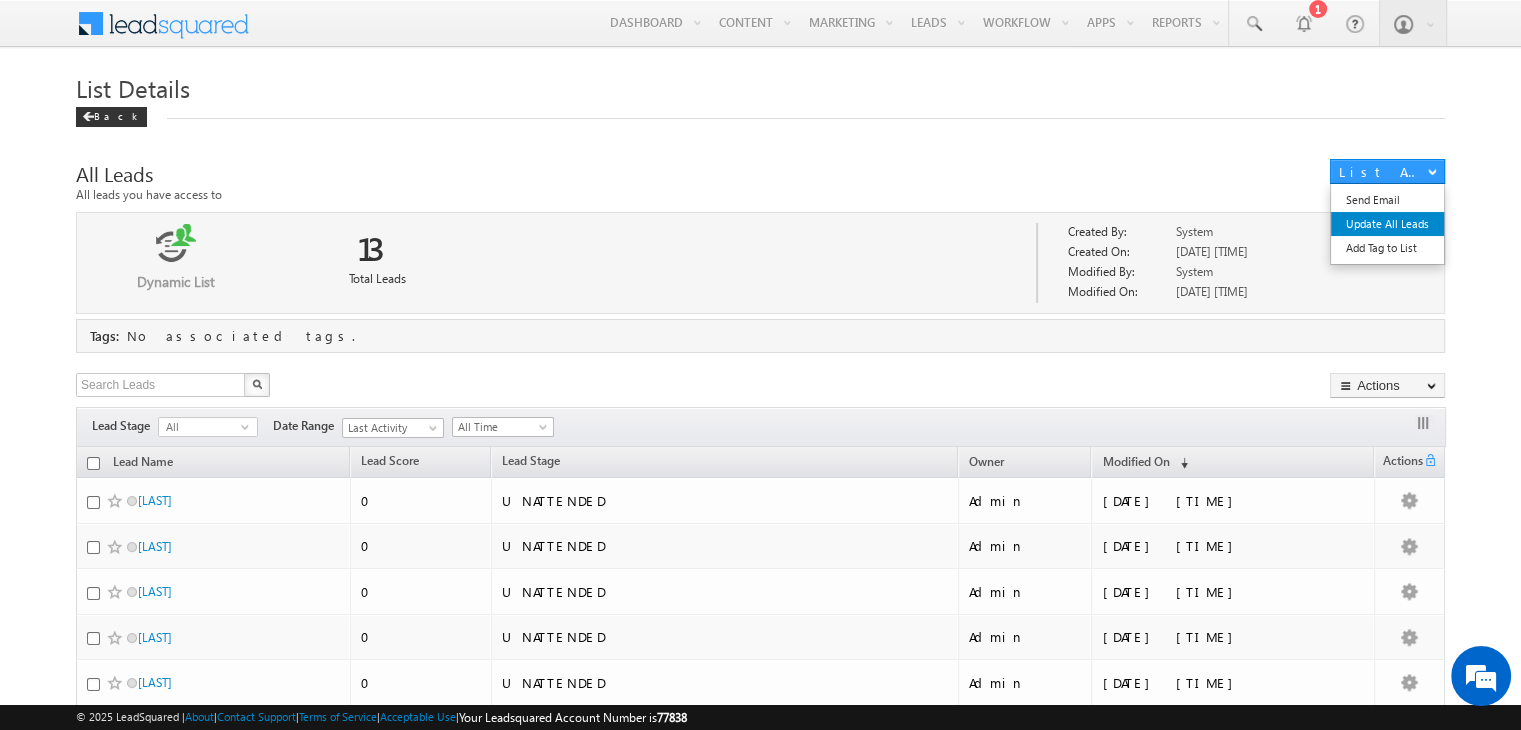 click on "Update All Leads" at bounding box center (1387, 224) 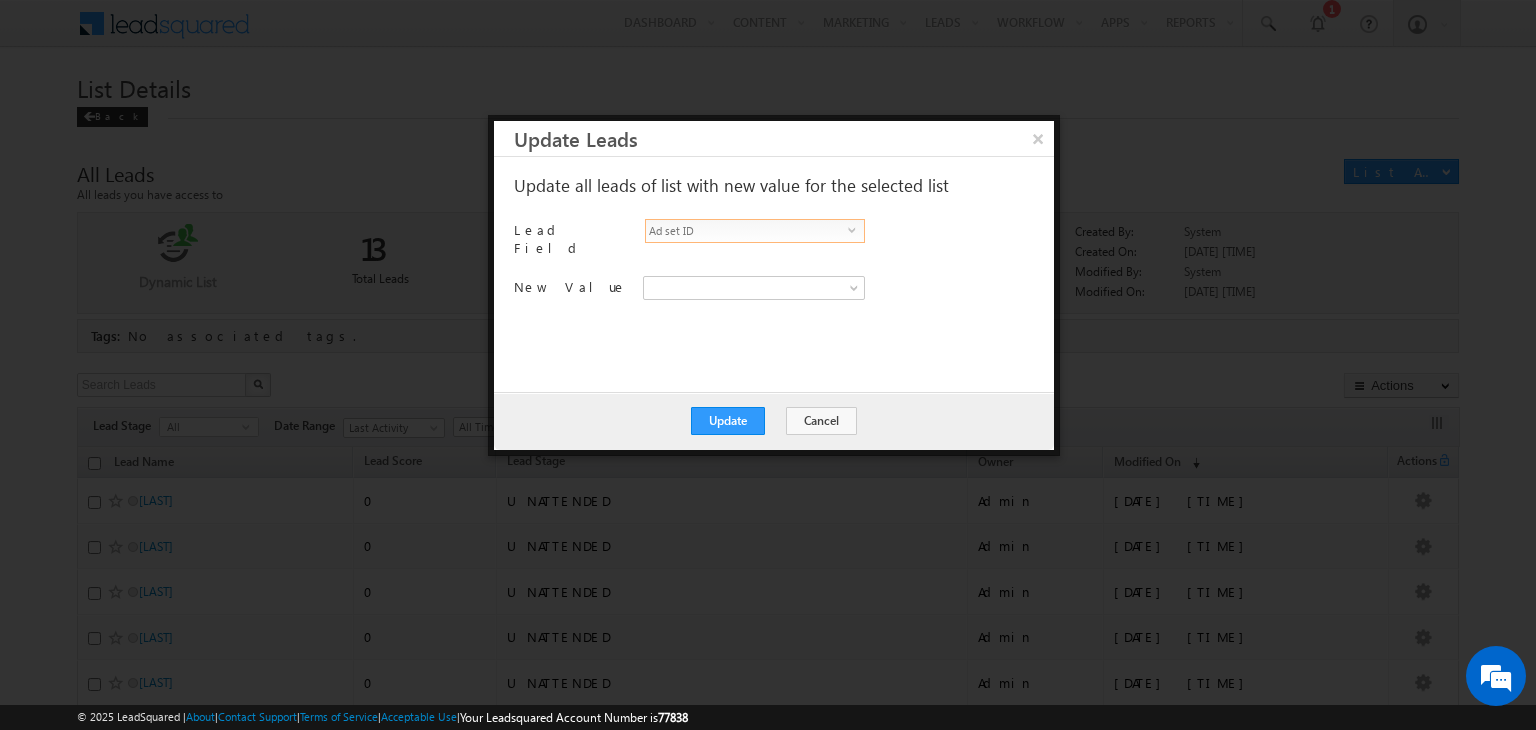 click on "Ad set ID" at bounding box center [747, 231] 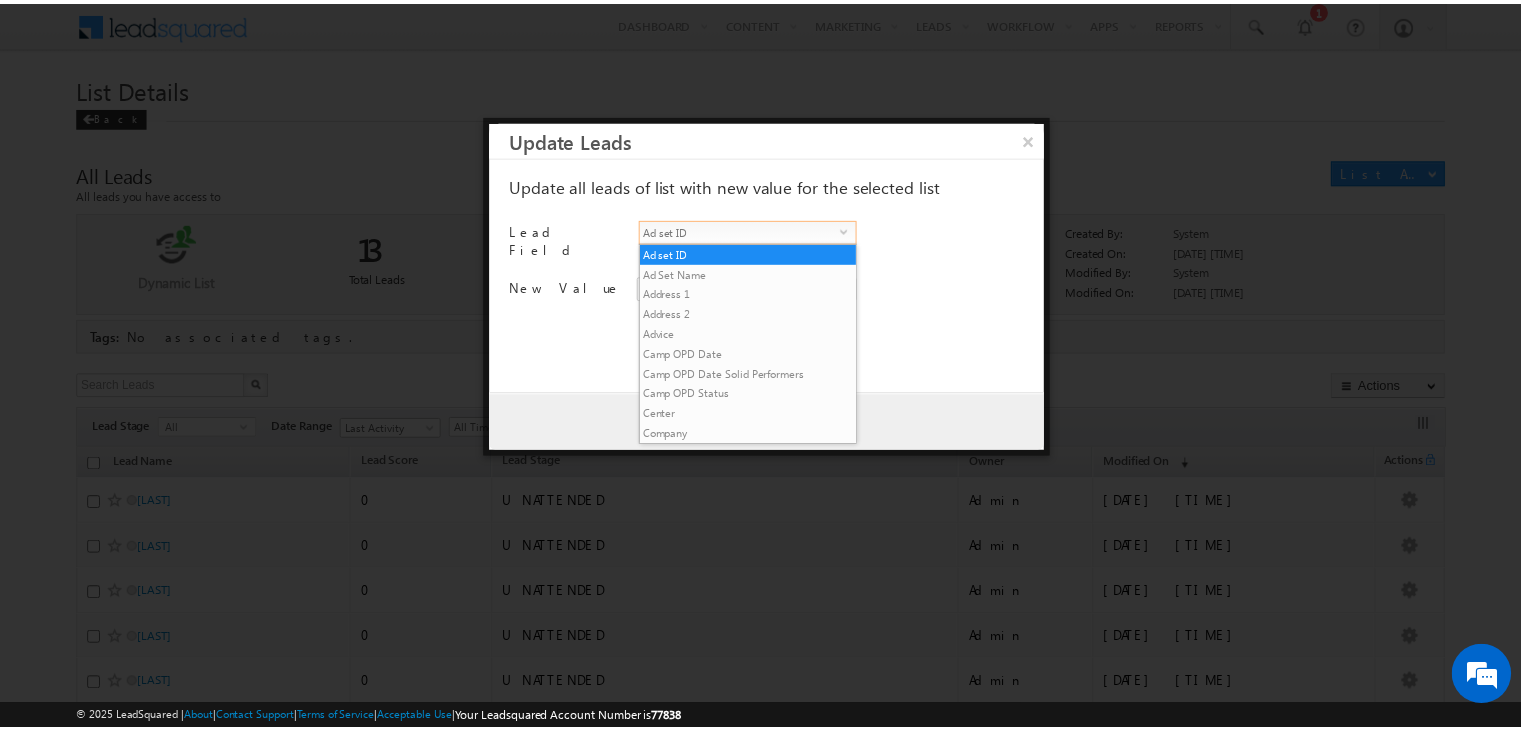 scroll, scrollTop: 0, scrollLeft: 0, axis: both 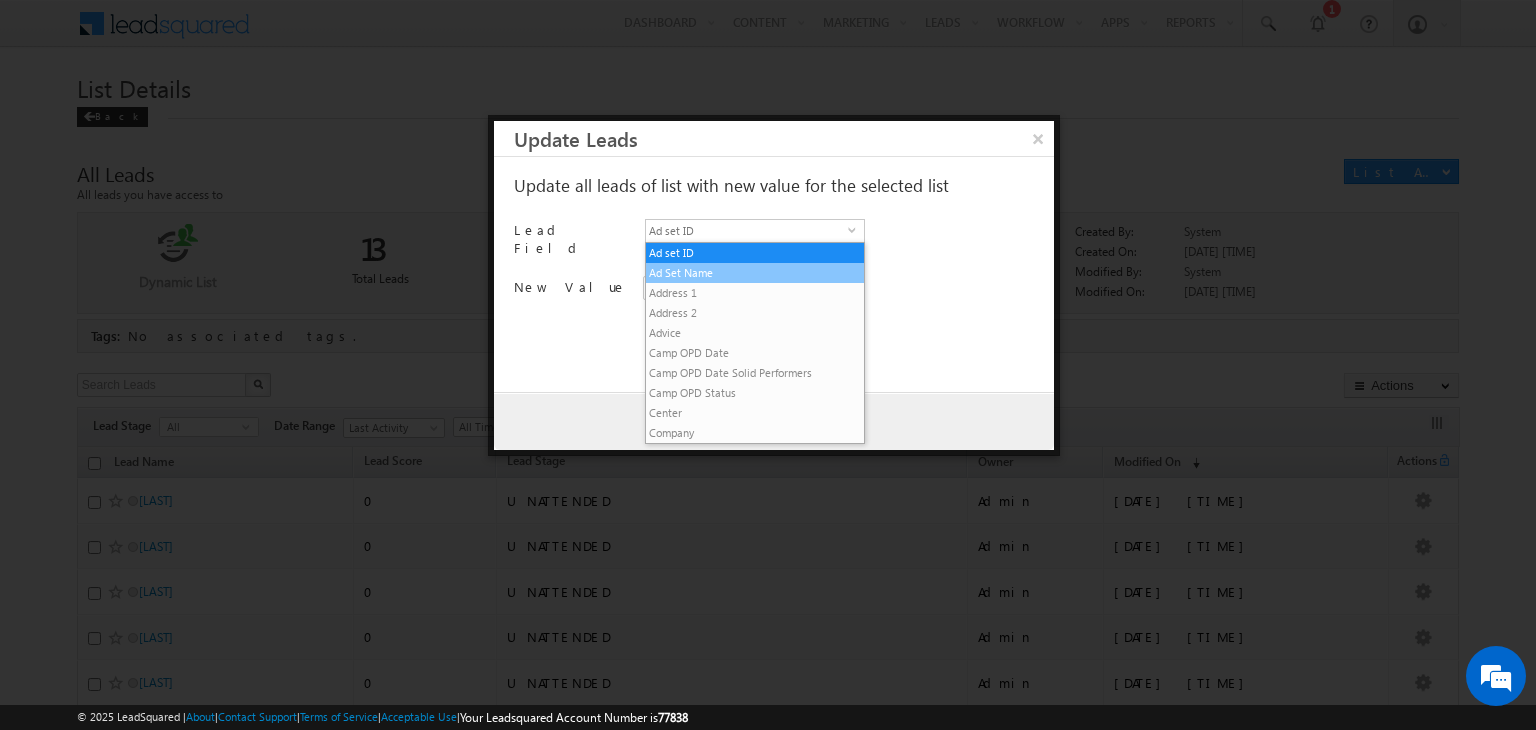 click on "Ad Set Name" at bounding box center [755, 273] 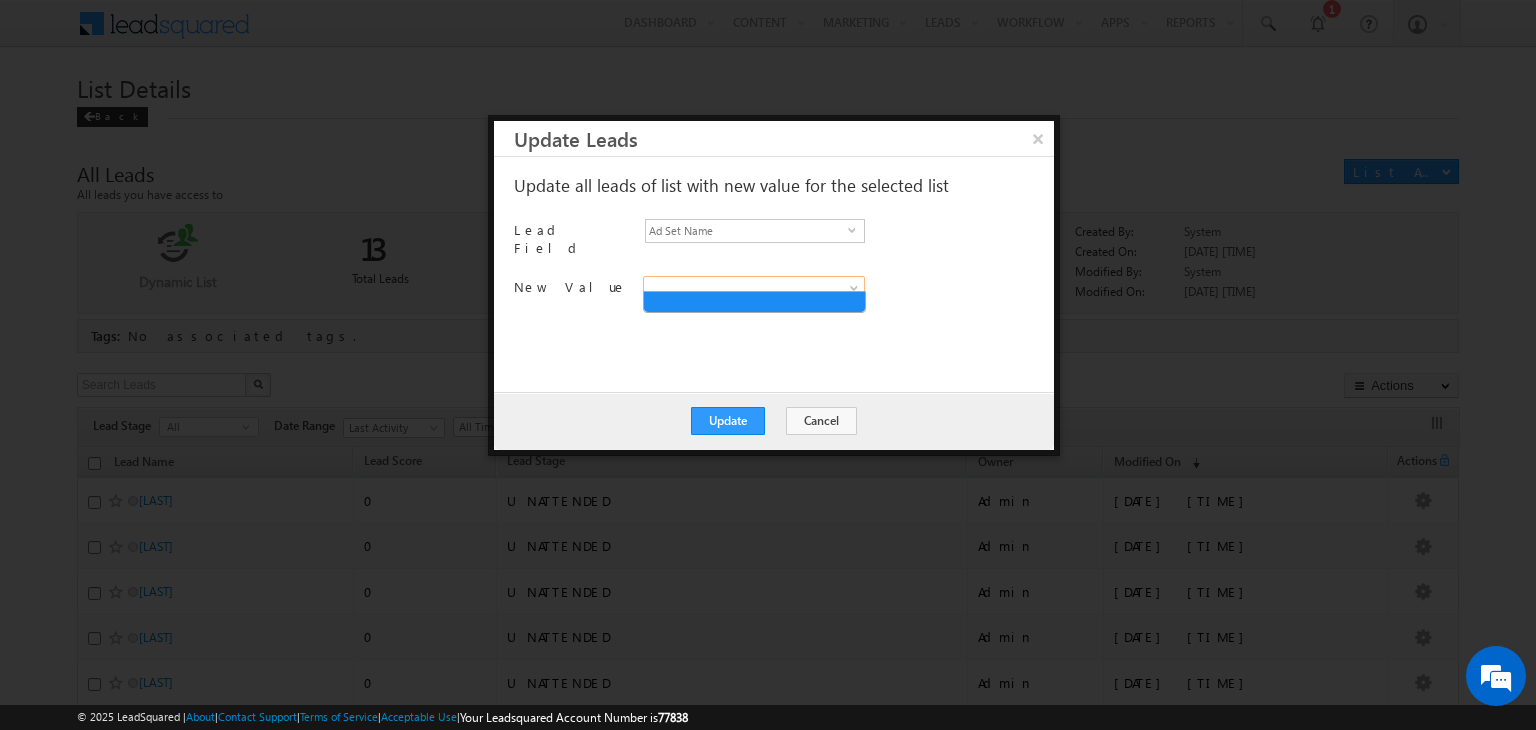 click at bounding box center (856, 292) 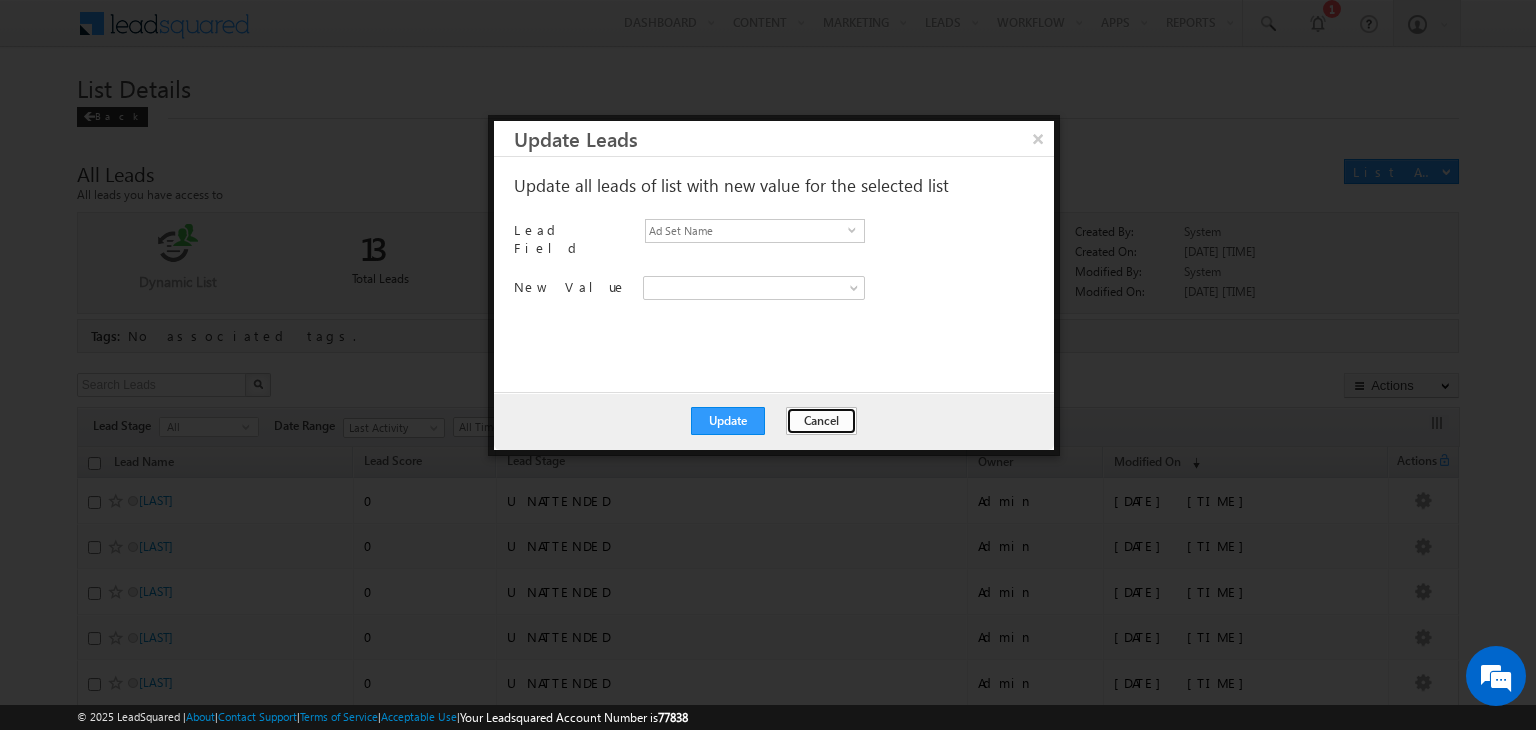click on "Cancel" at bounding box center [821, 421] 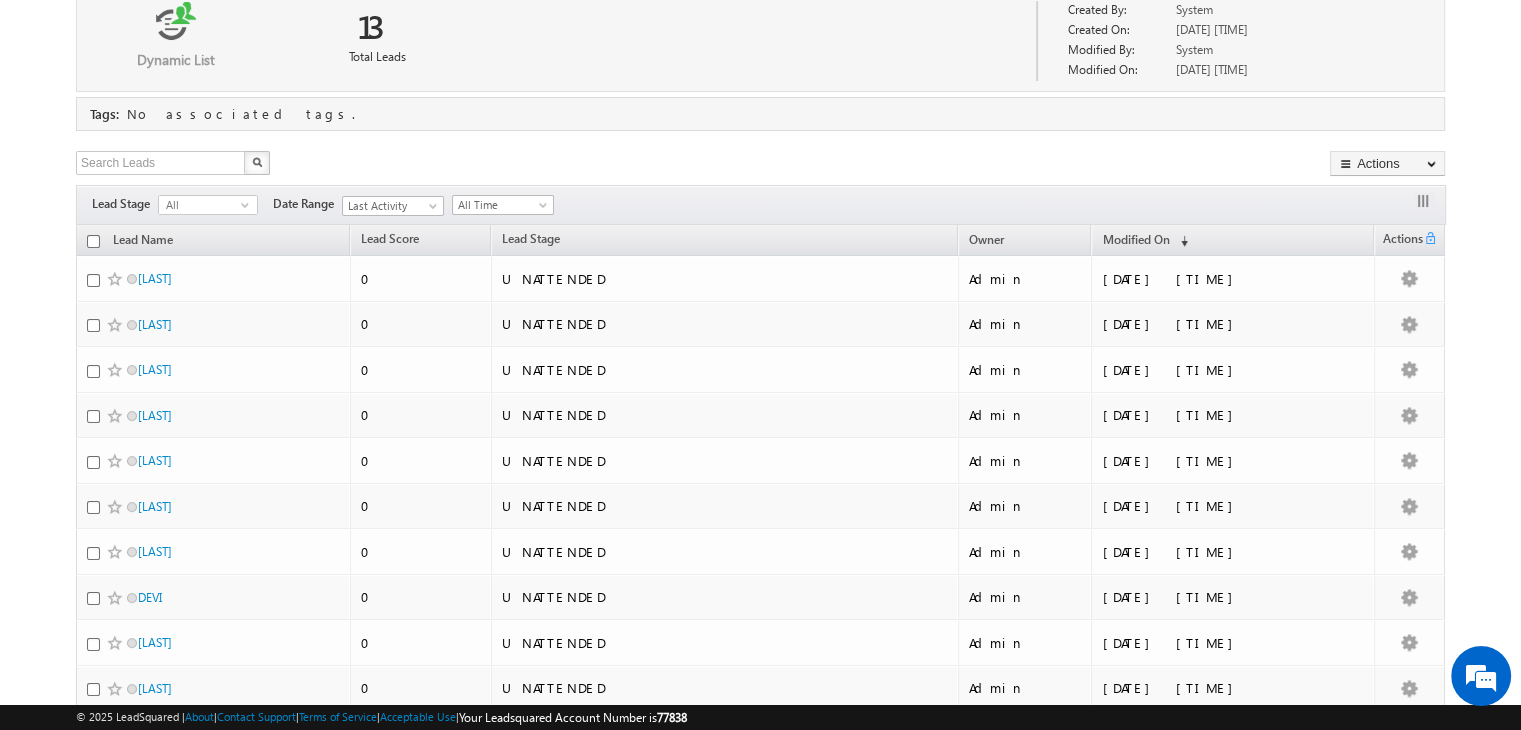 scroll, scrollTop: 122, scrollLeft: 0, axis: vertical 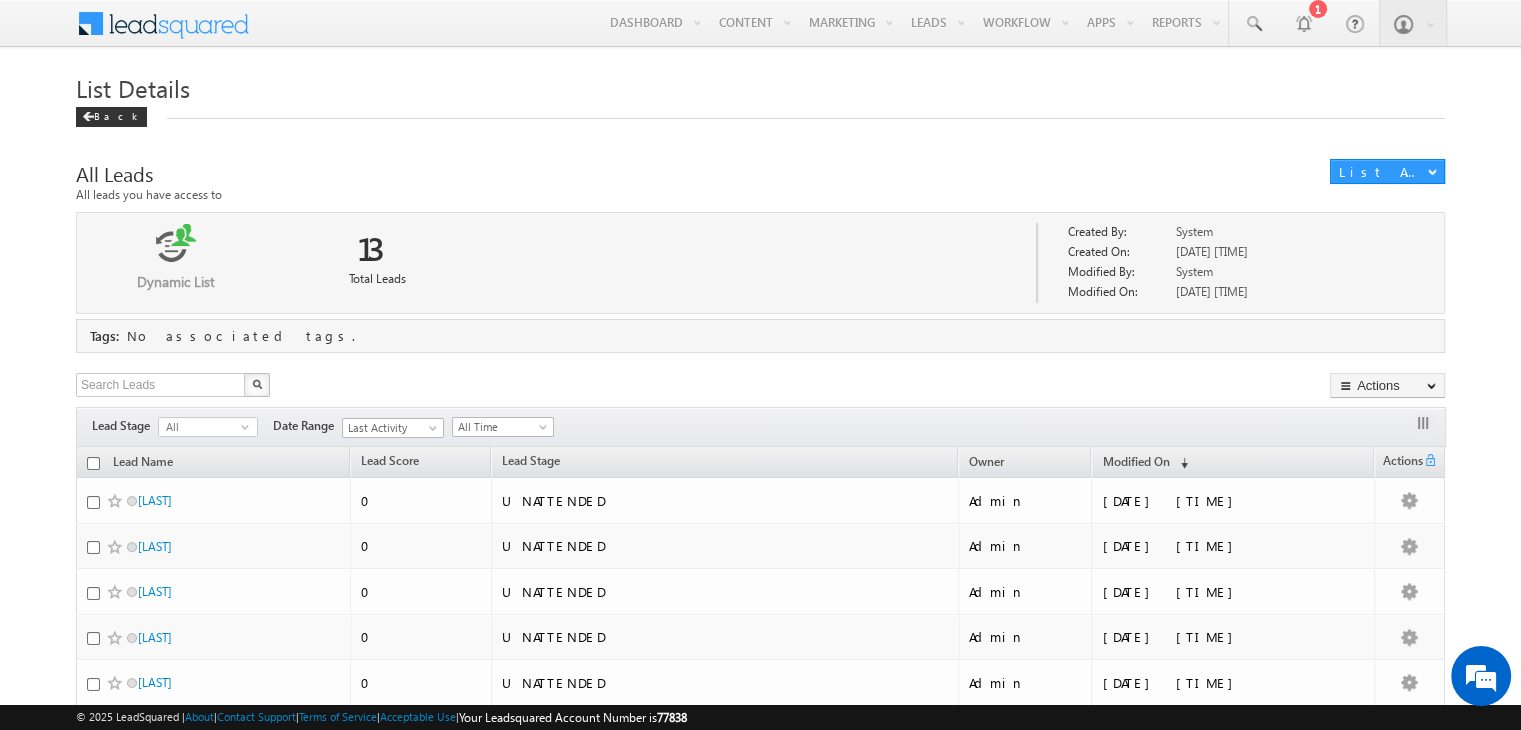 click at bounding box center (93, 463) 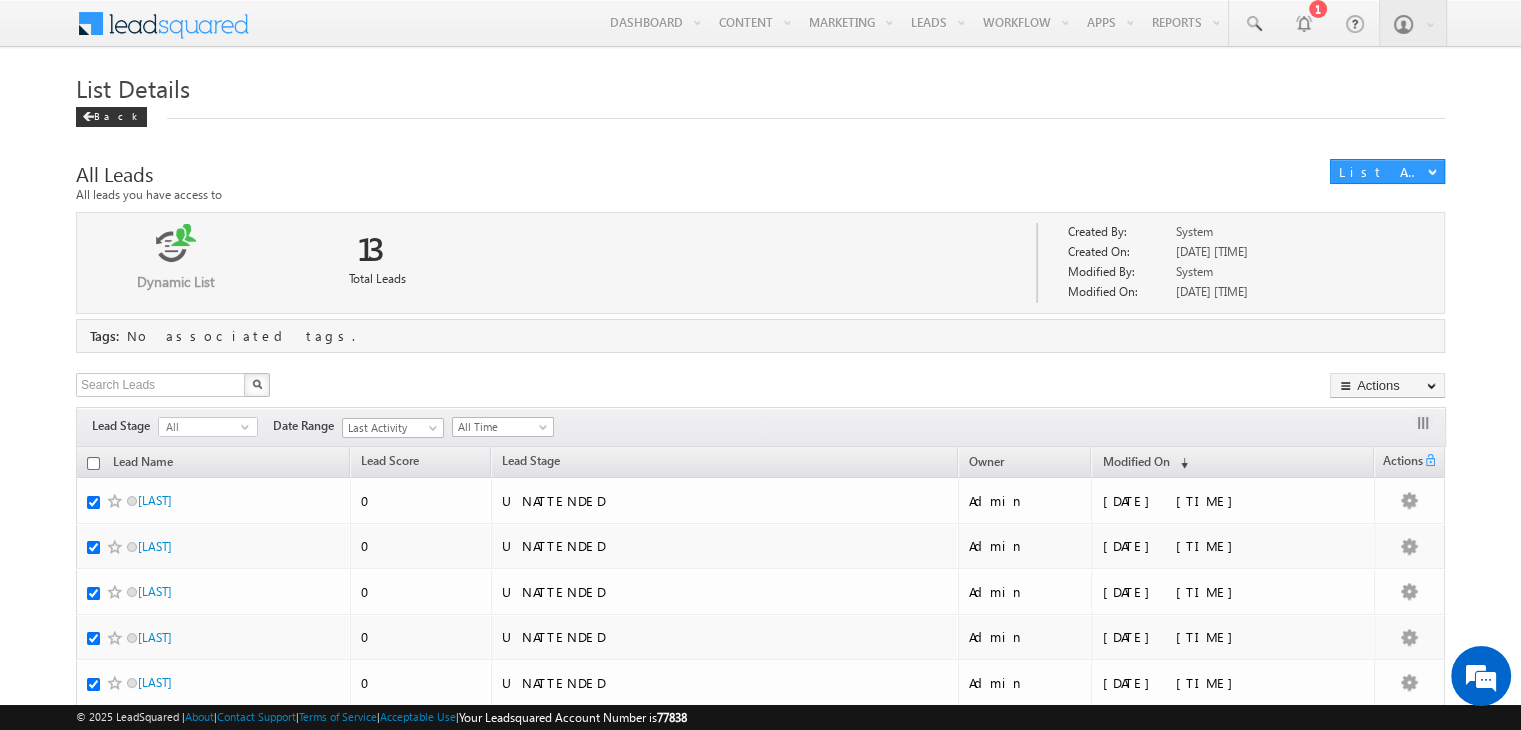checkbox on "true" 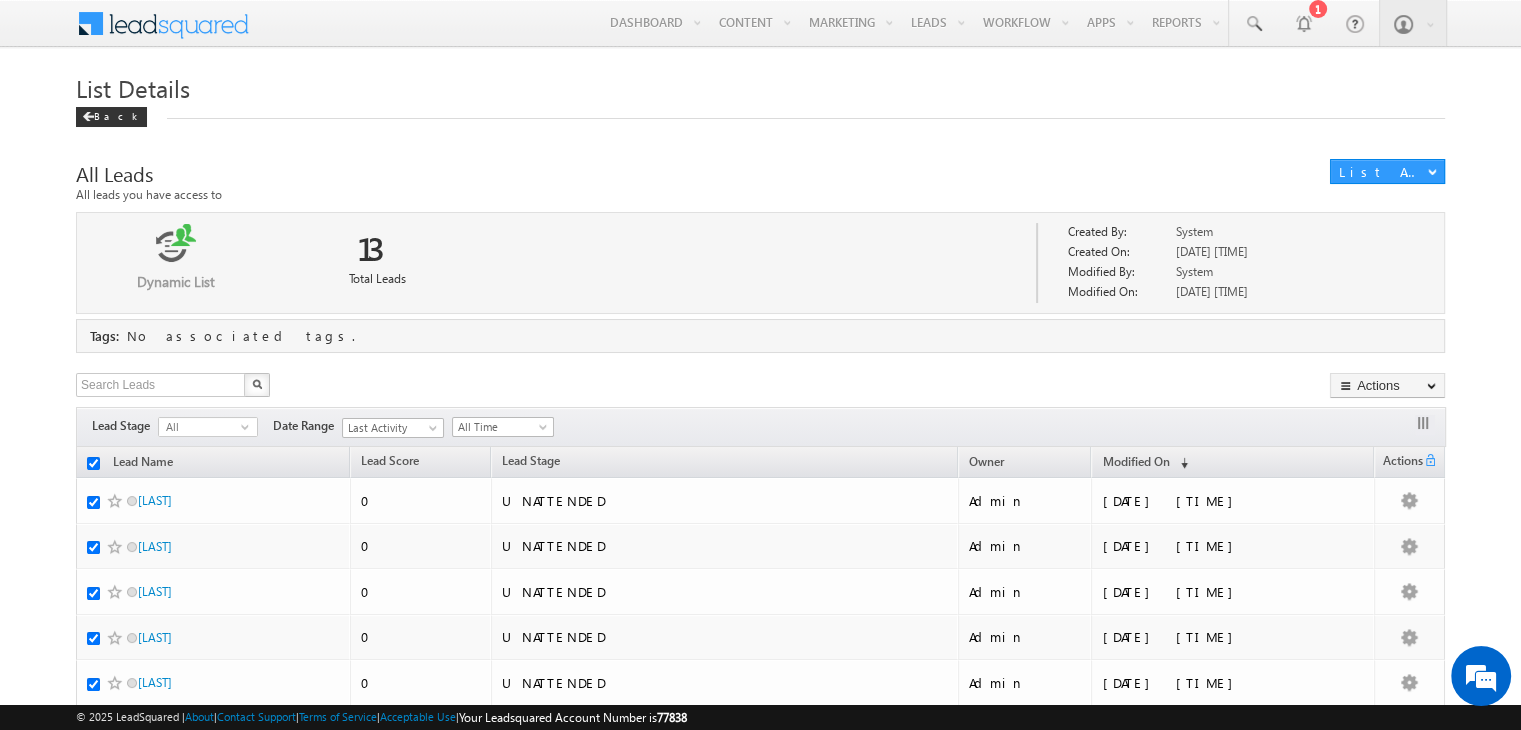 checkbox on "true" 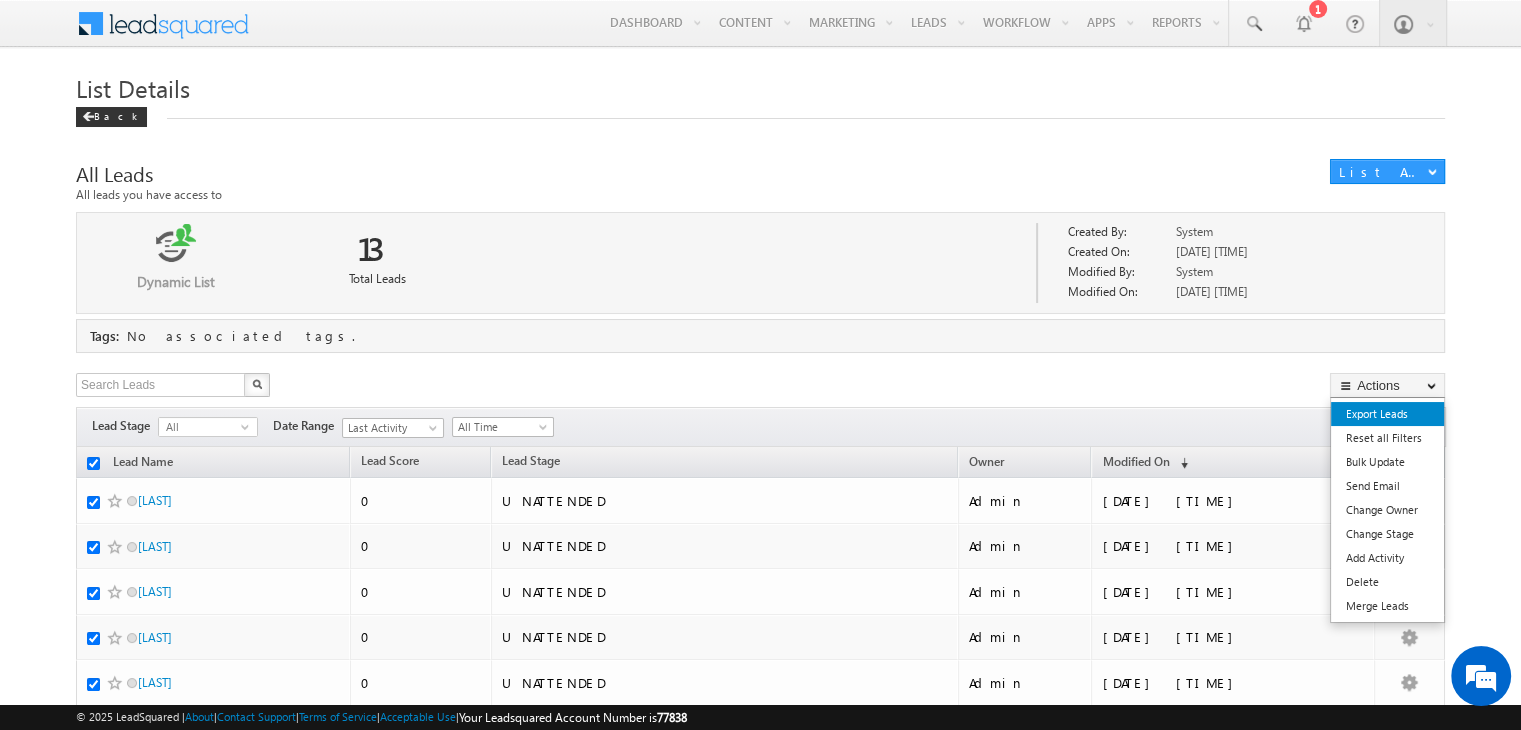 click on "Export Leads" at bounding box center [1387, 414] 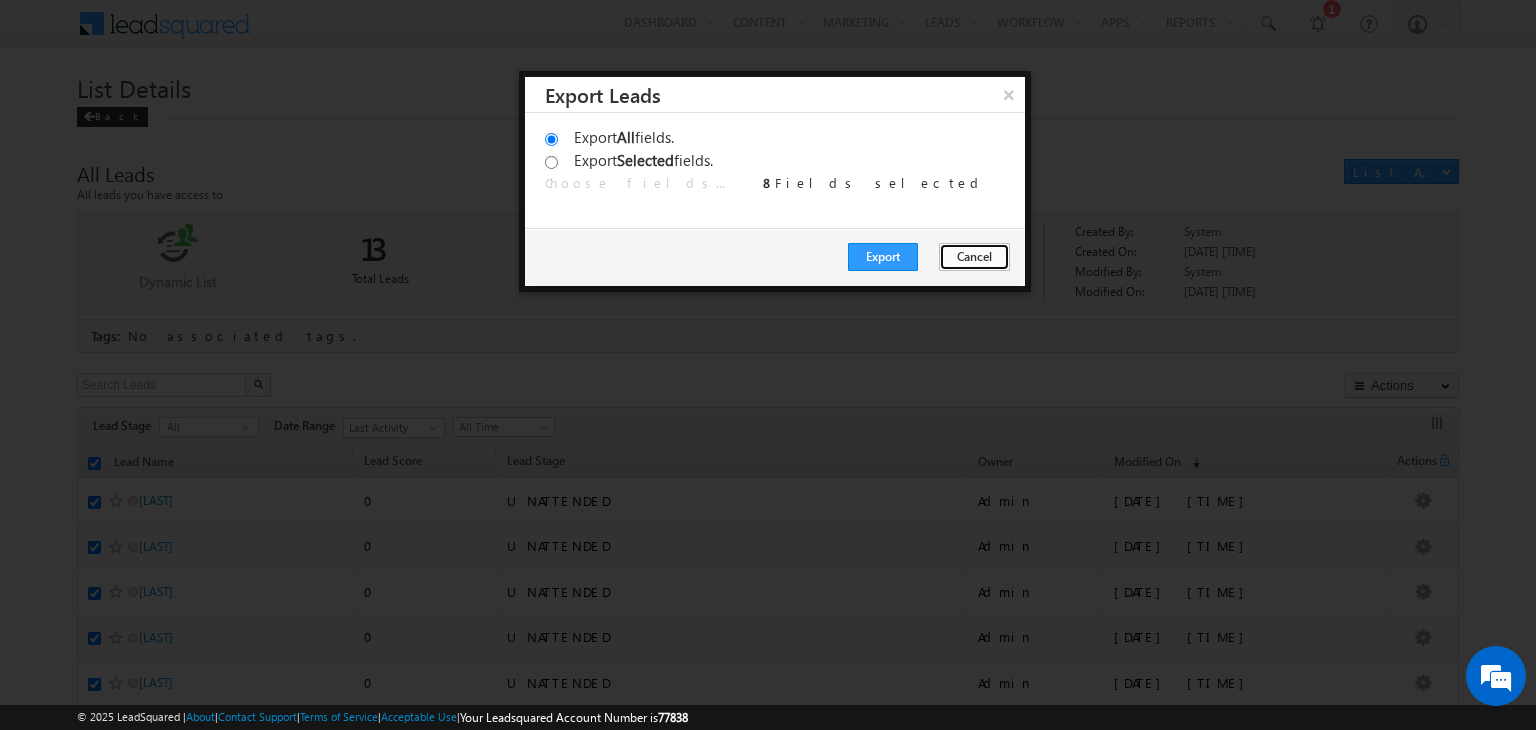 click on "Cancel" at bounding box center [974, 257] 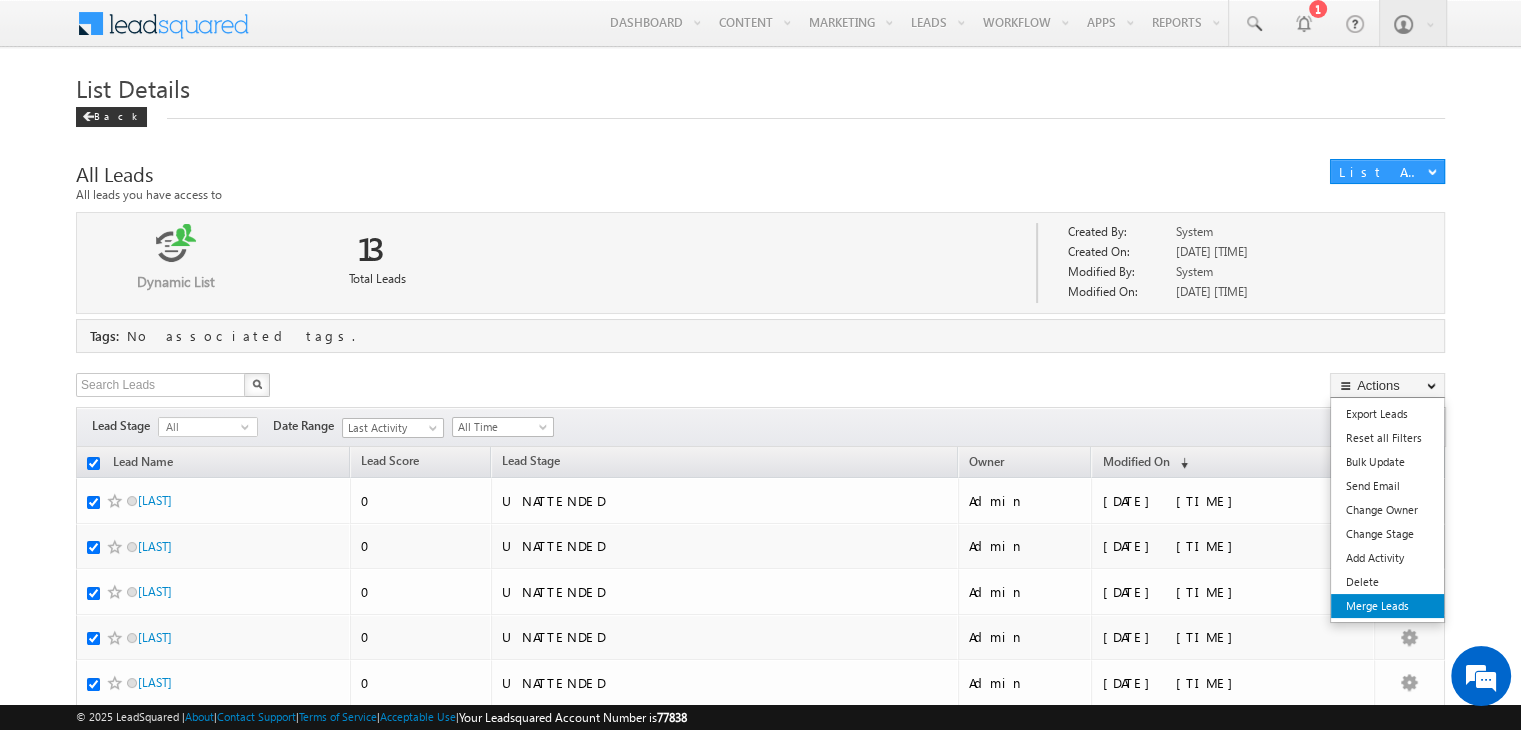 click on "Merge Leads" at bounding box center [1387, 606] 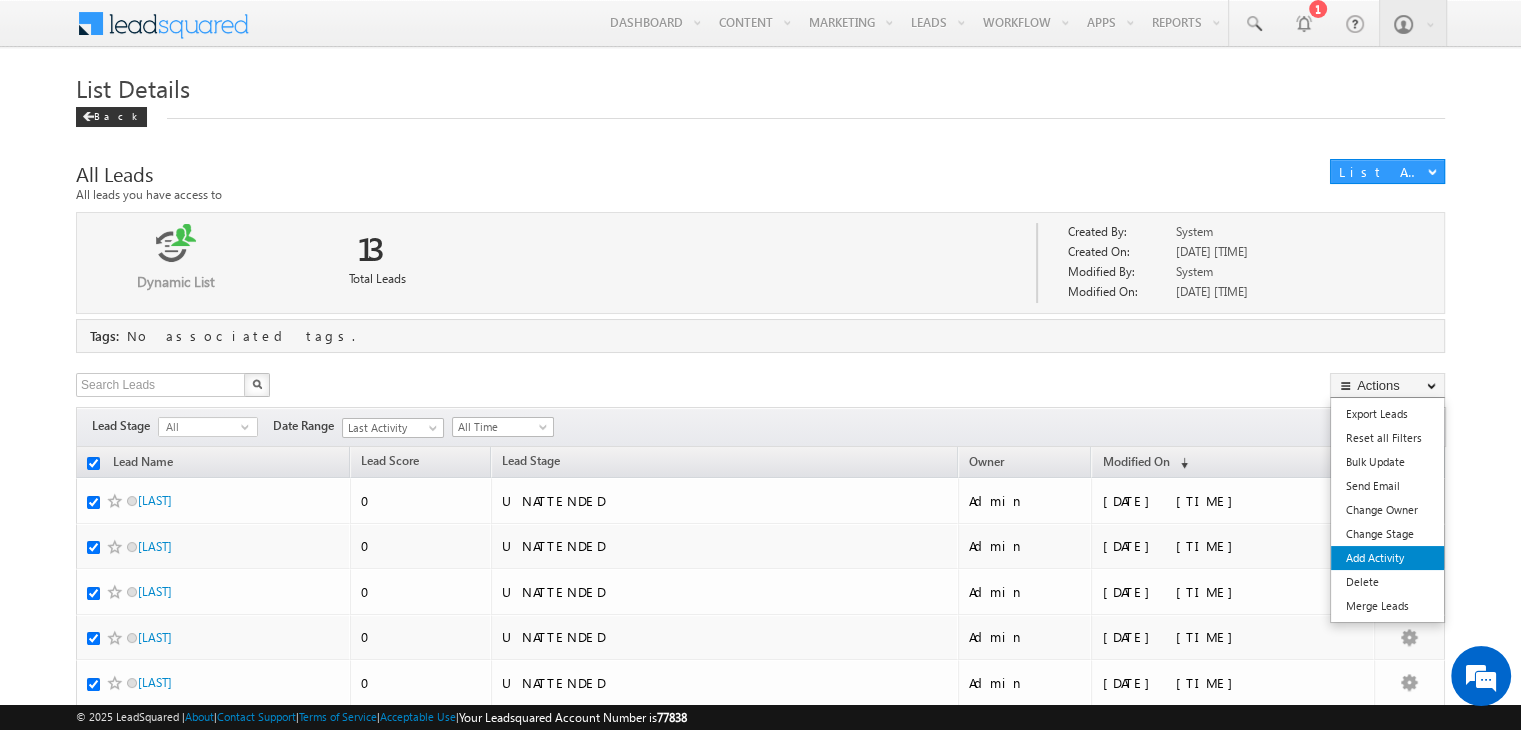 click on "Add Activity" at bounding box center (1387, 558) 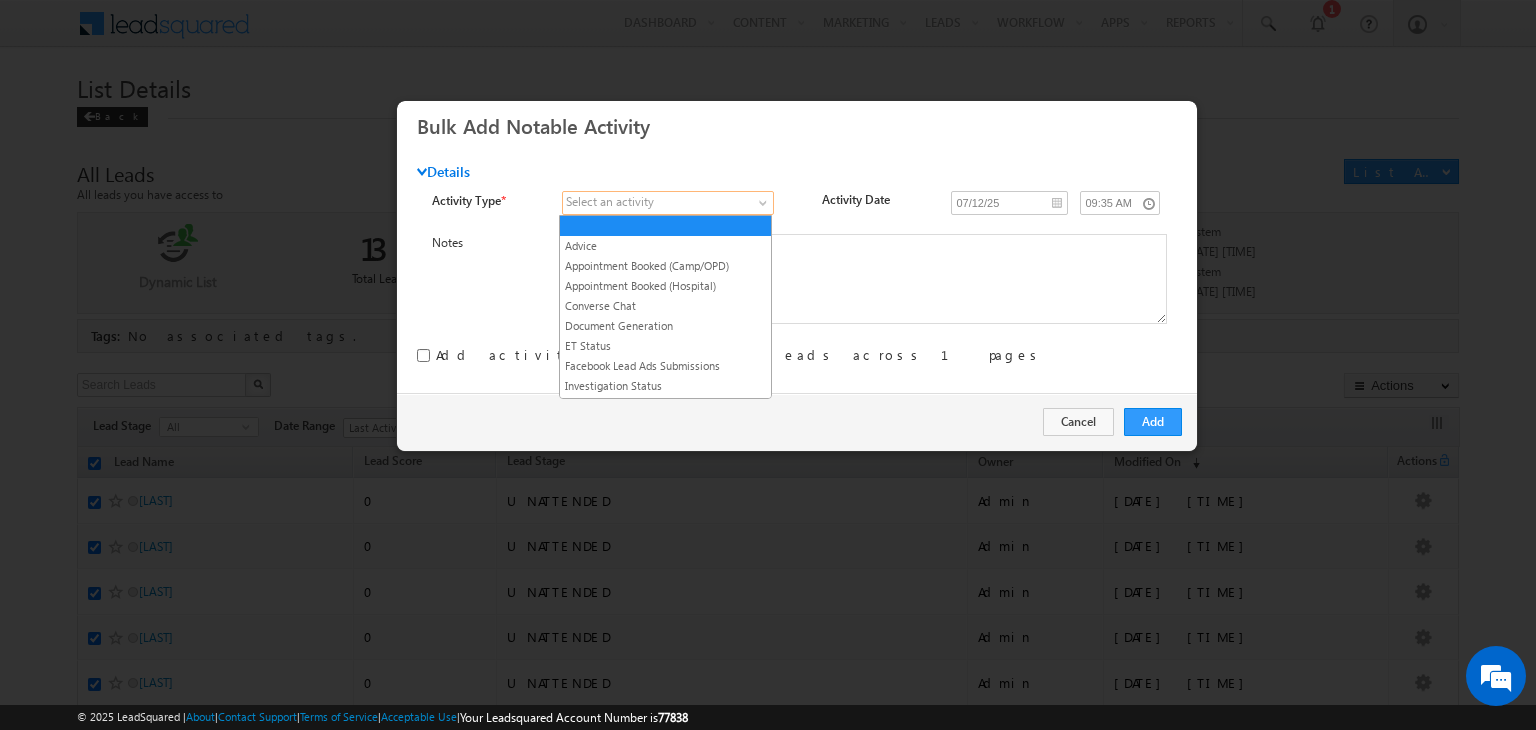 click at bounding box center (657, 203) 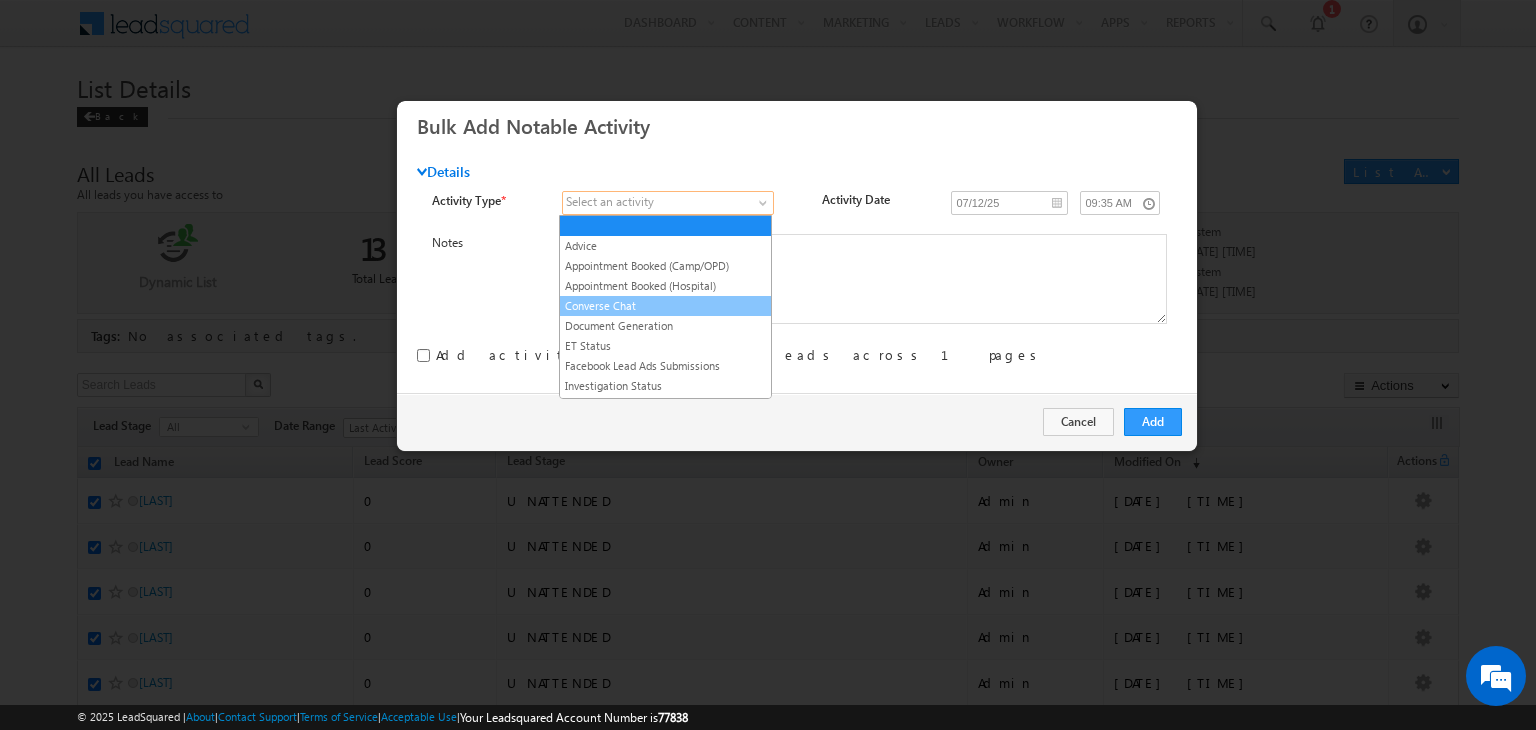 click on "Converse Chat" at bounding box center (665, 306) 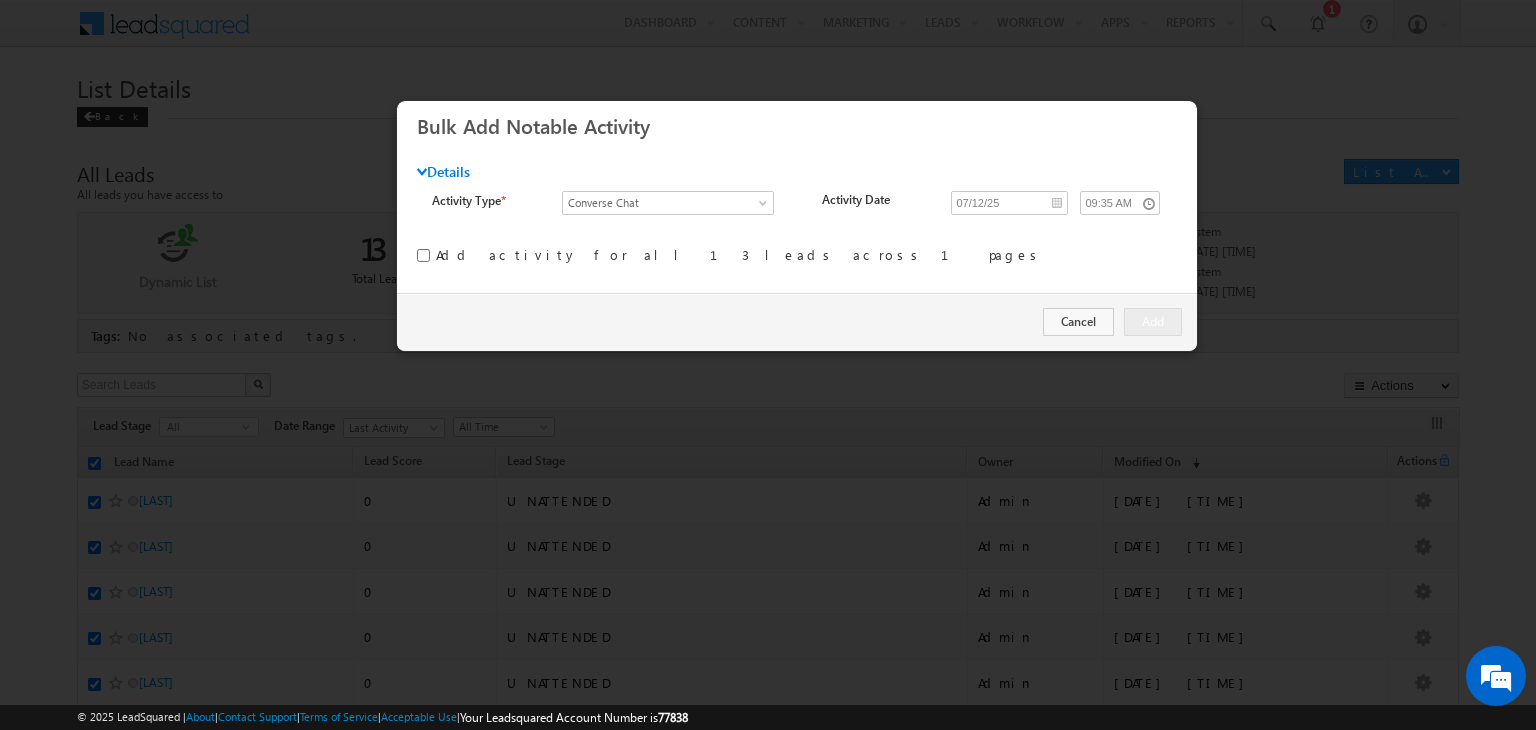 click at bounding box center [423, 254] 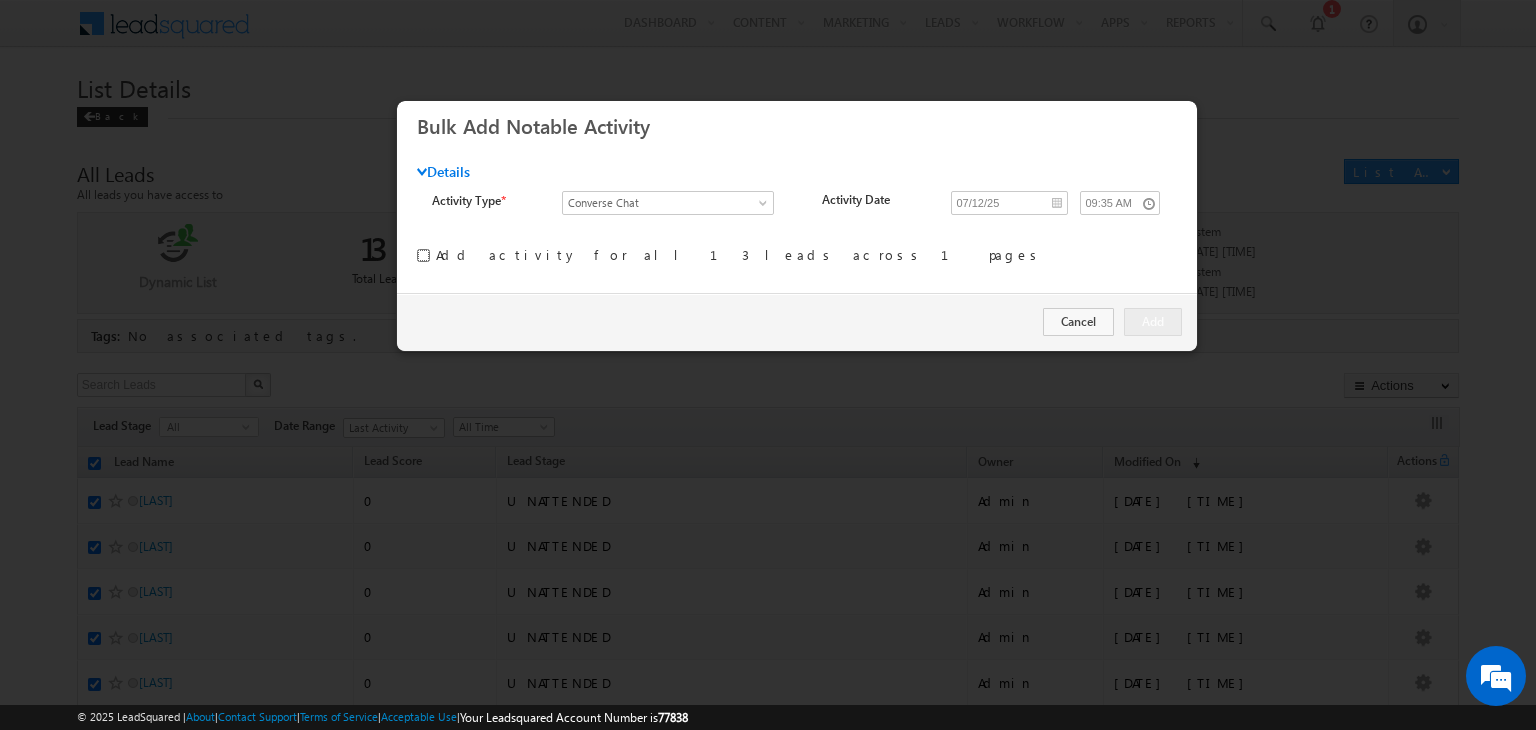 click at bounding box center (423, 255) 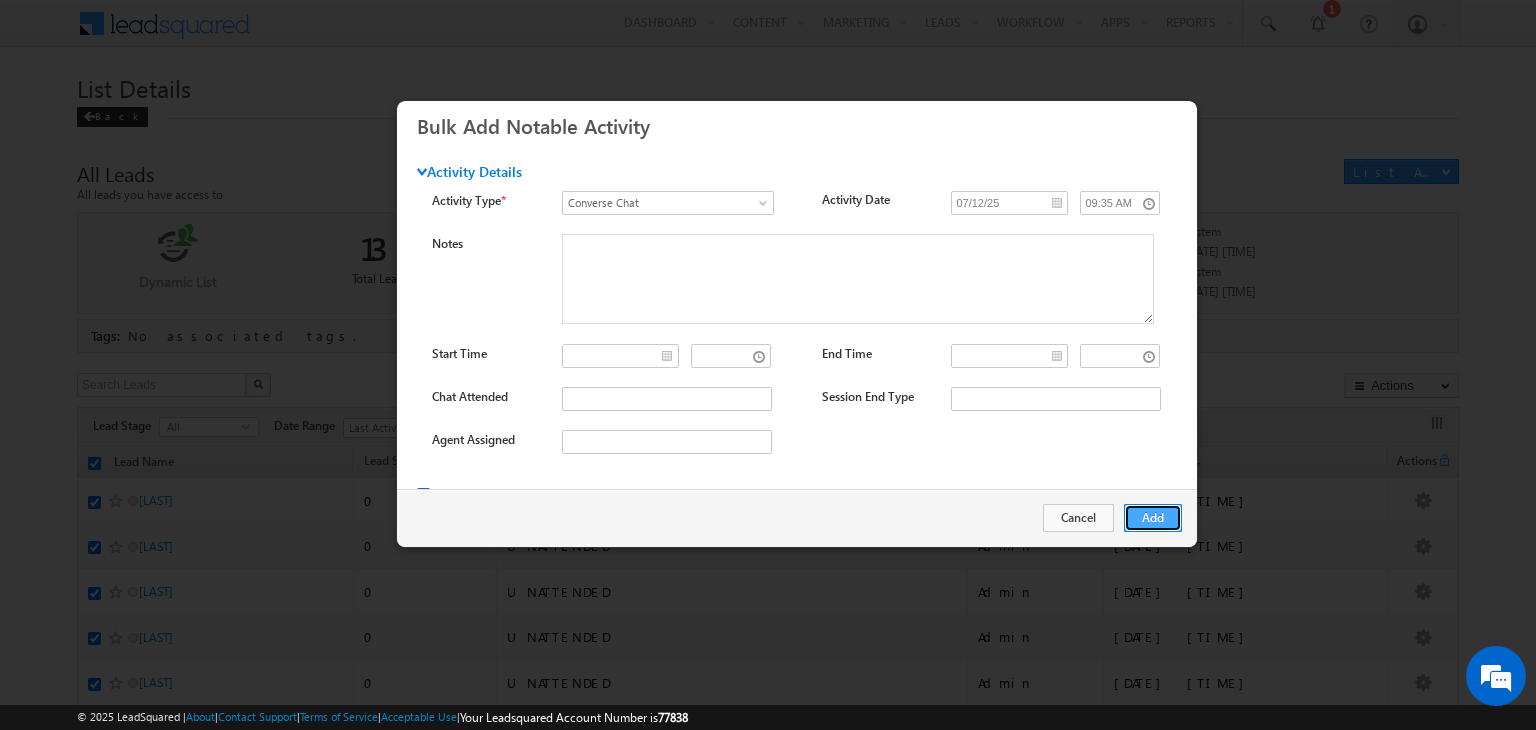 click on "Add" at bounding box center [1153, 518] 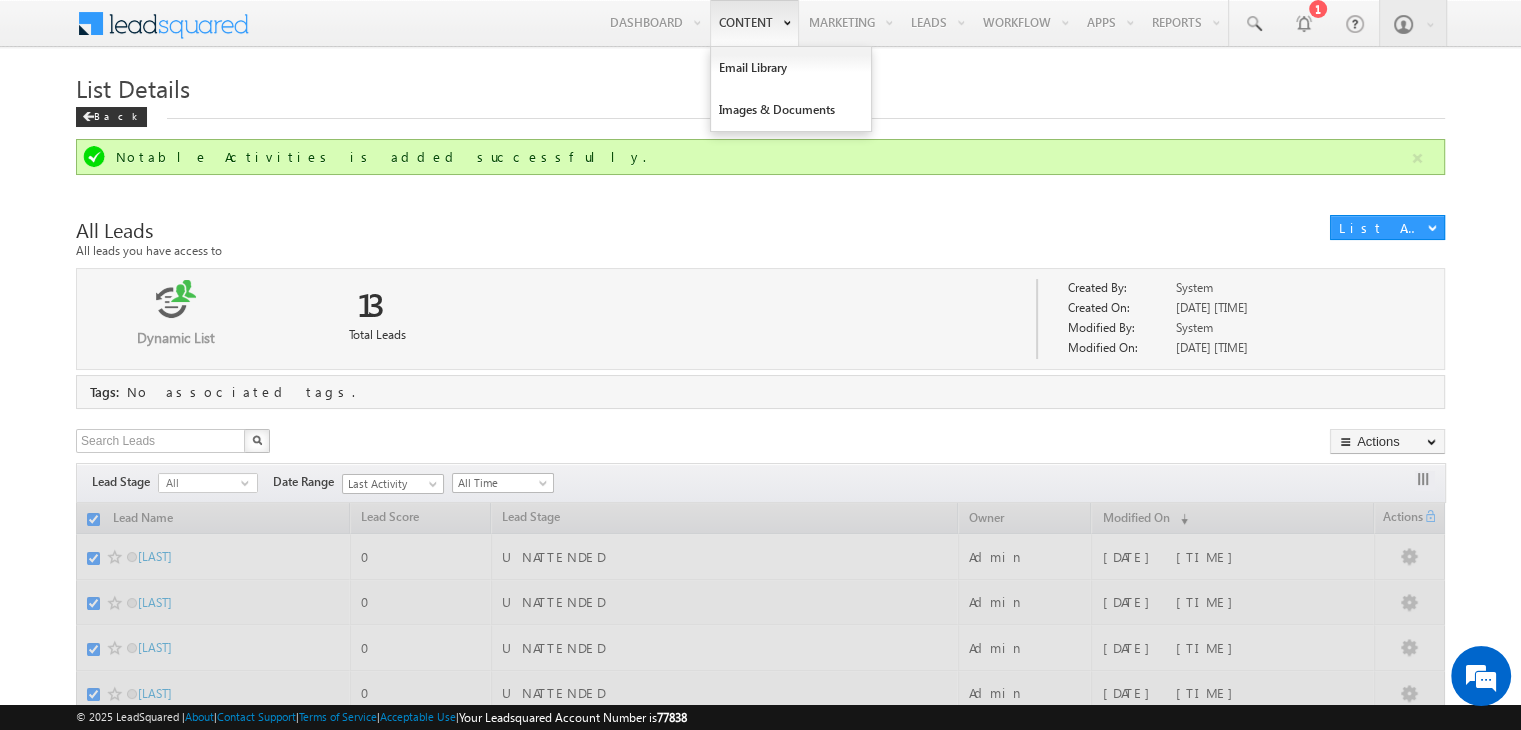 checkbox on "false" 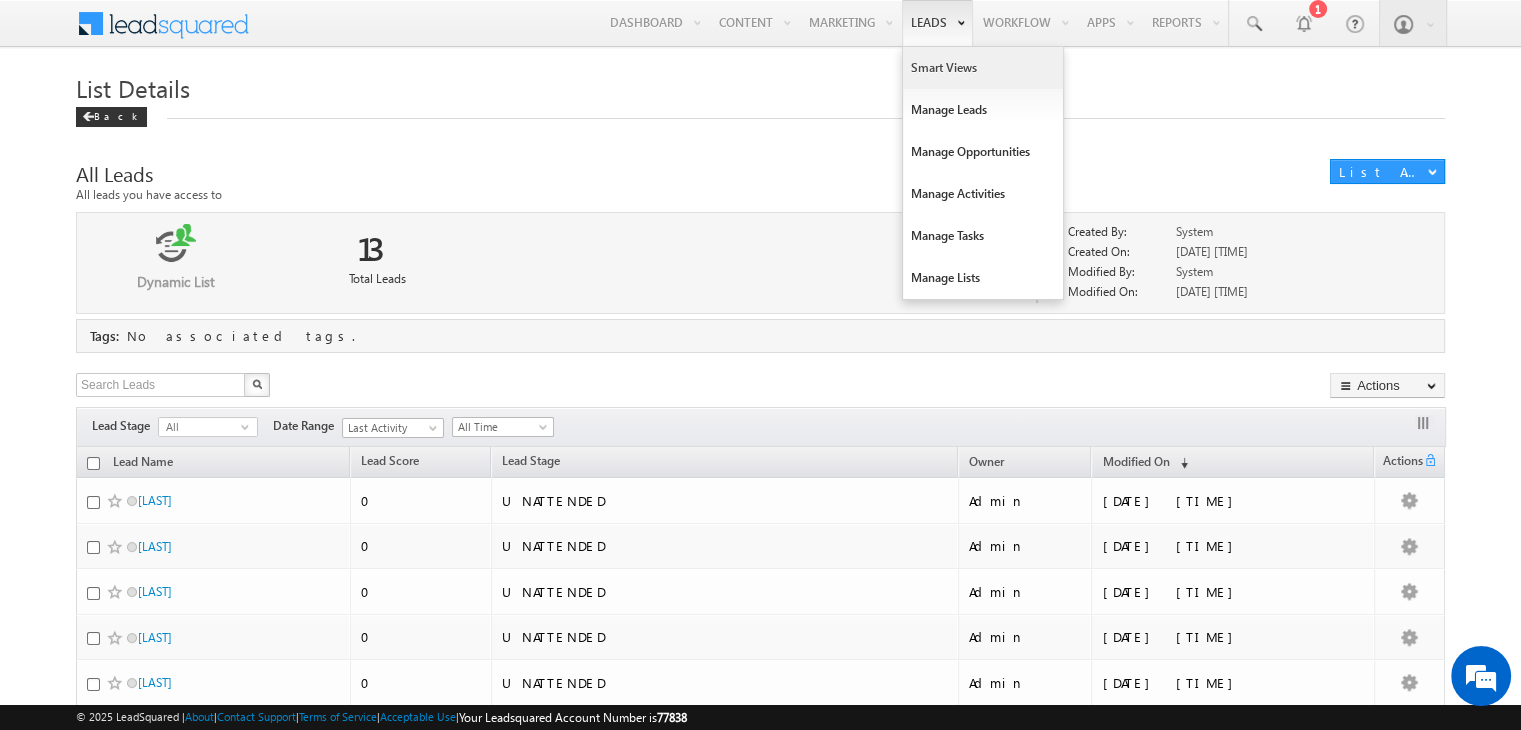 click on "Smart Views" at bounding box center (983, 68) 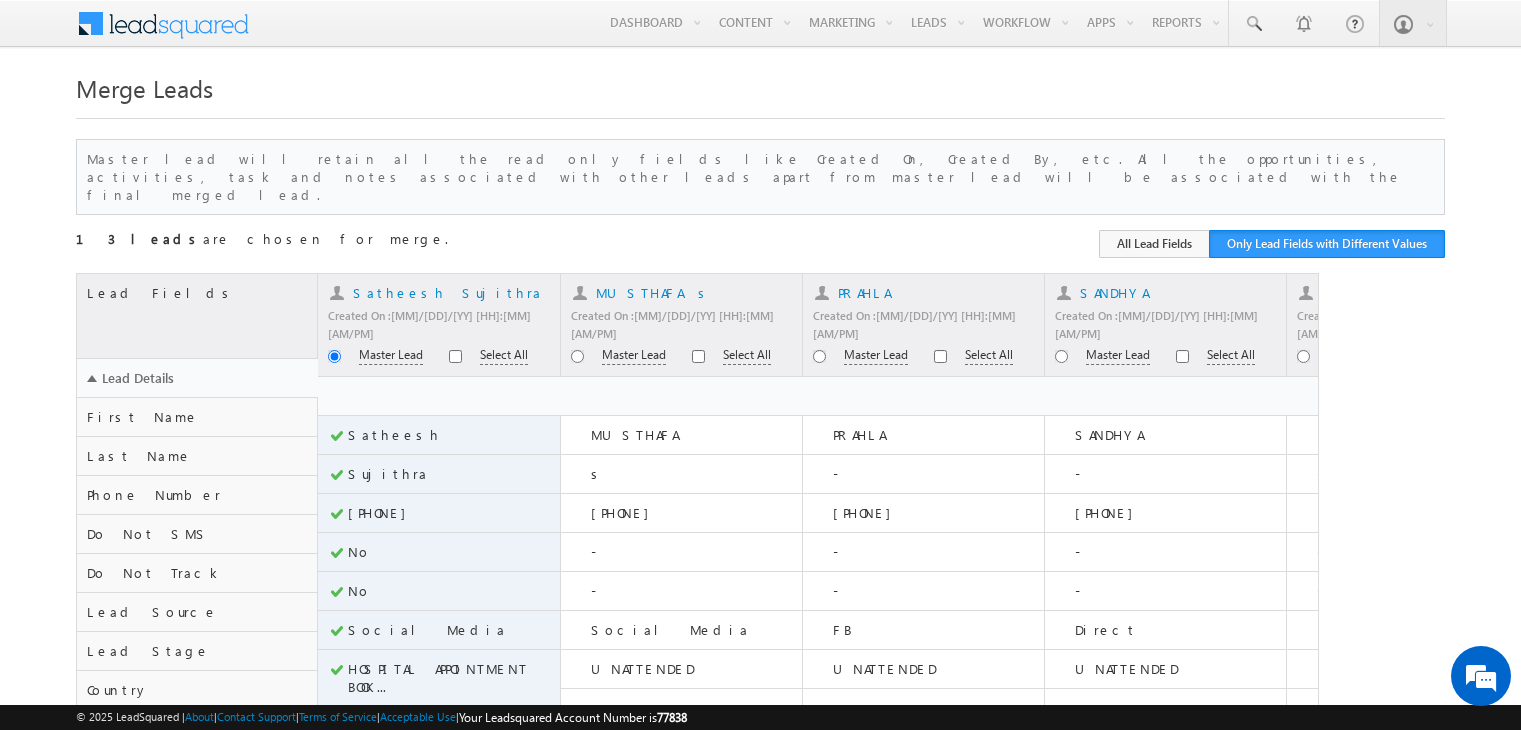 scroll, scrollTop: 0, scrollLeft: 0, axis: both 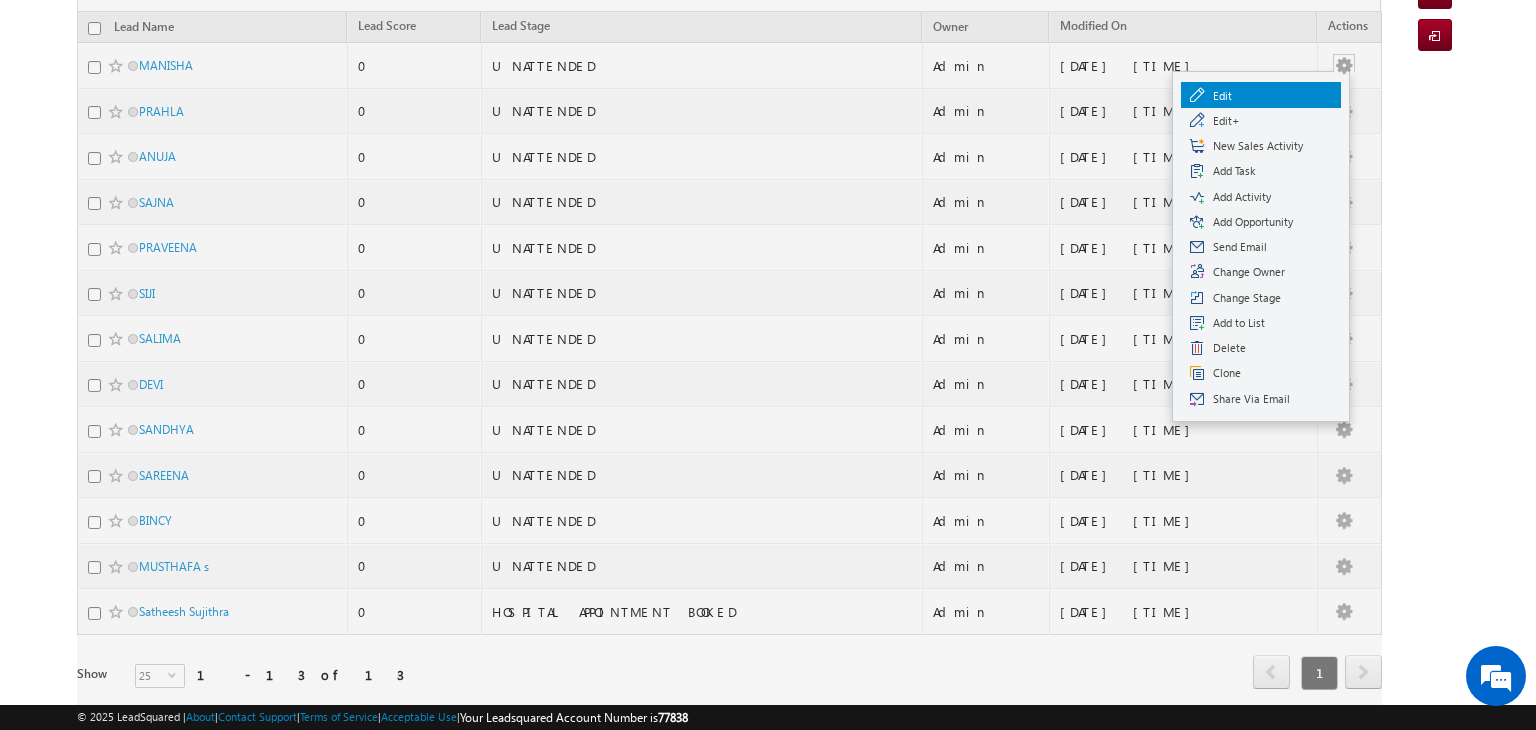 click on "Edit" at bounding box center (1273, 96) 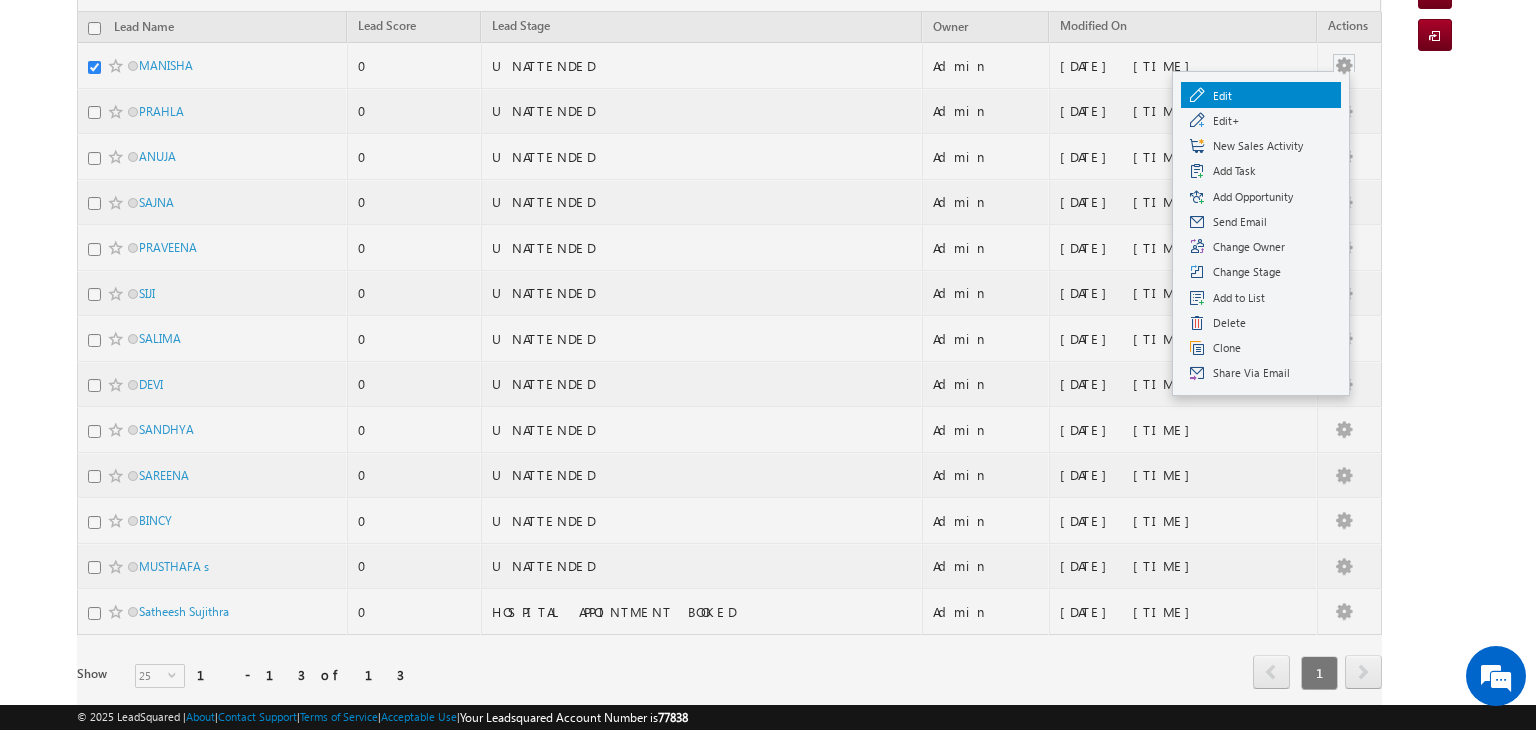checkbox on "true" 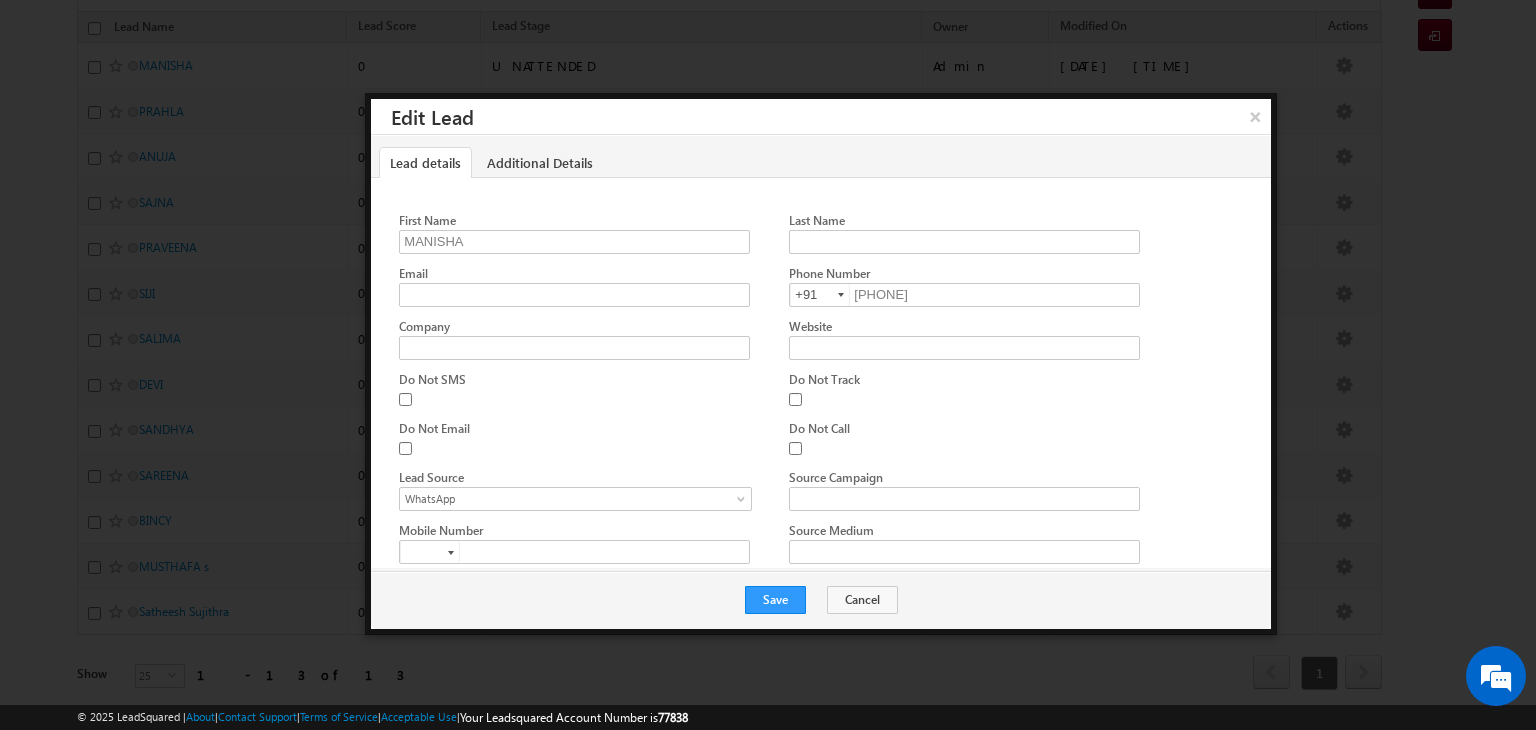 scroll, scrollTop: 340, scrollLeft: 0, axis: vertical 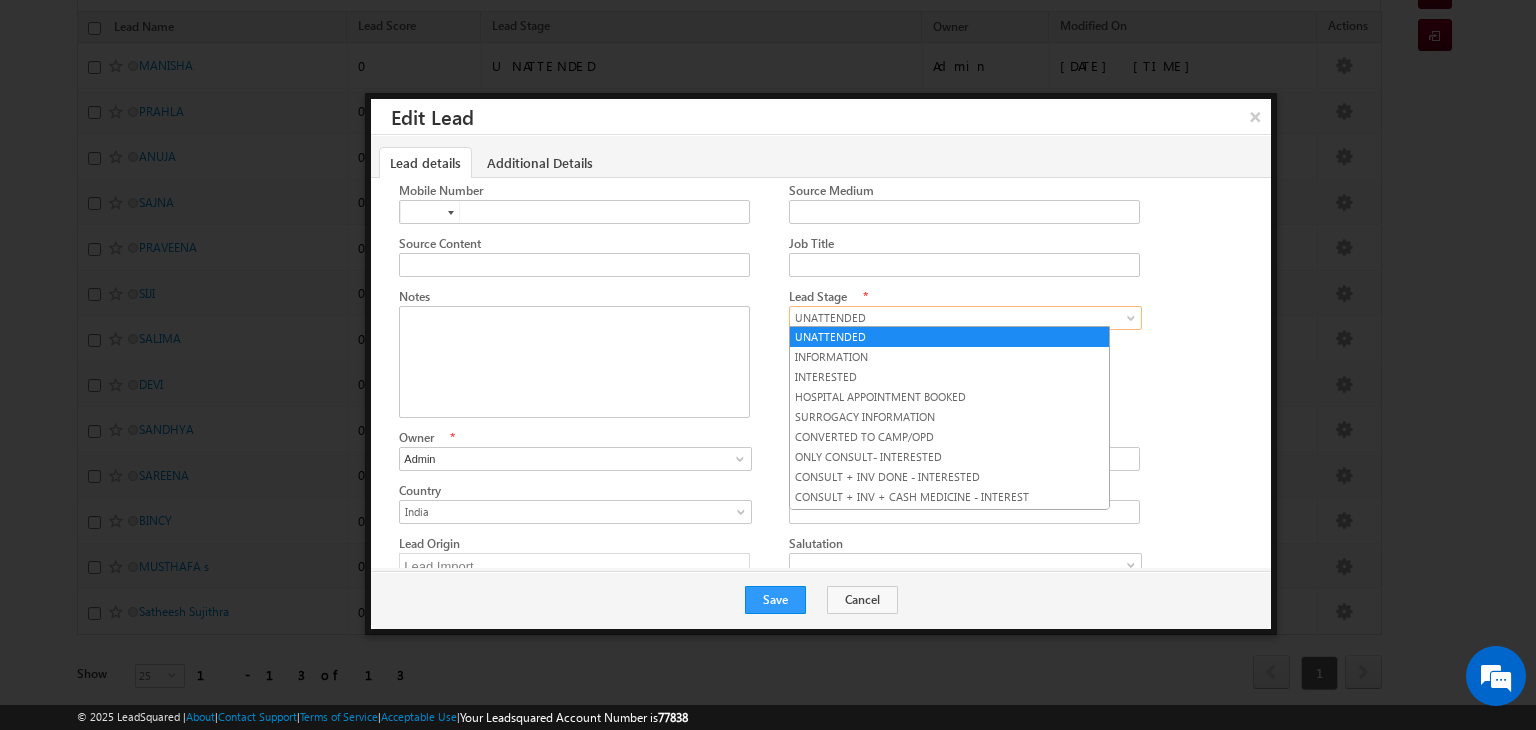 click on "UNATTENDED" at bounding box center (965, 318) 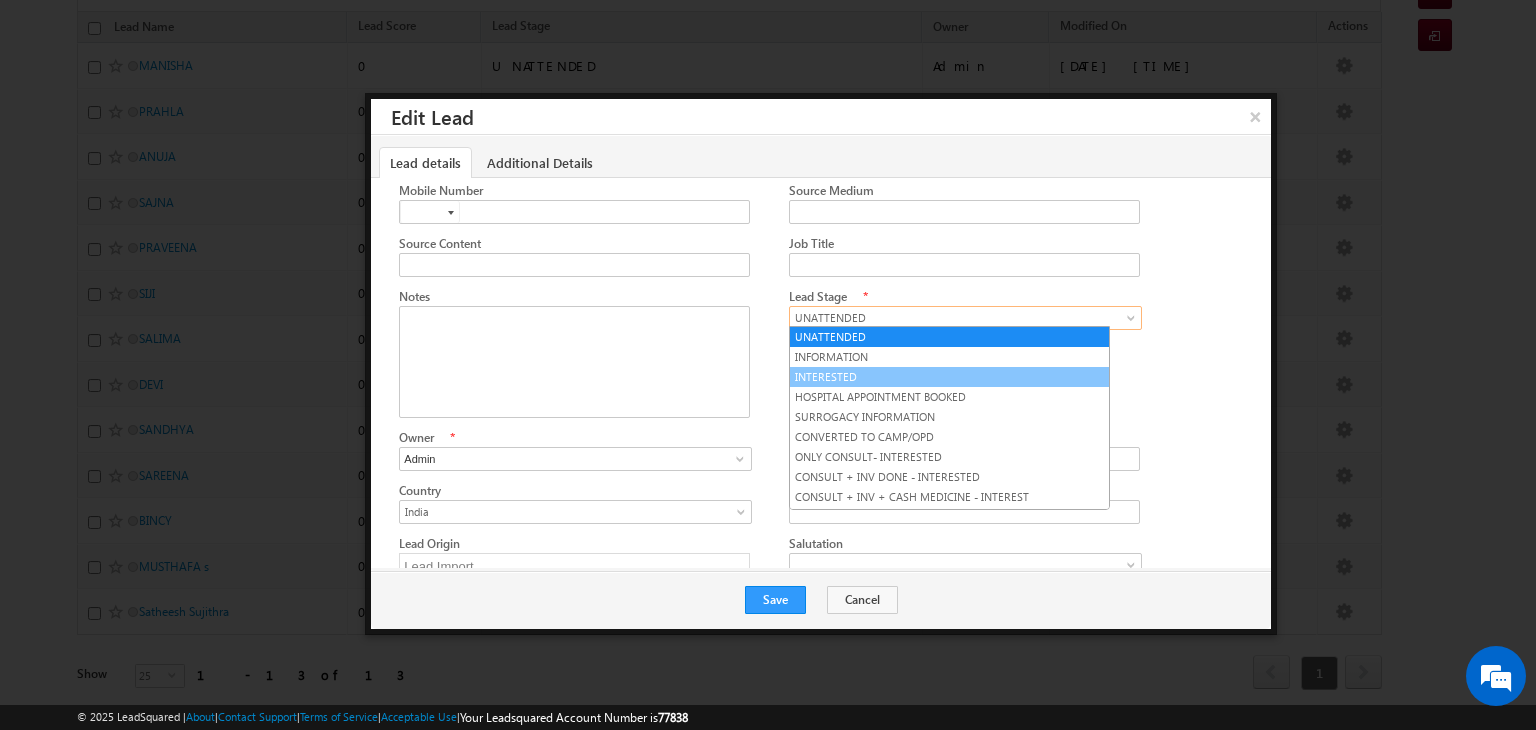 click on "INTERESTED" at bounding box center [949, 377] 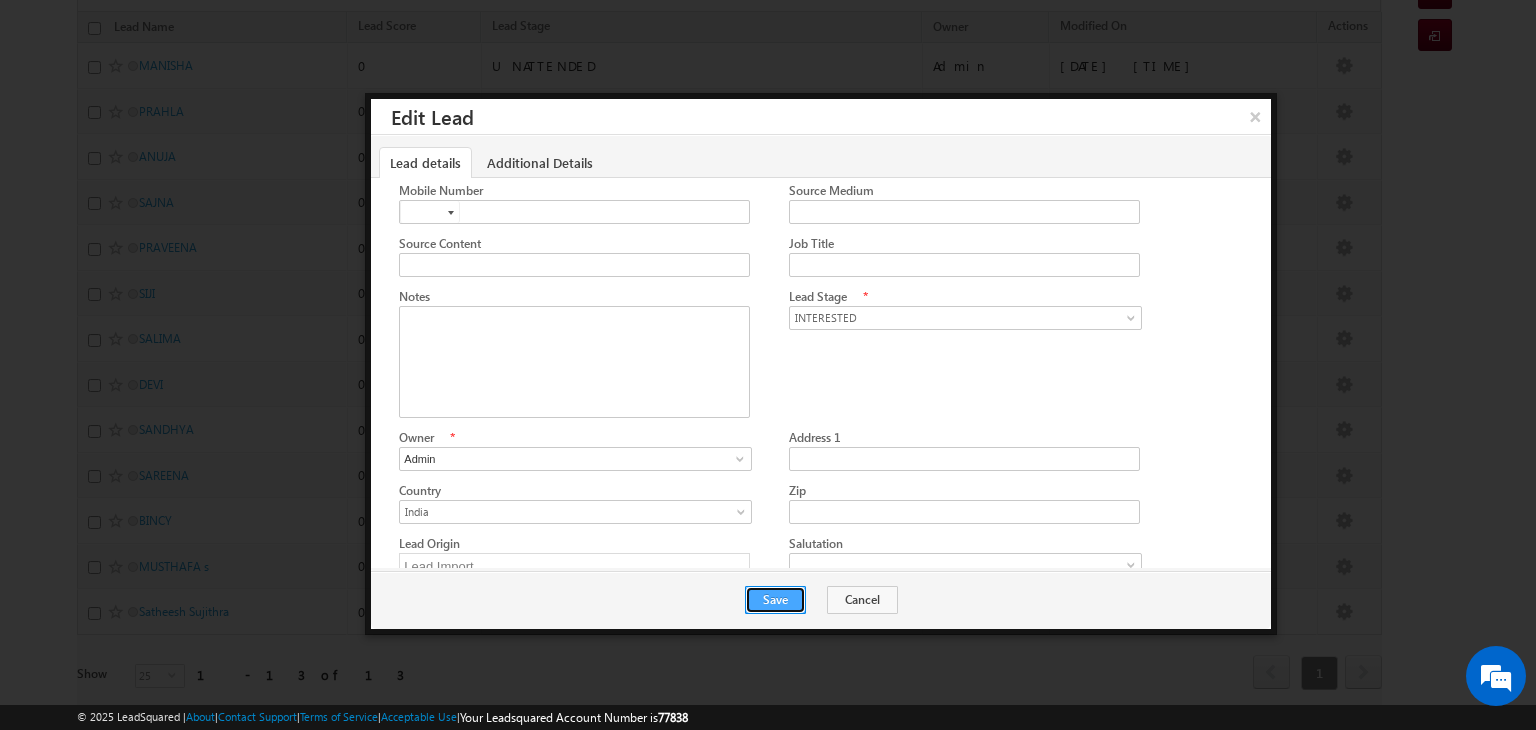 click on "Save" at bounding box center (775, 600) 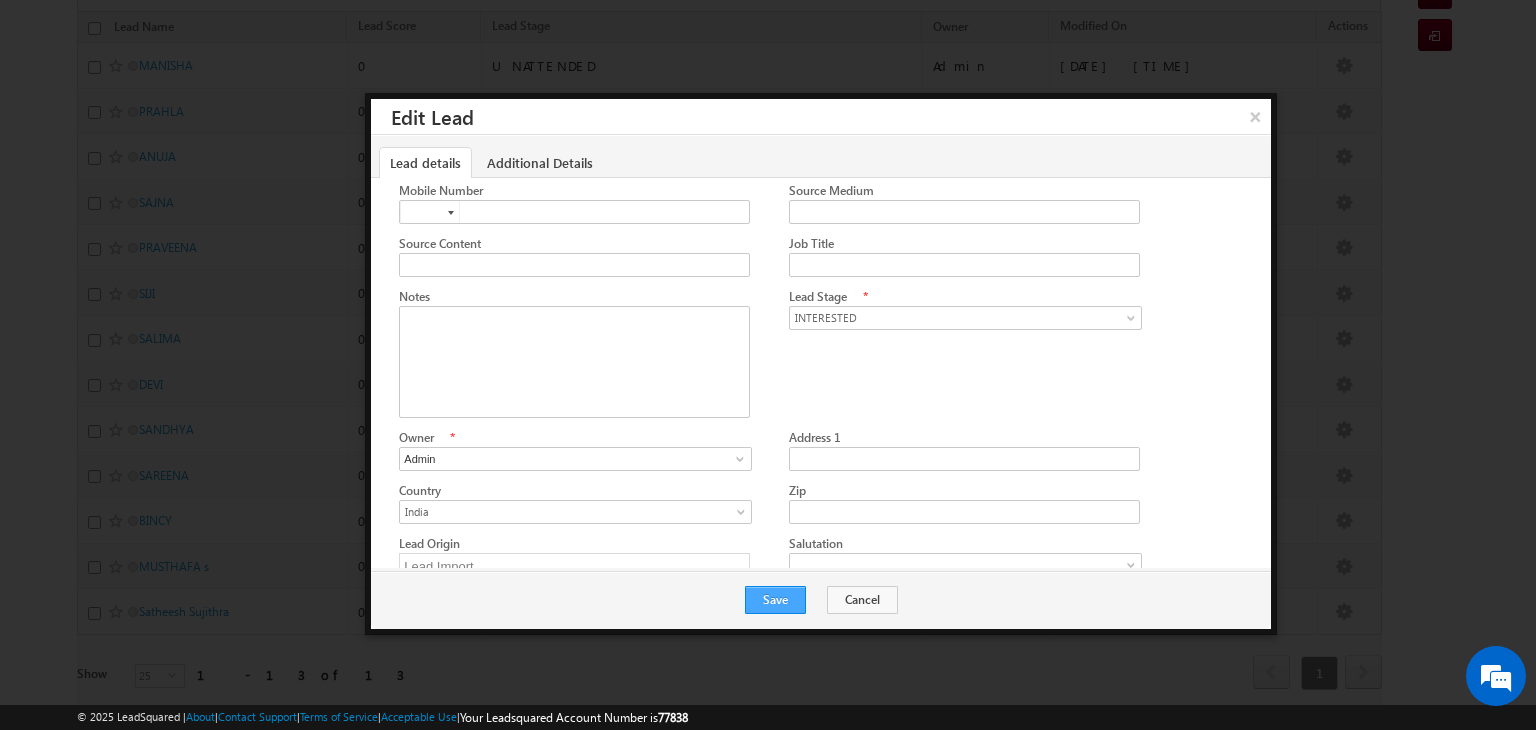 scroll, scrollTop: 254, scrollLeft: 0, axis: vertical 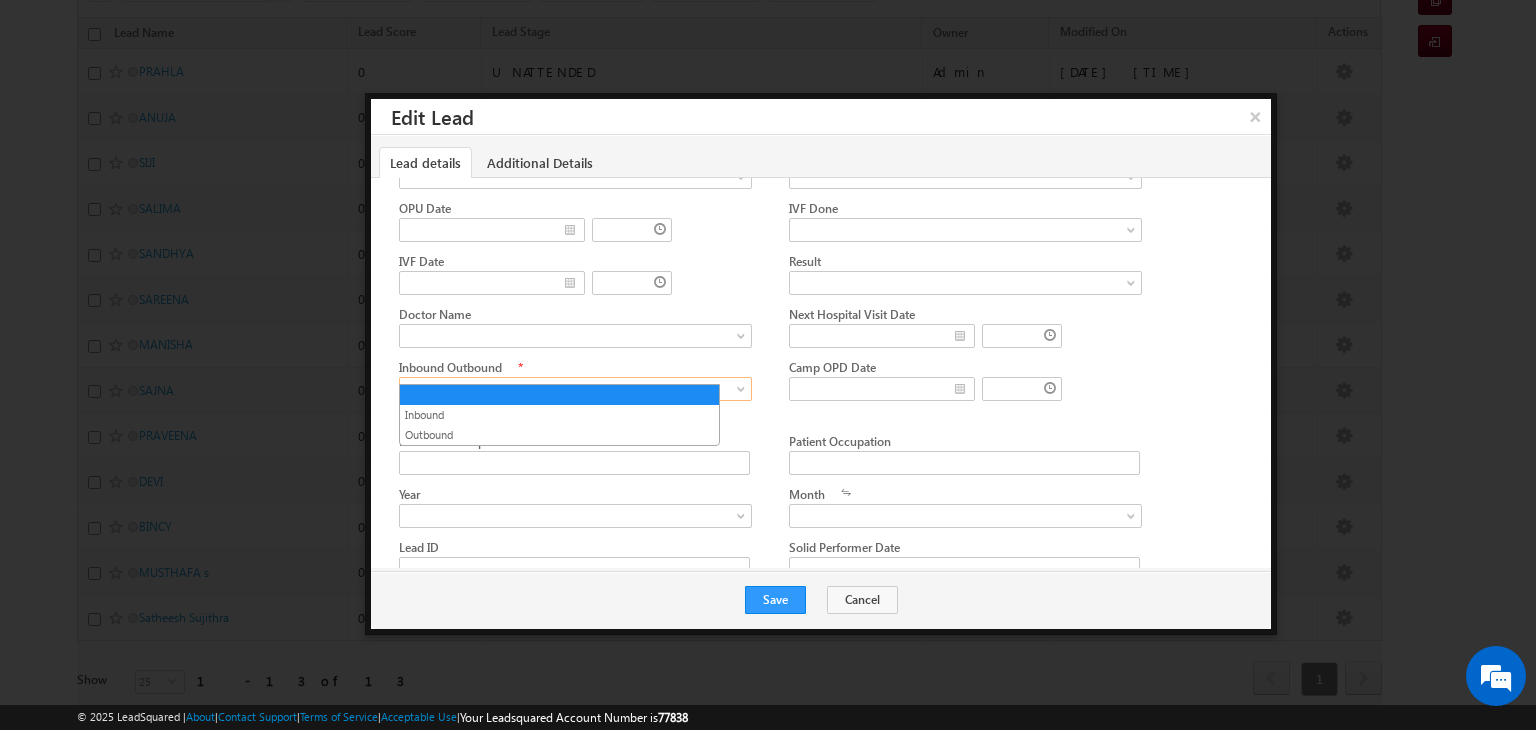 click at bounding box center [570, 389] 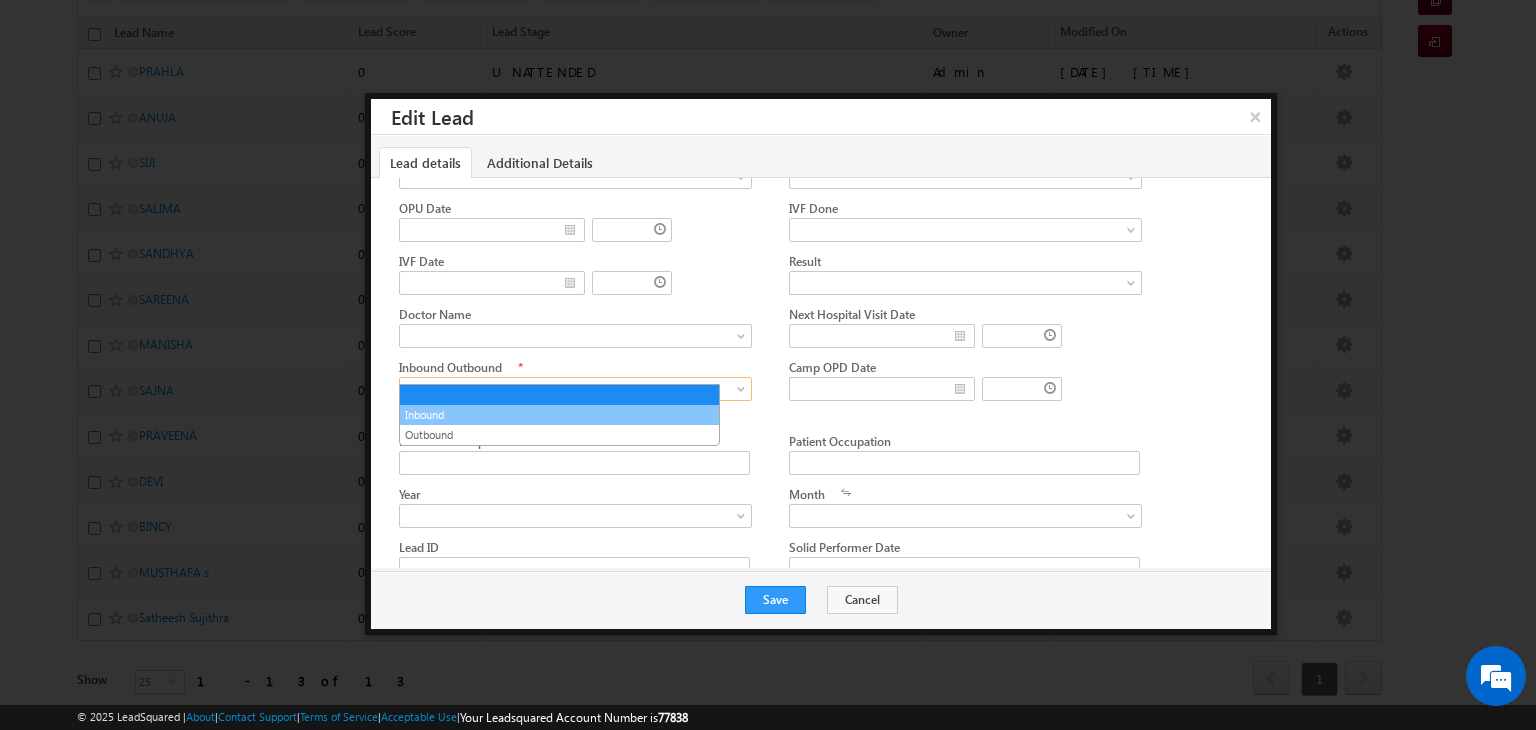 click on "Inbound" at bounding box center [559, 415] 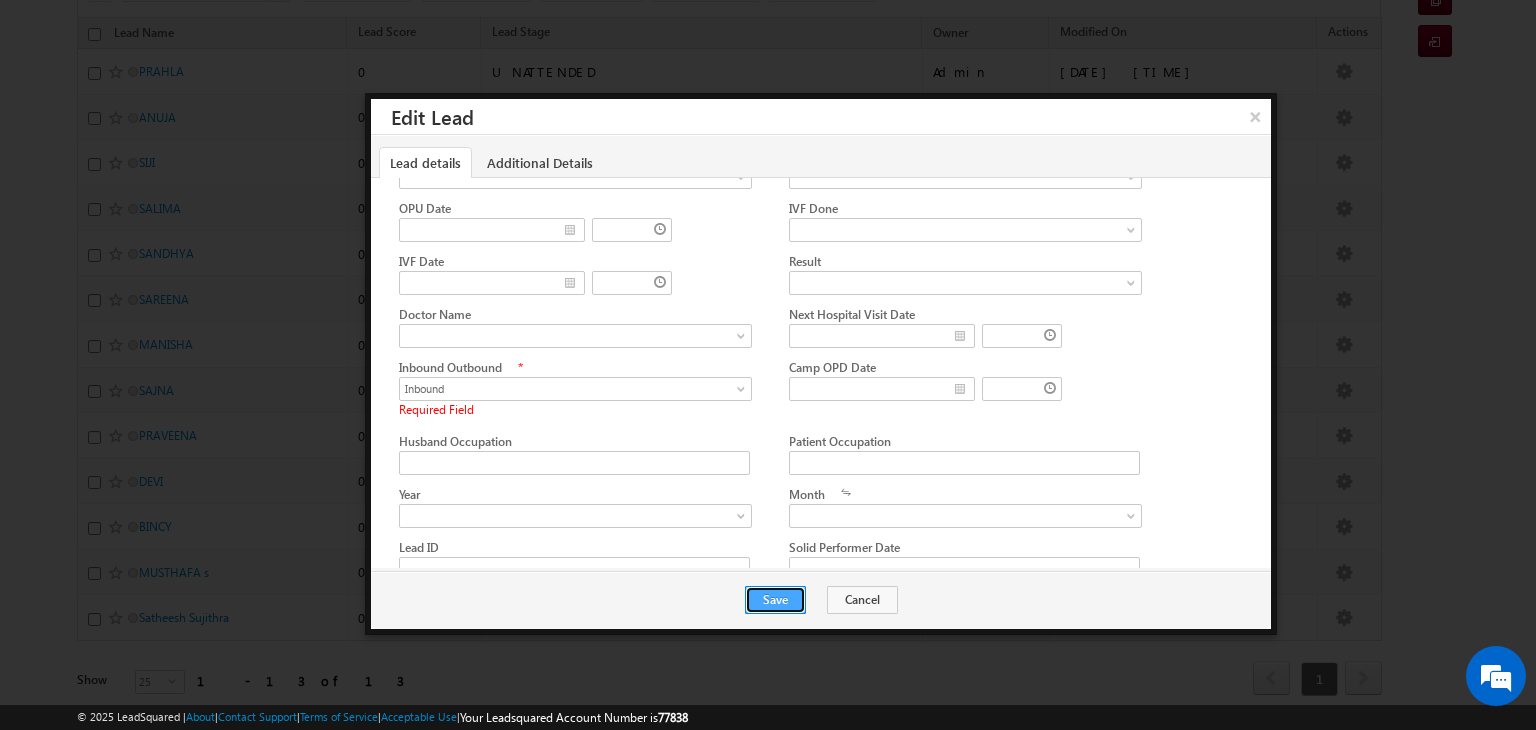 click on "Save" at bounding box center (775, 600) 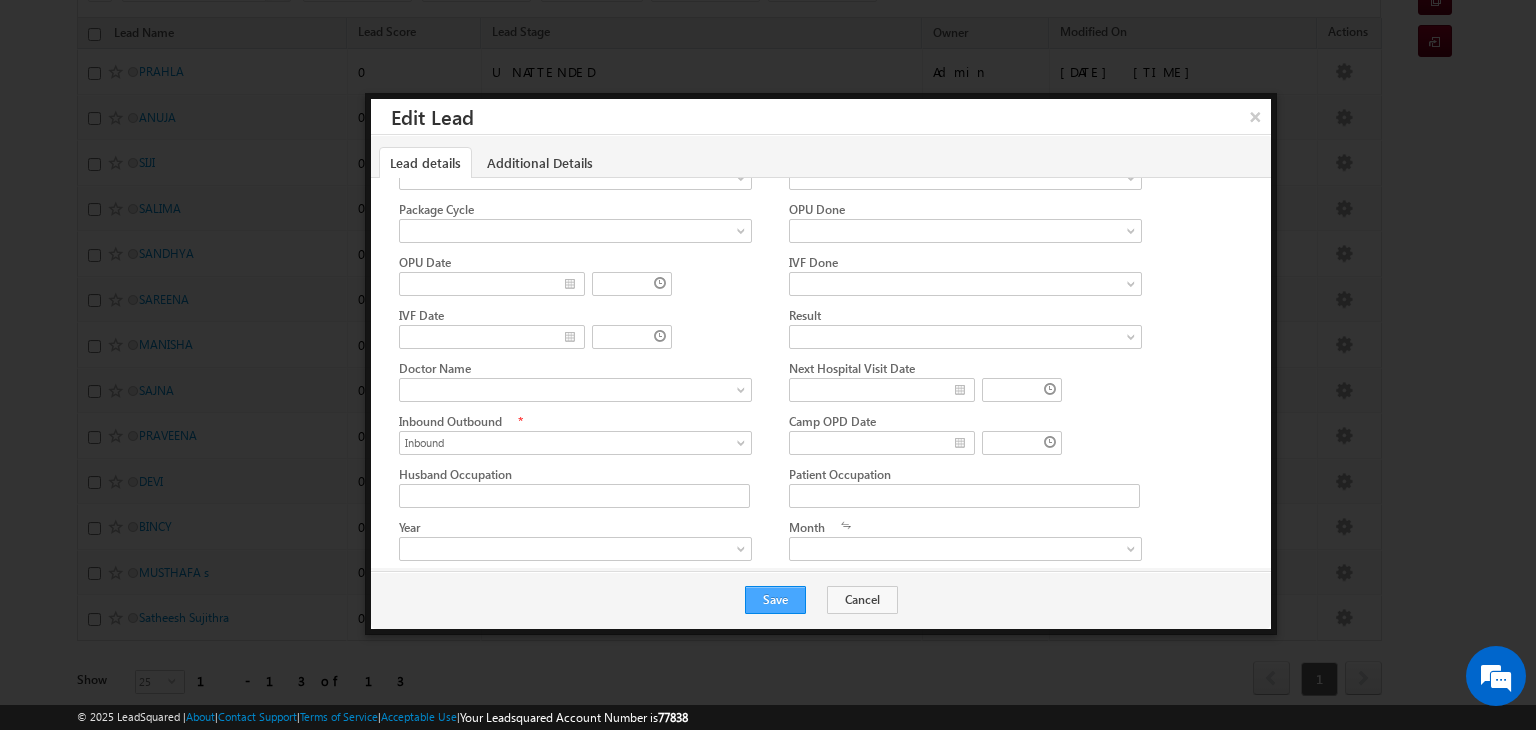 scroll, scrollTop: 0, scrollLeft: 0, axis: both 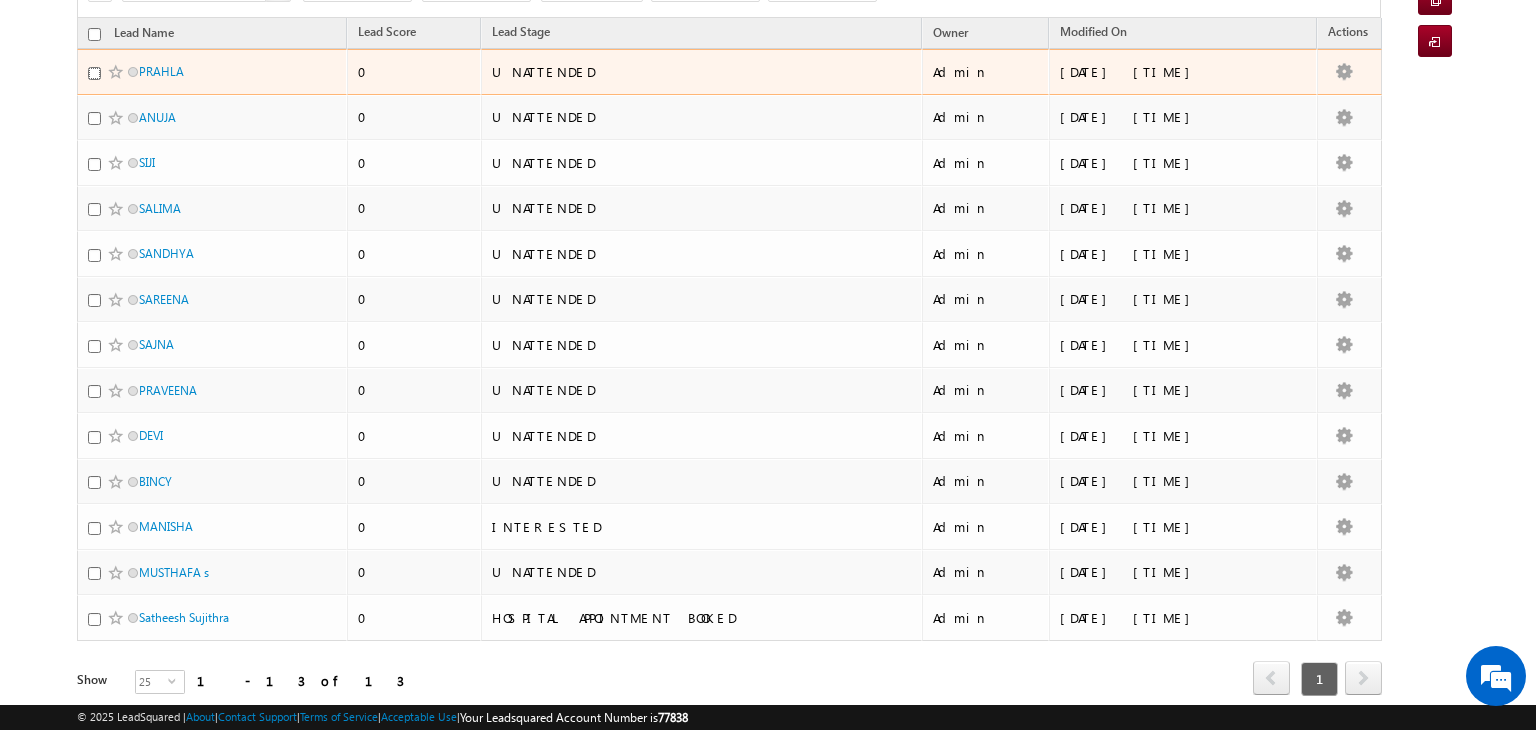 click at bounding box center [94, 73] 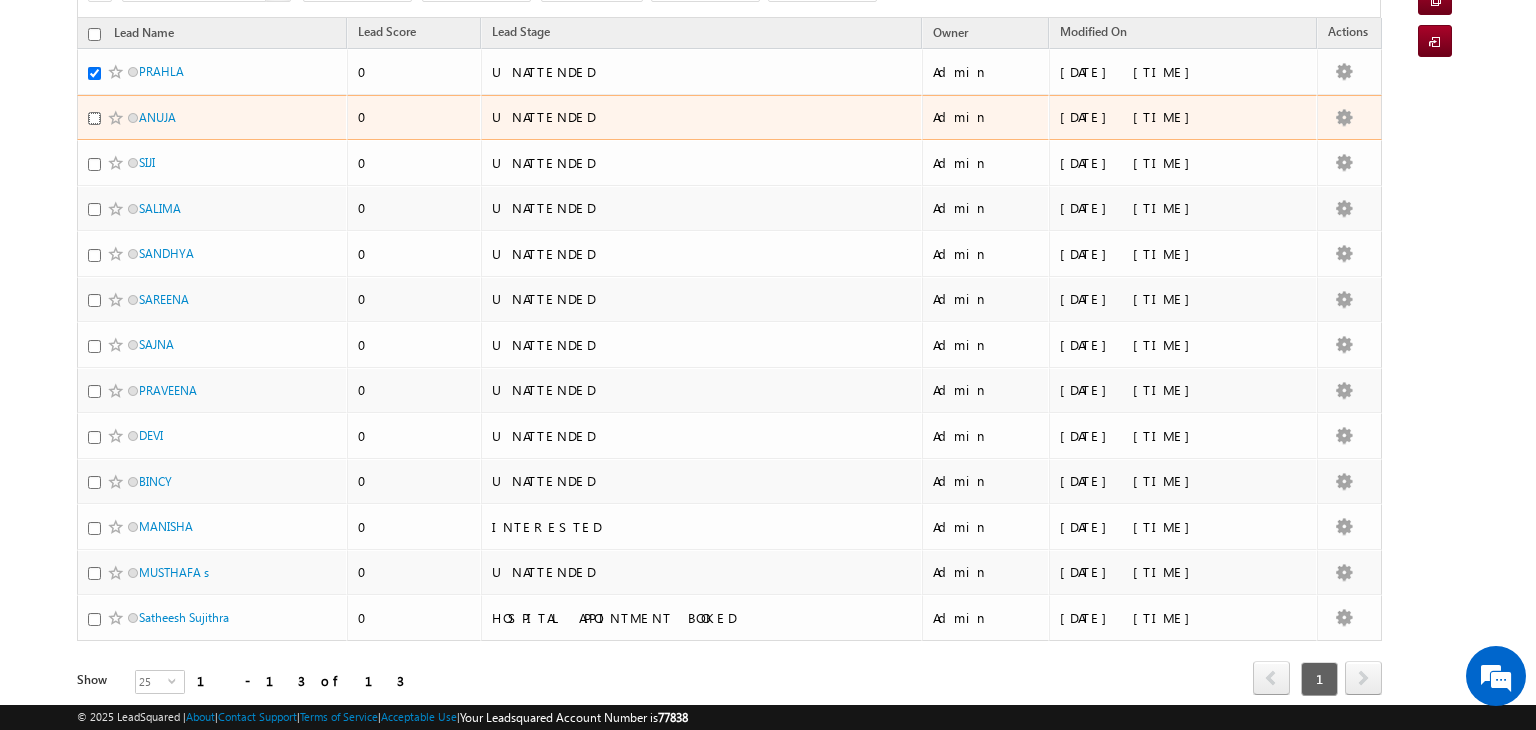 click at bounding box center [94, 118] 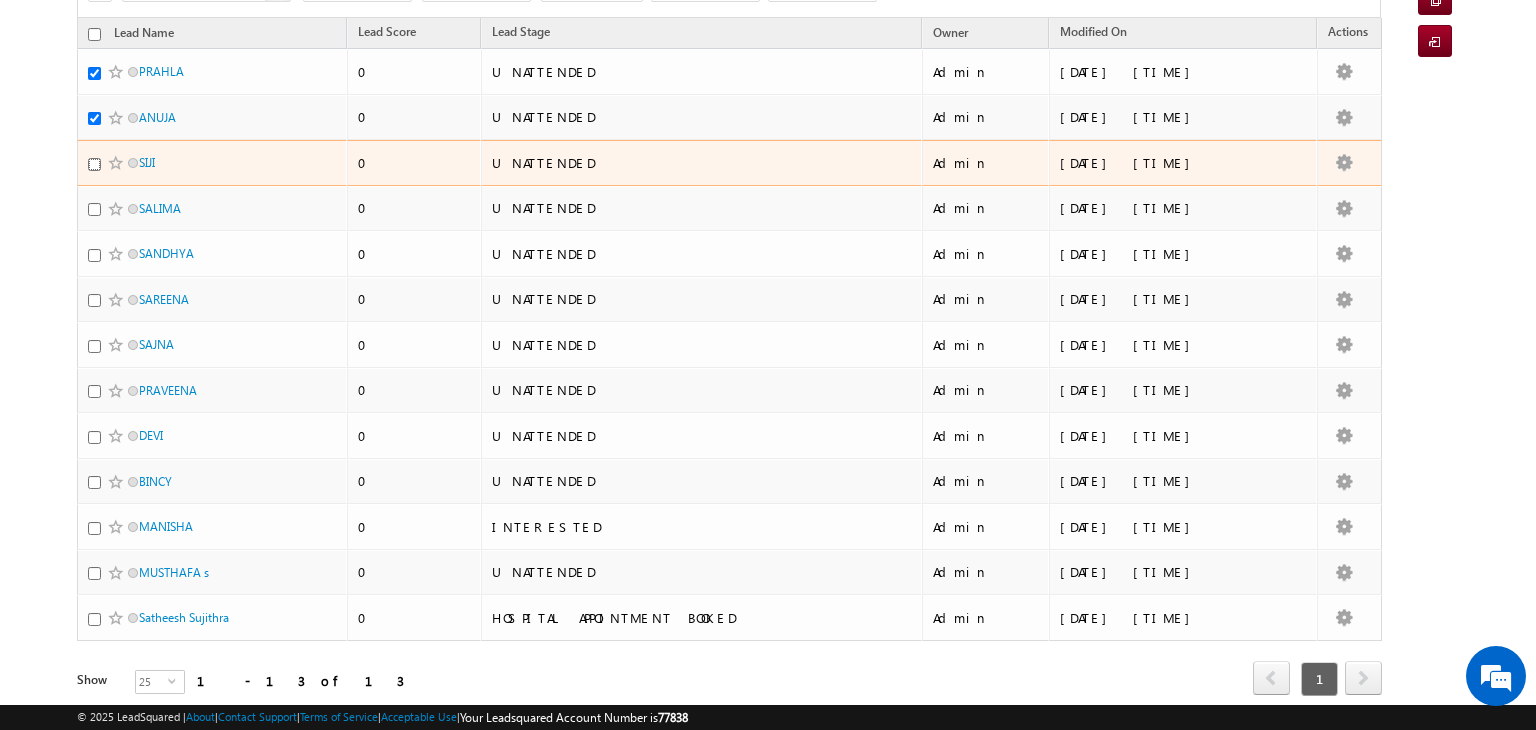 click at bounding box center (94, 164) 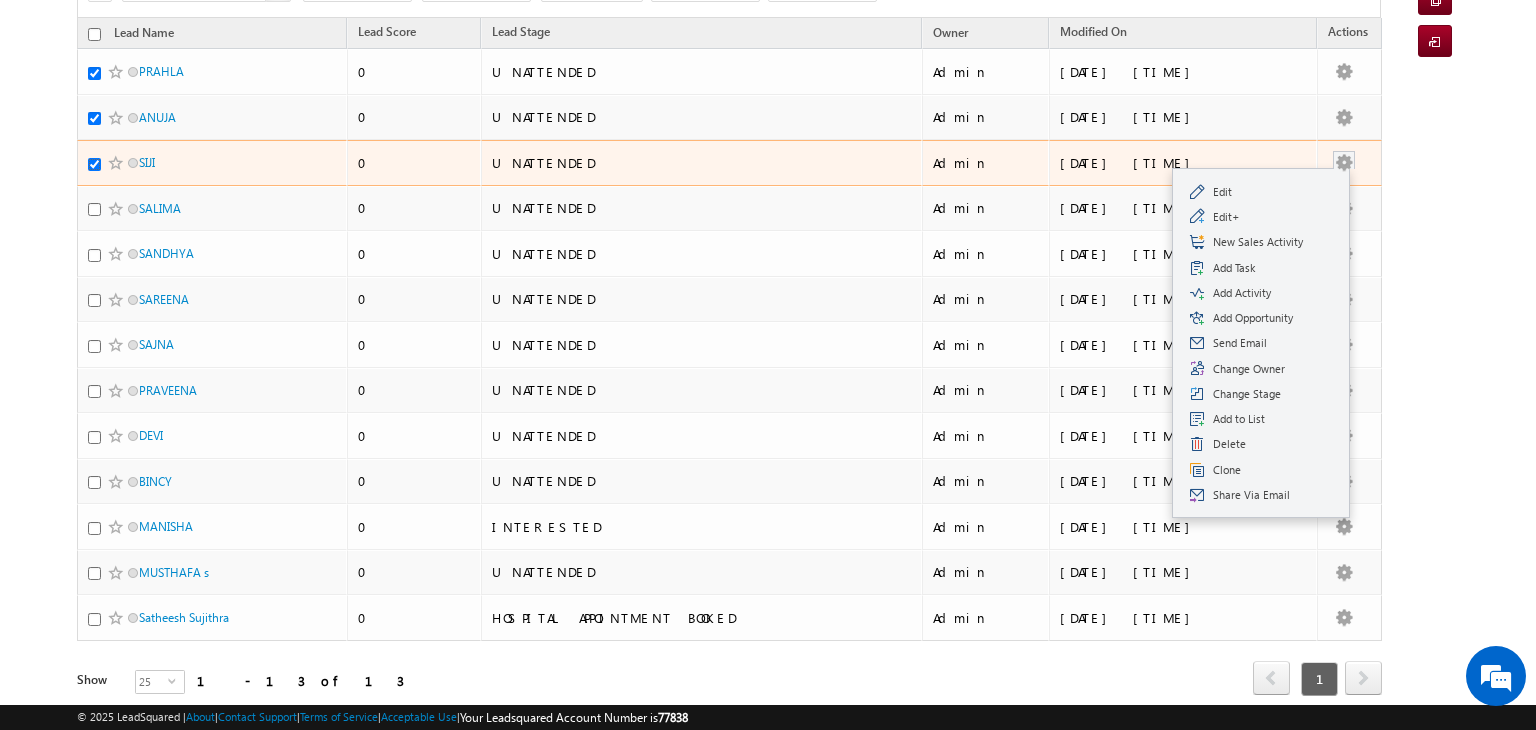 click at bounding box center (1344, 163) 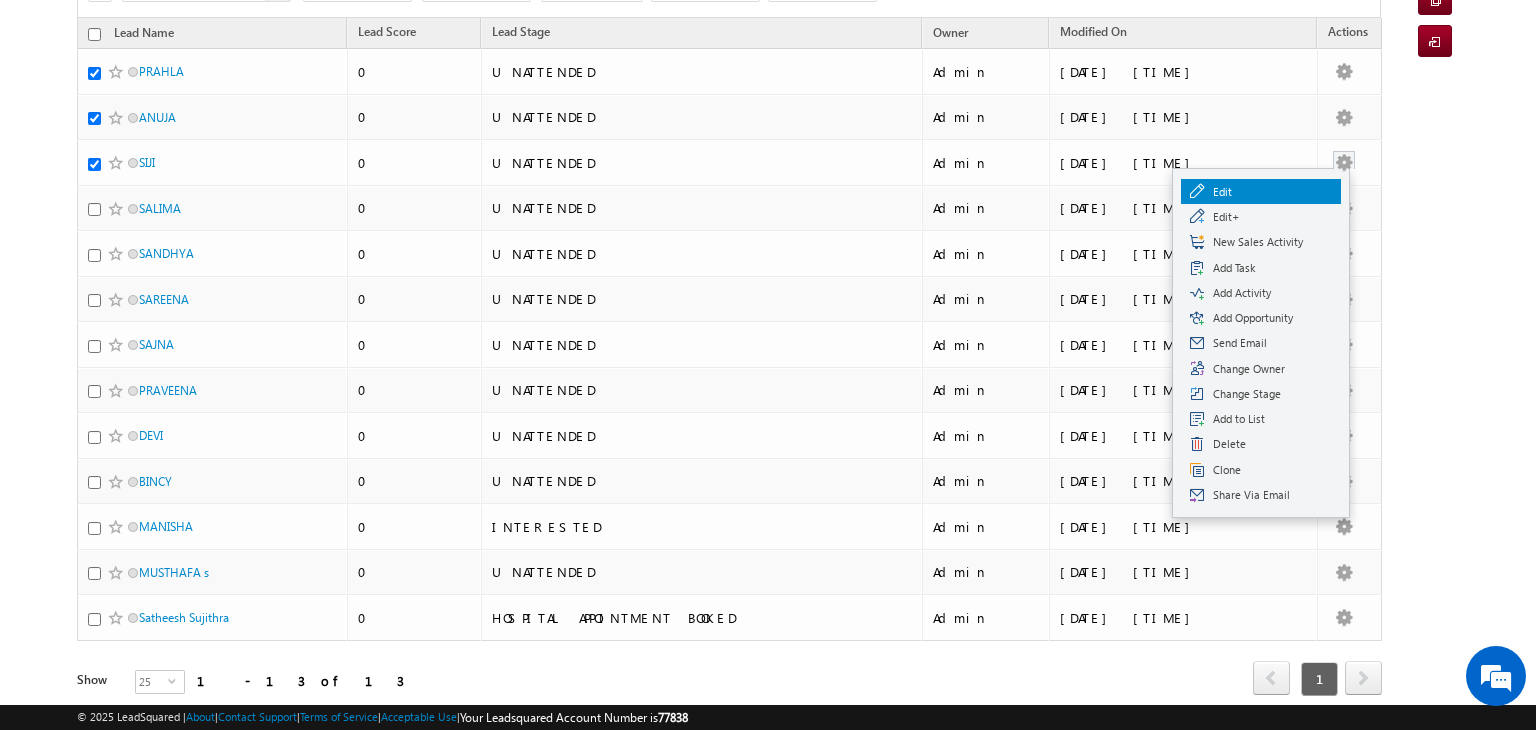 click on "Edit" at bounding box center (1273, 192) 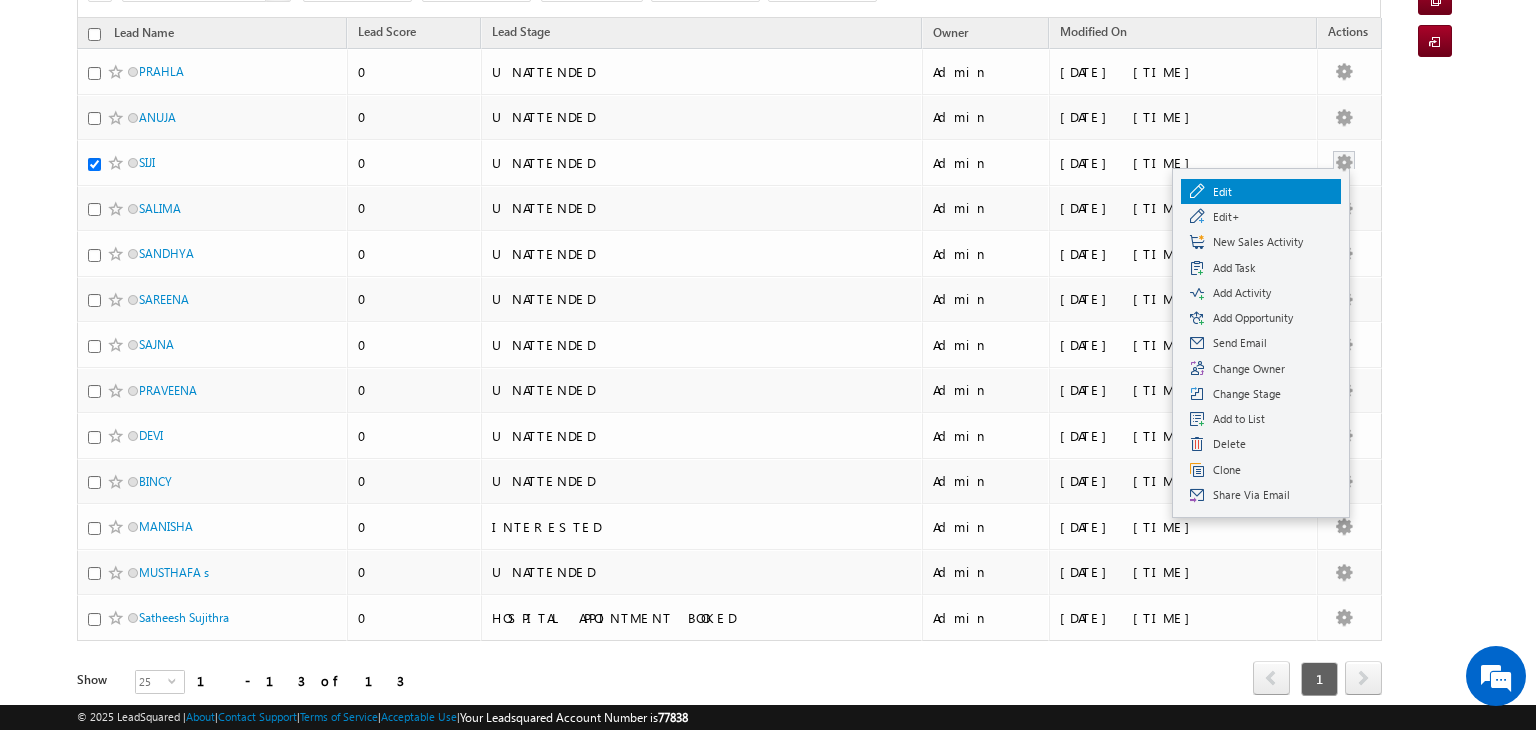 checkbox on "false" 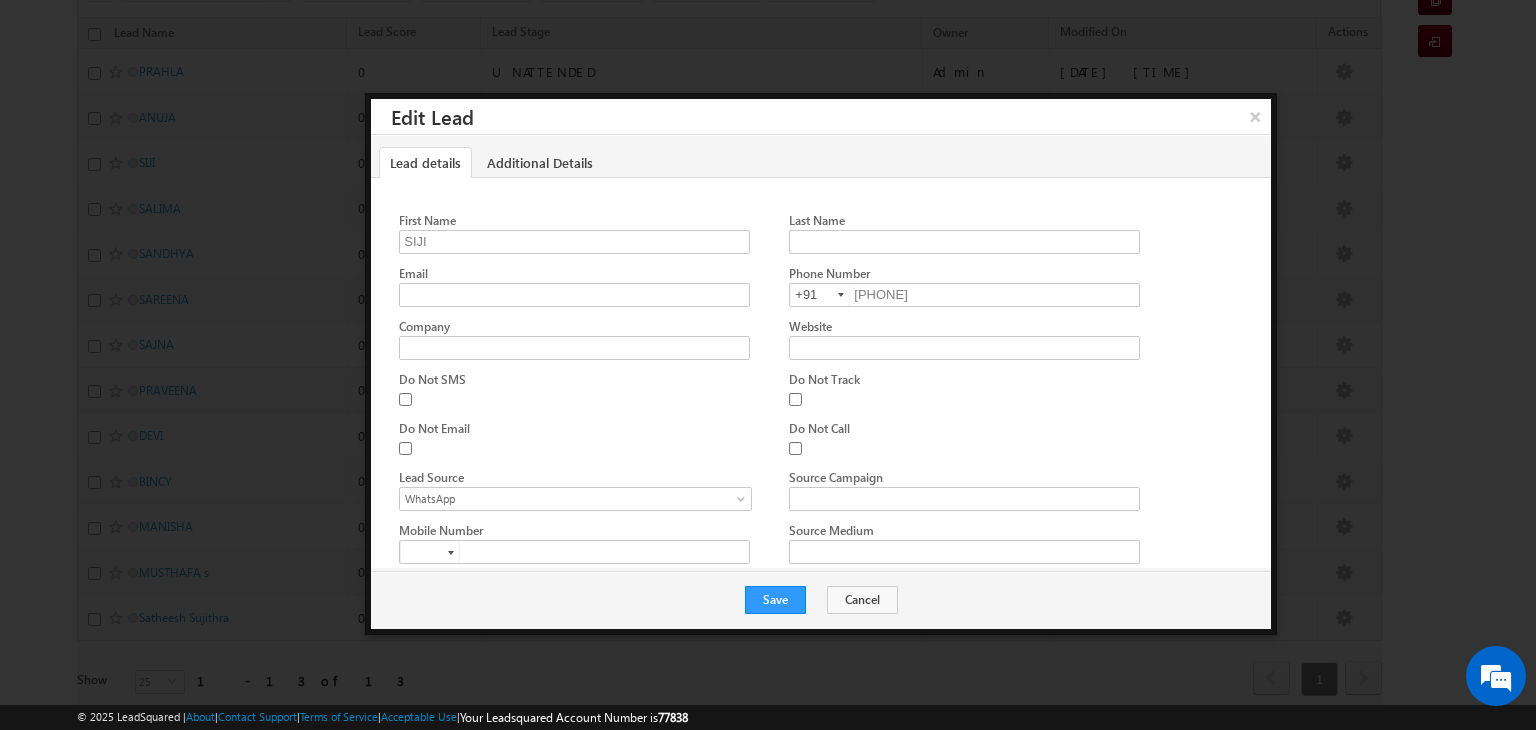 scroll, scrollTop: 340, scrollLeft: 0, axis: vertical 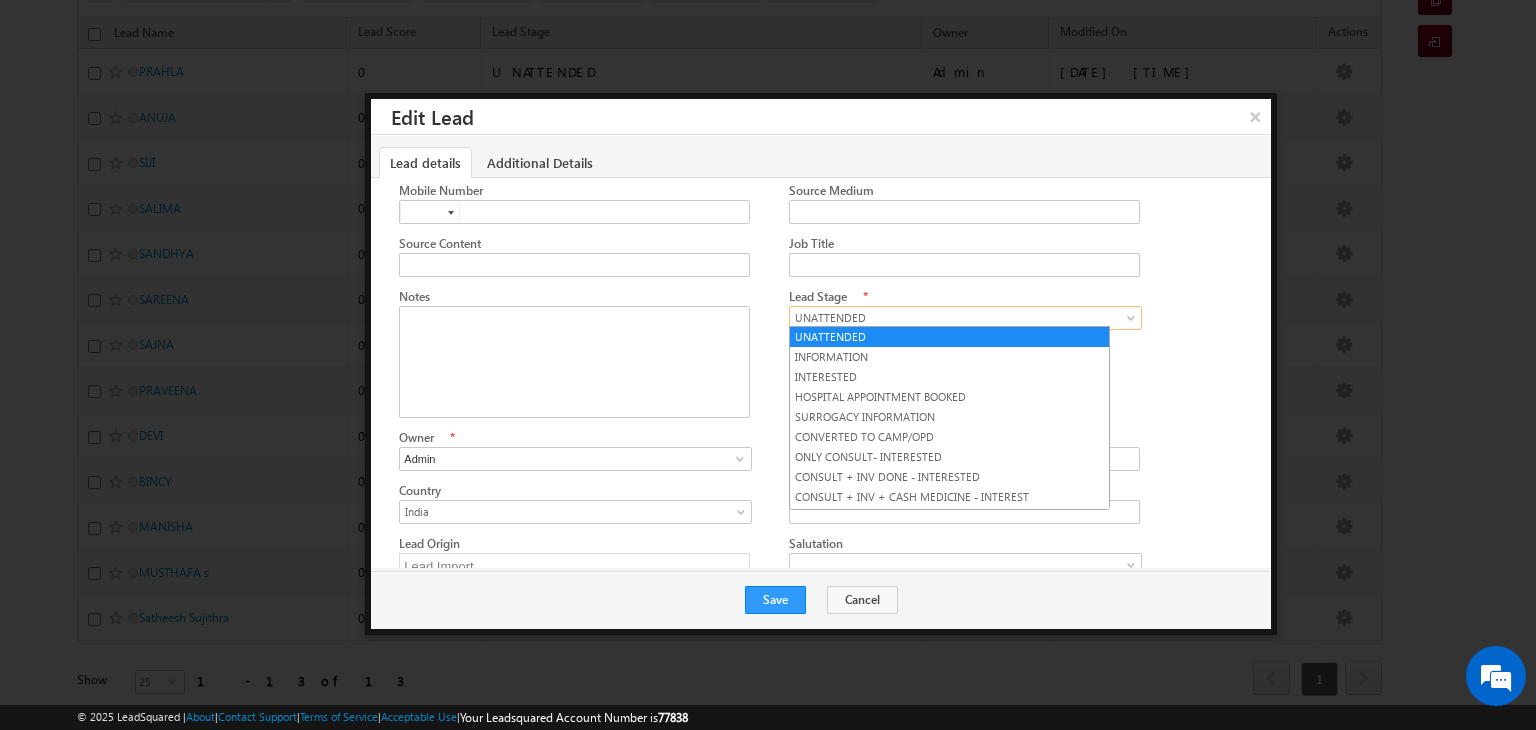 click on "UNATTENDED" at bounding box center (960, 318) 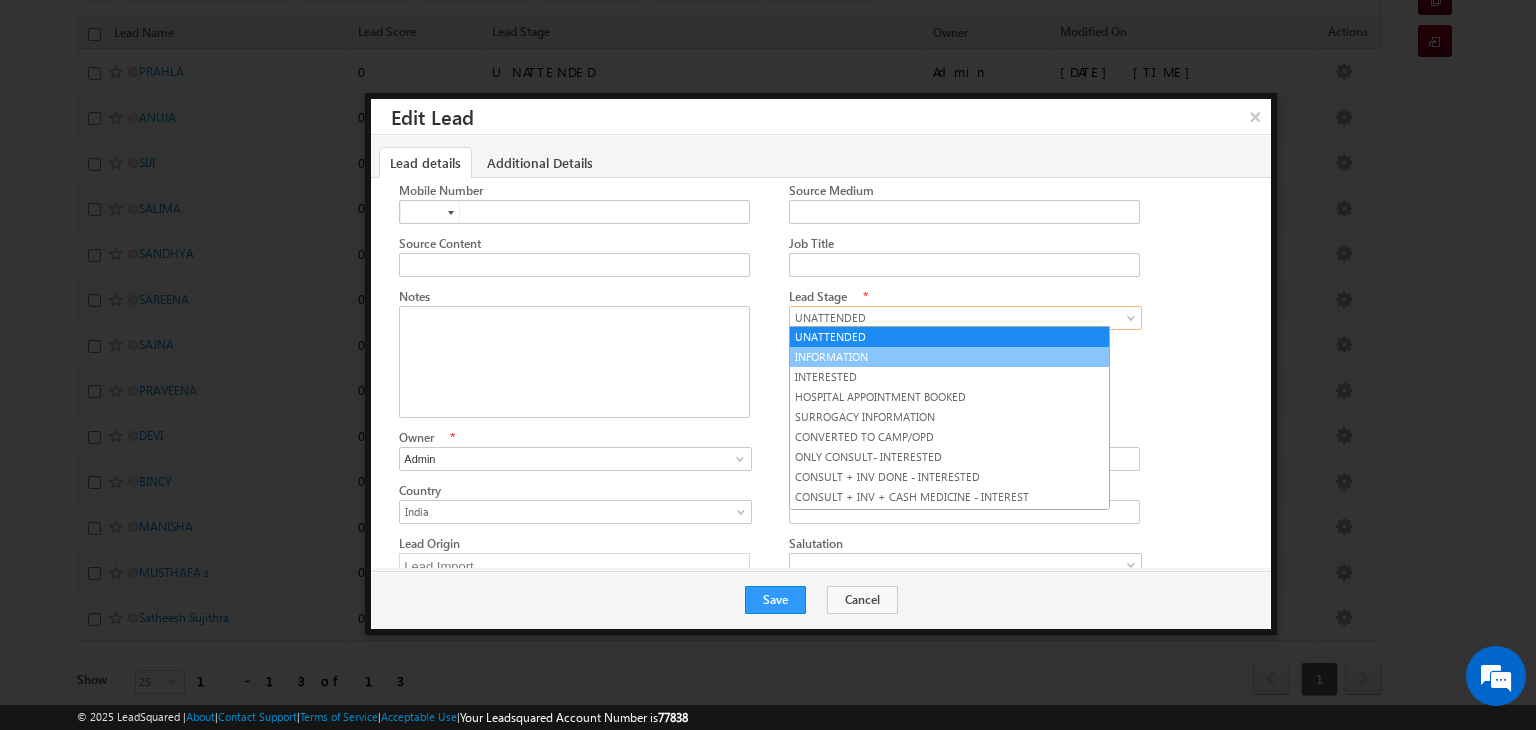 click on "INFORMATION" at bounding box center [949, 357] 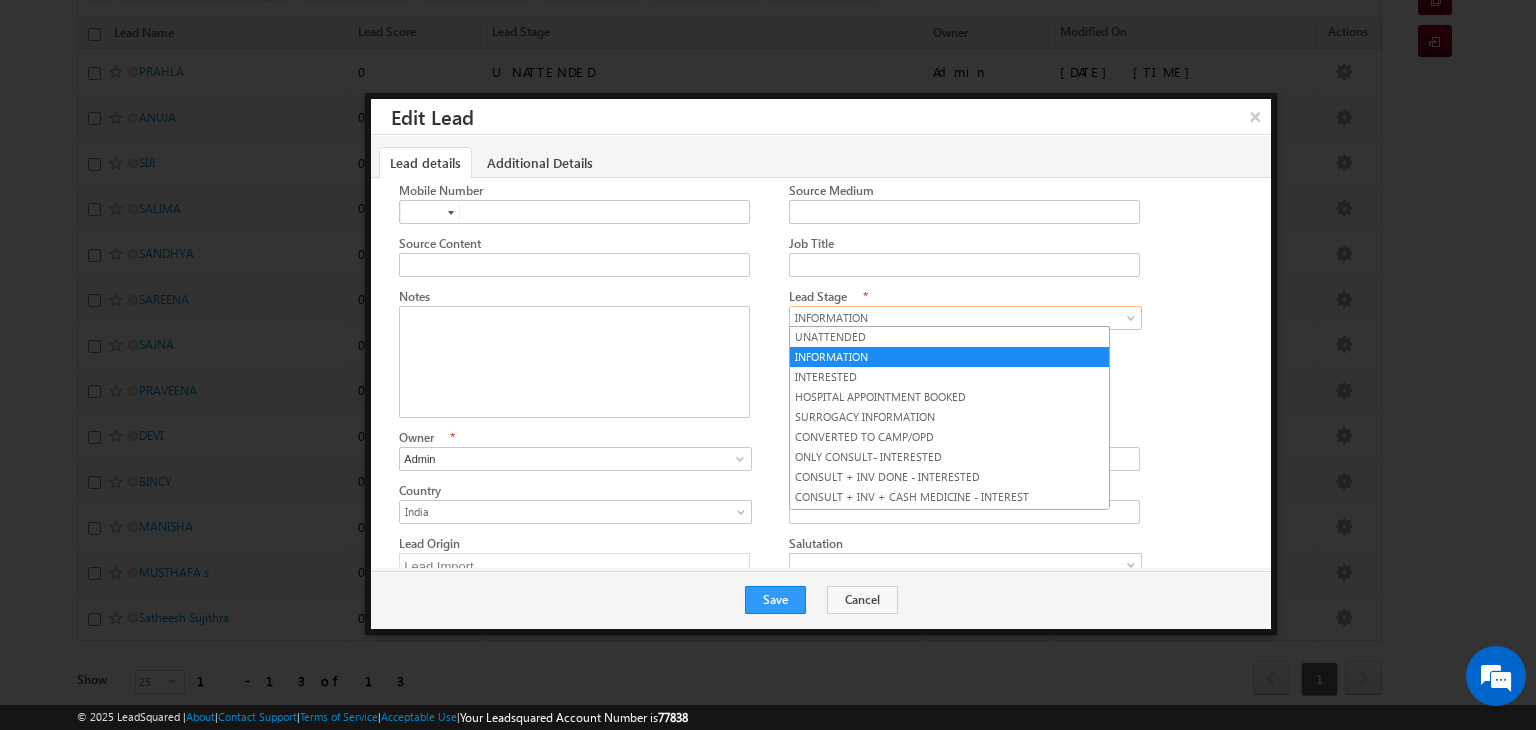 click on "INFORMATION" at bounding box center [960, 318] 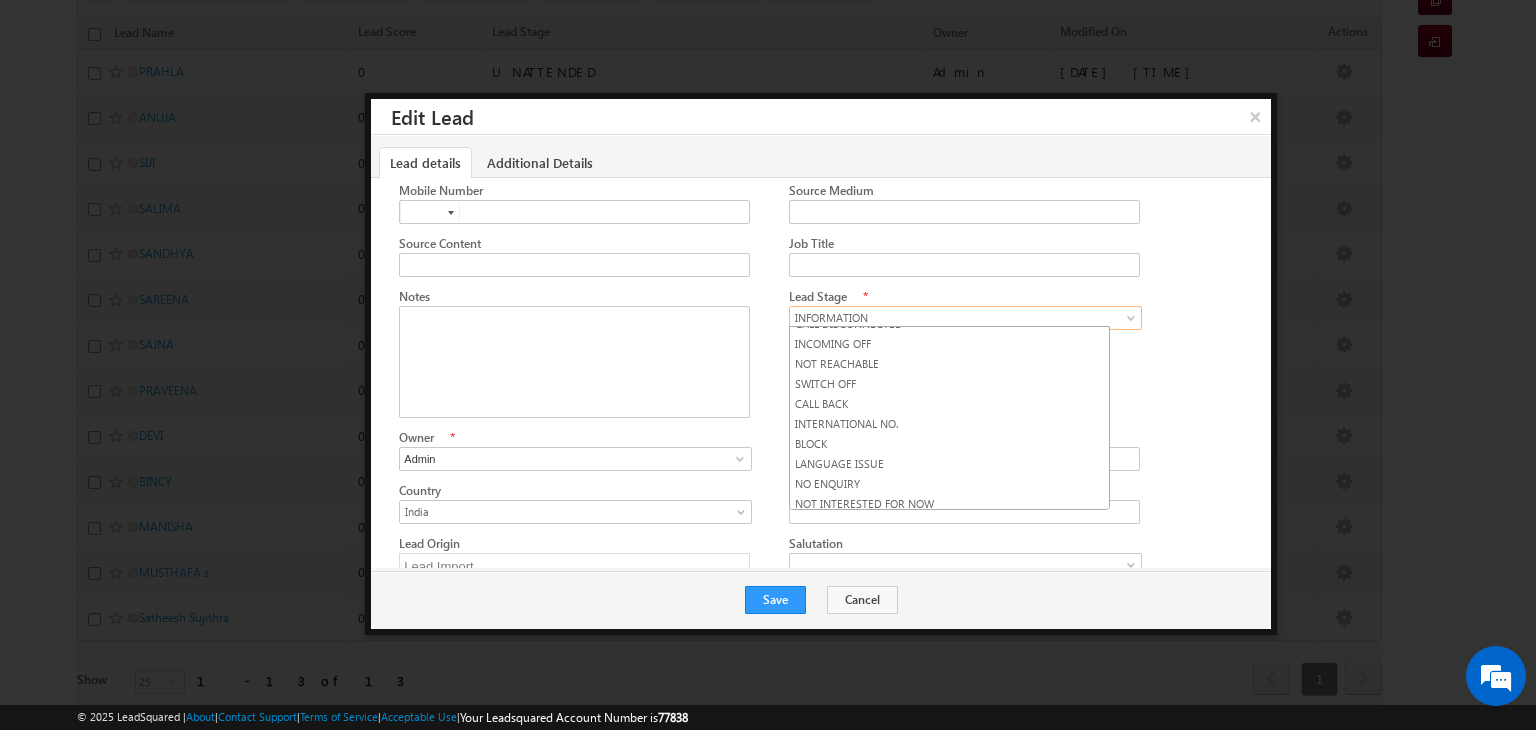 scroll, scrollTop: 624, scrollLeft: 0, axis: vertical 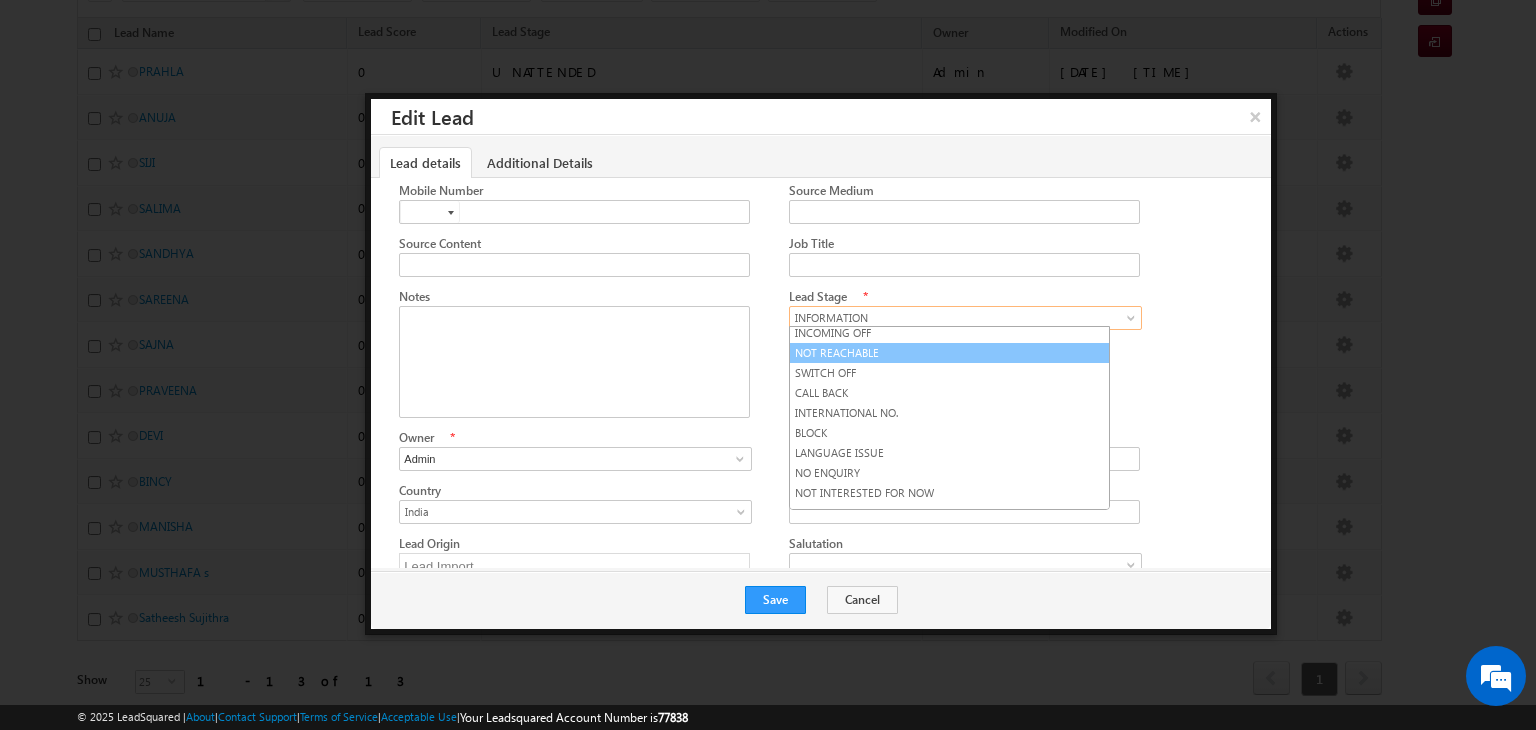 click on "NOT REACHABLE" at bounding box center (949, 353) 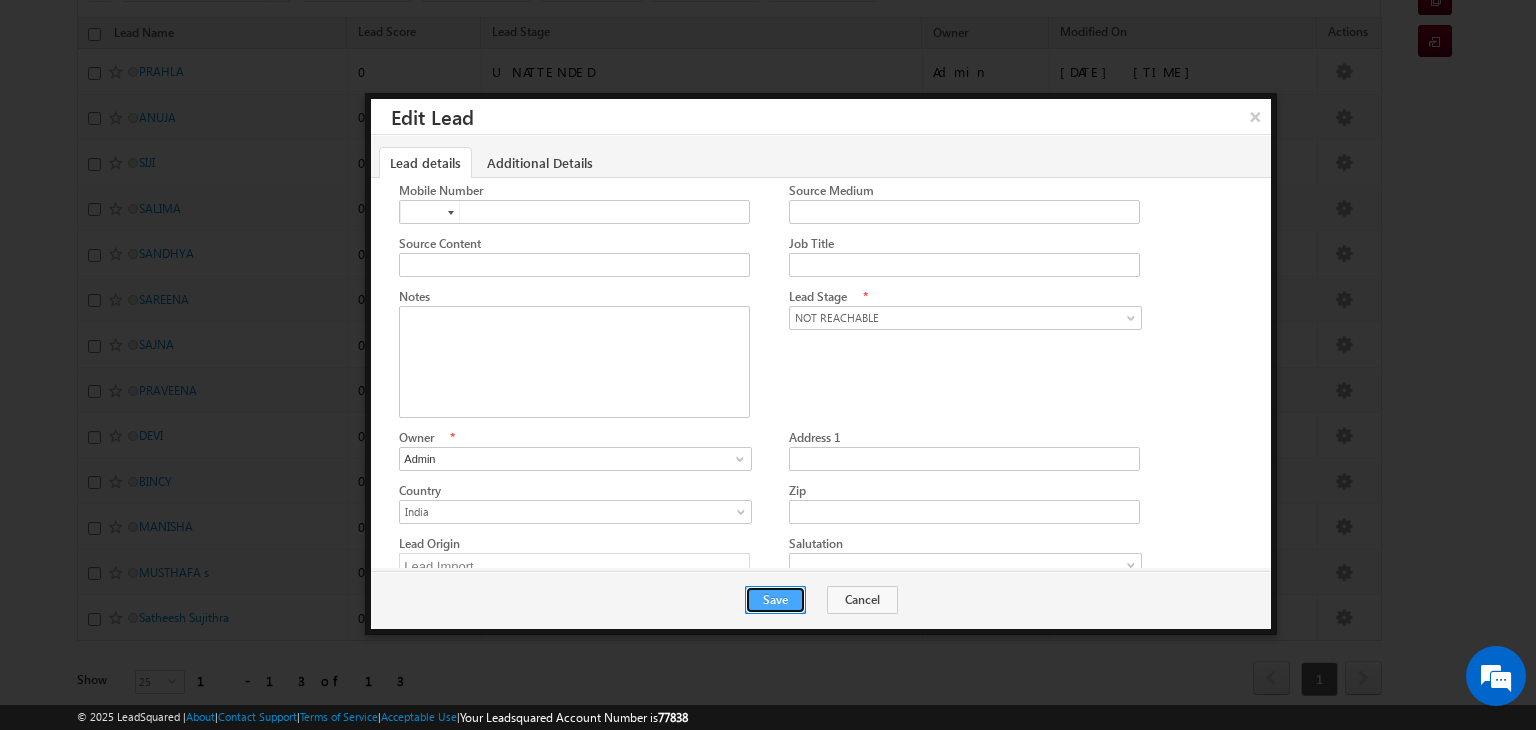 click on "Save" at bounding box center [775, 600] 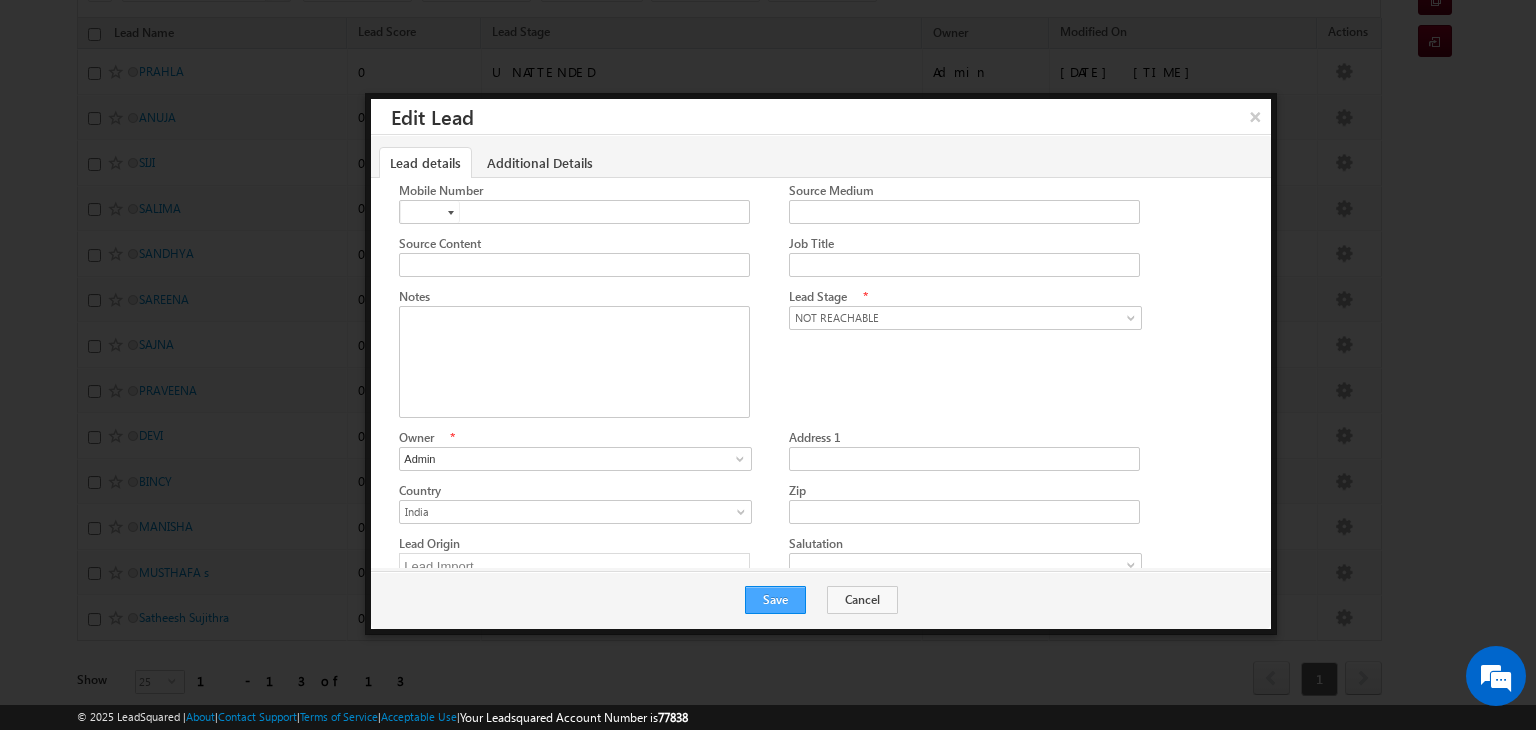 scroll, scrollTop: 248, scrollLeft: 0, axis: vertical 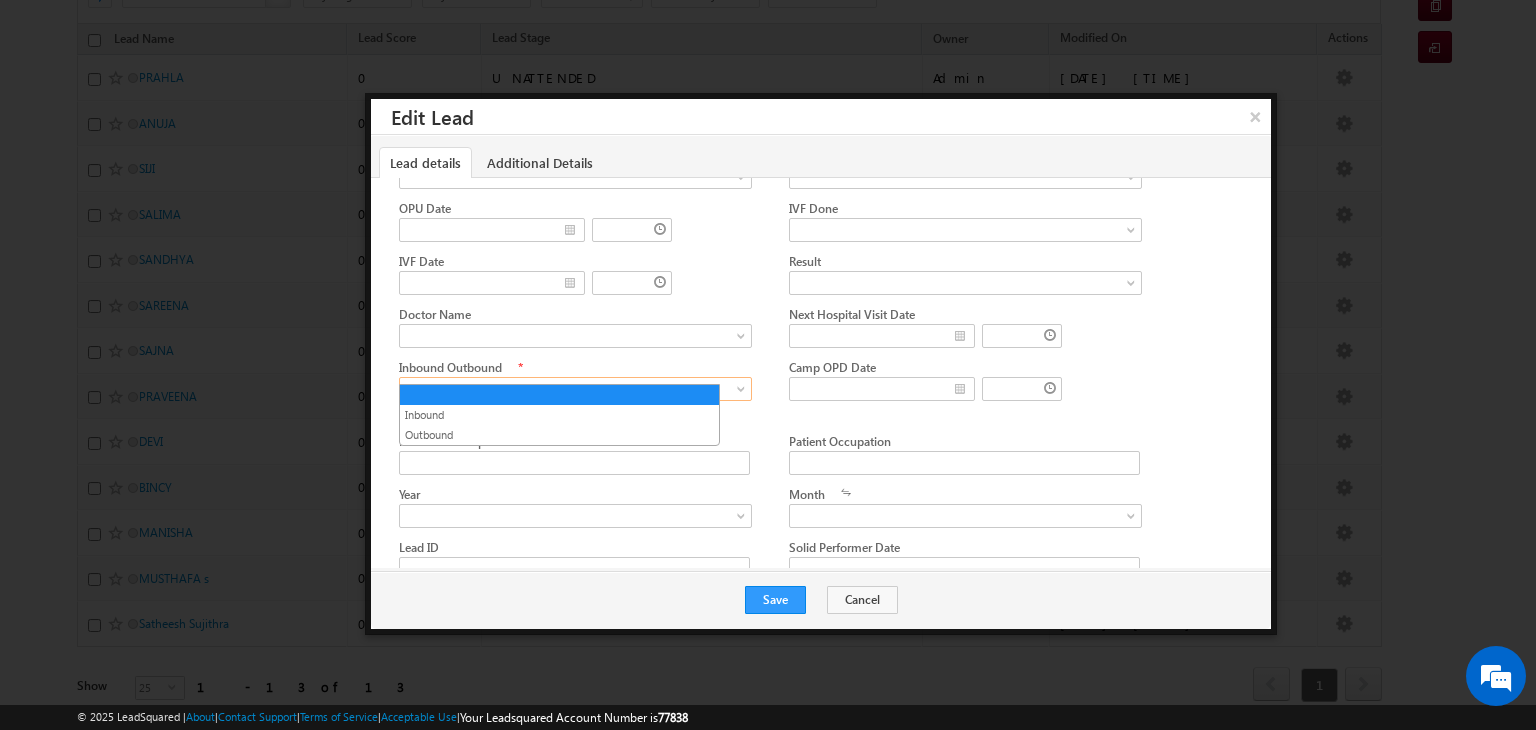click at bounding box center [570, 389] 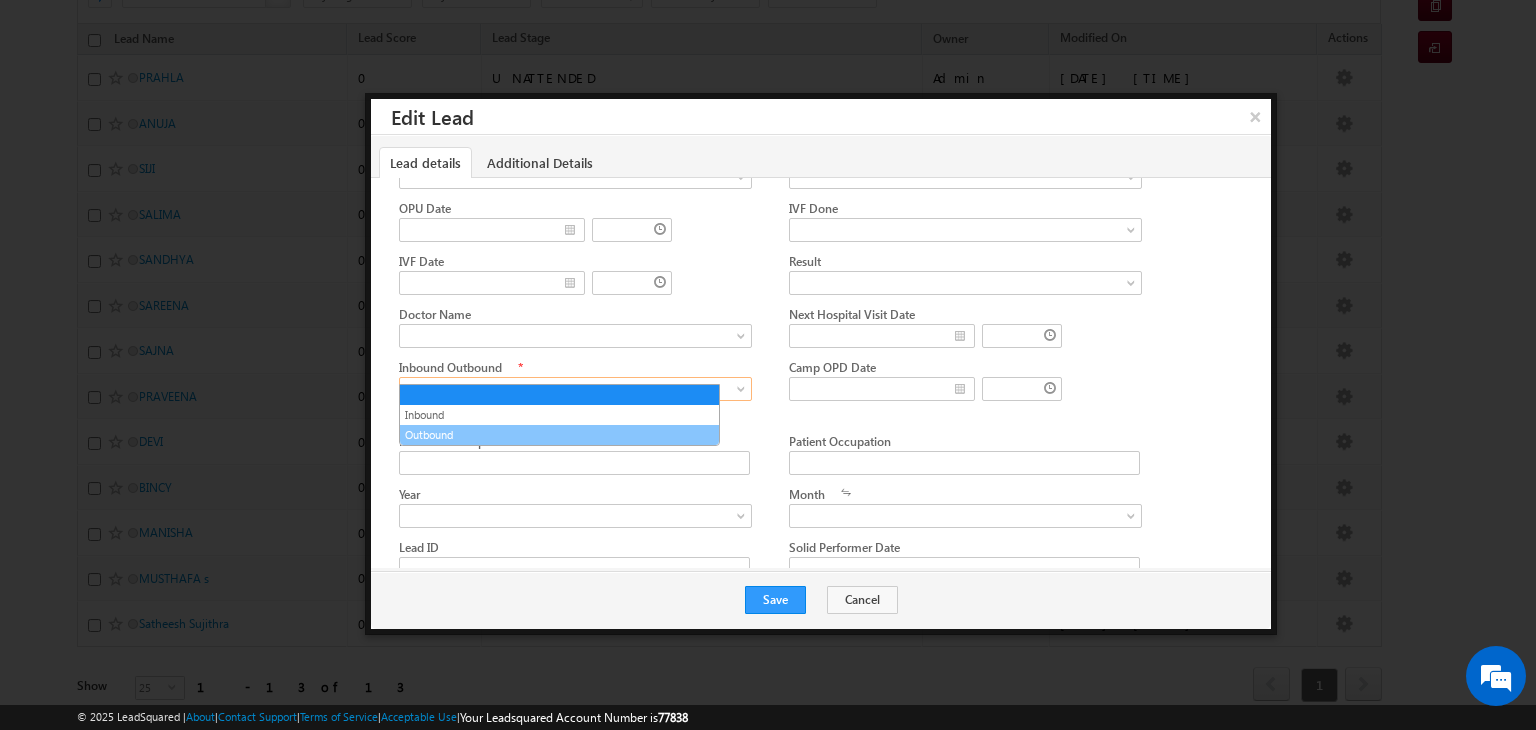 click on "Outbound" at bounding box center [559, 435] 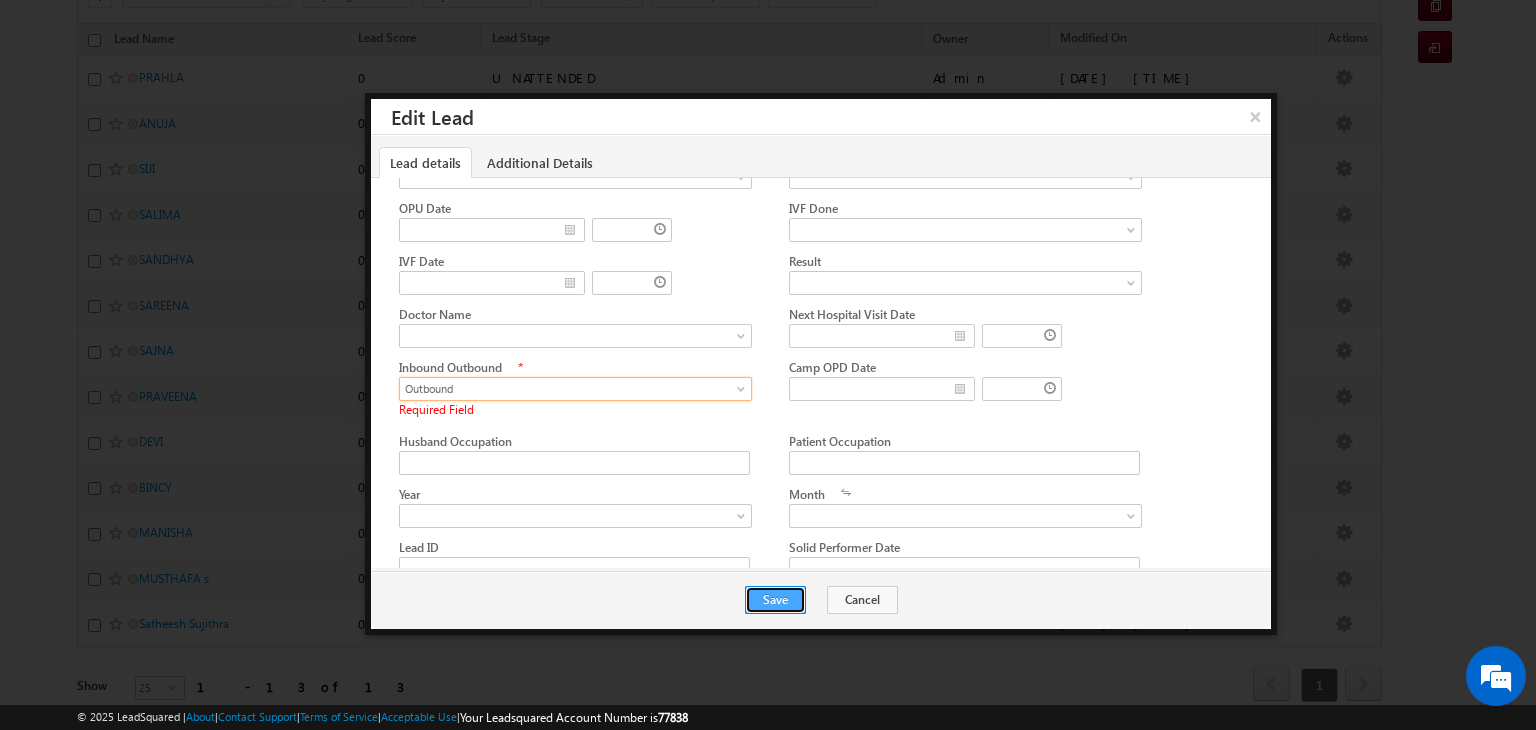 click on "Save" at bounding box center [775, 600] 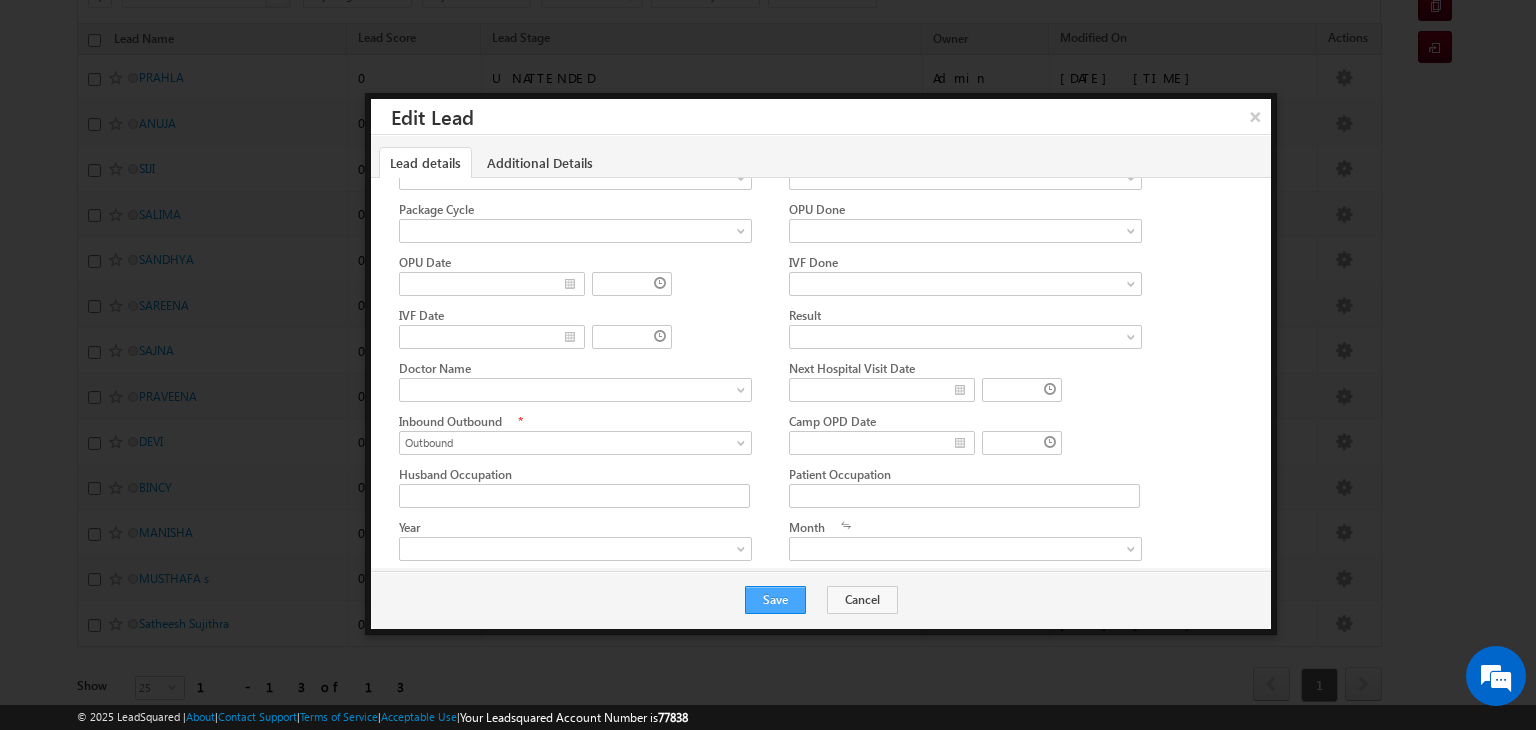 scroll, scrollTop: 0, scrollLeft: 0, axis: both 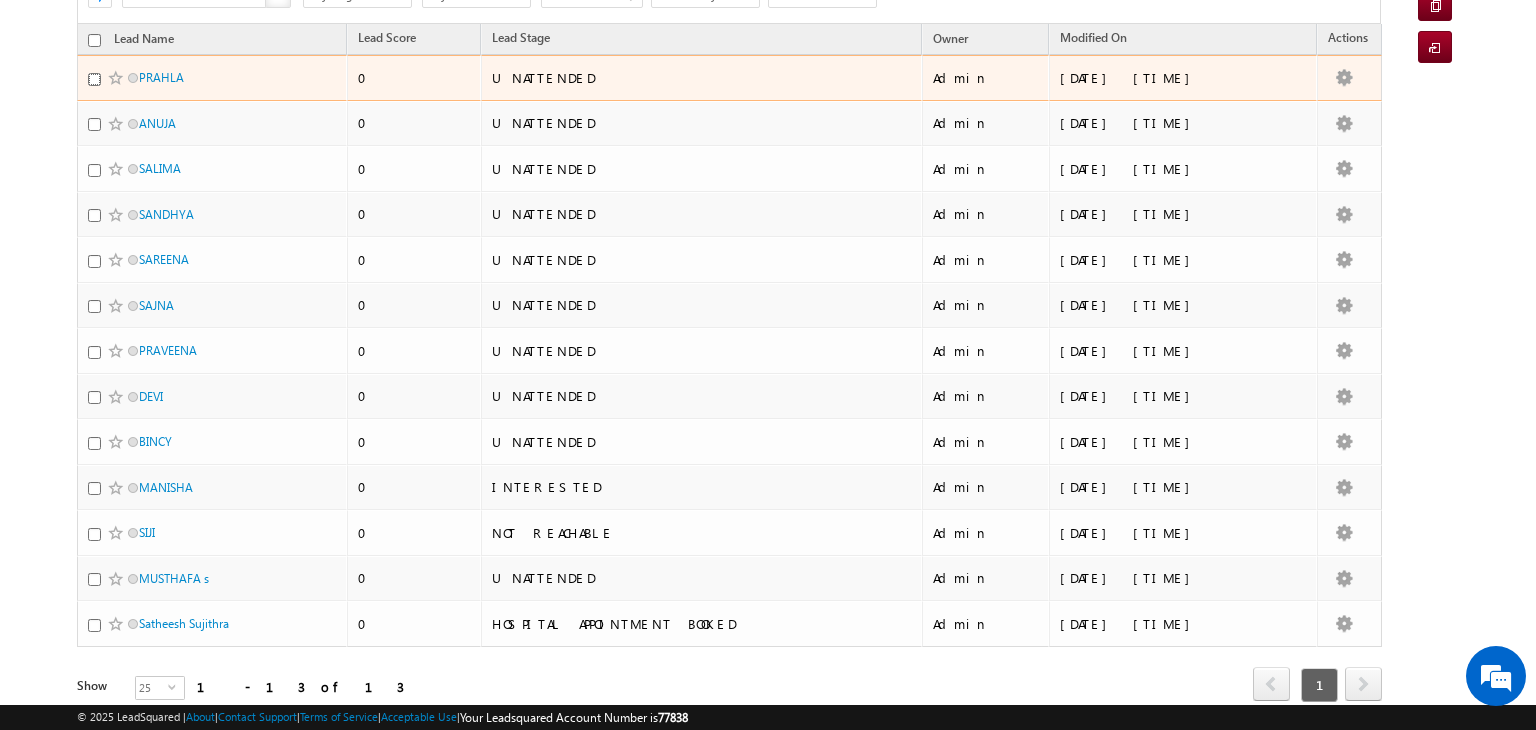 click at bounding box center [94, 79] 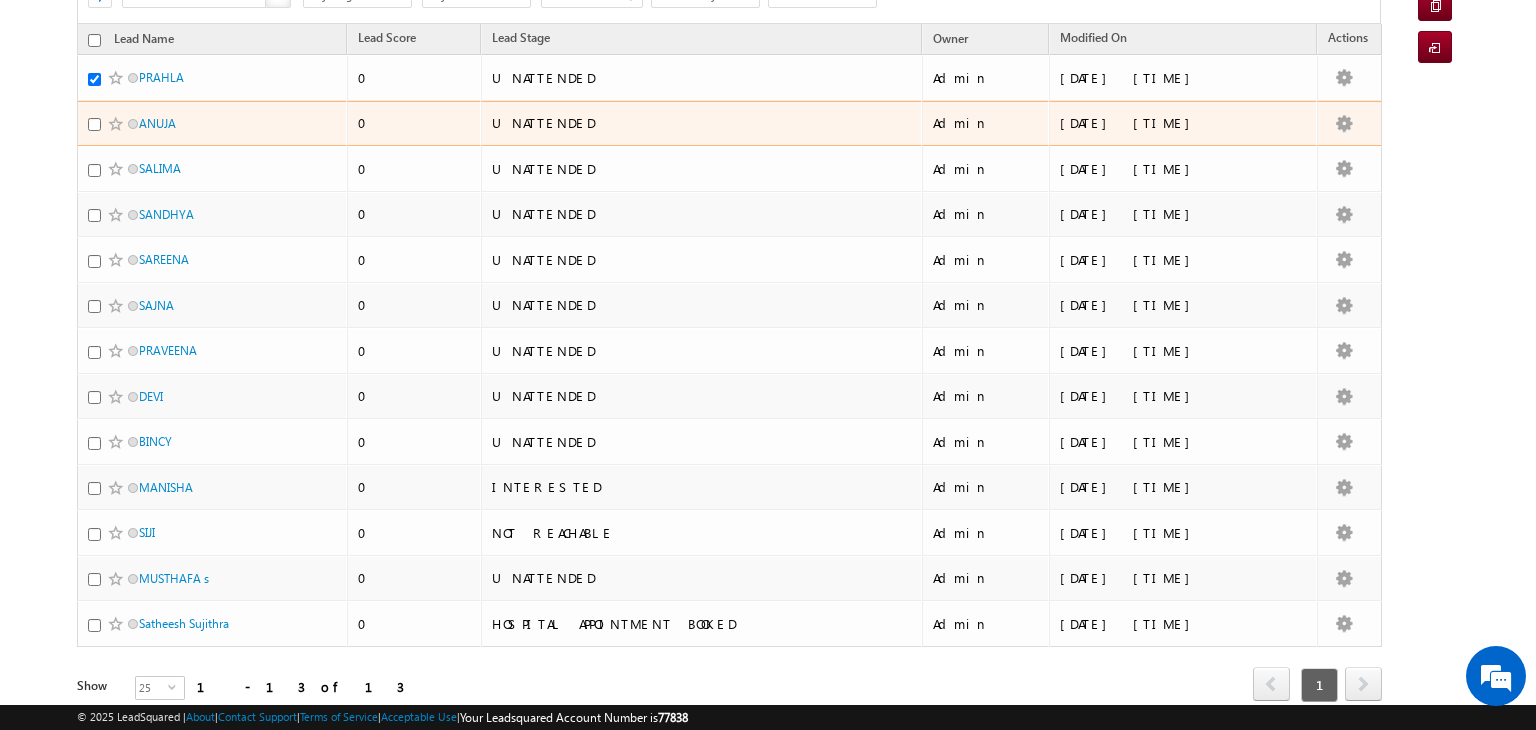 click at bounding box center (118, 124) 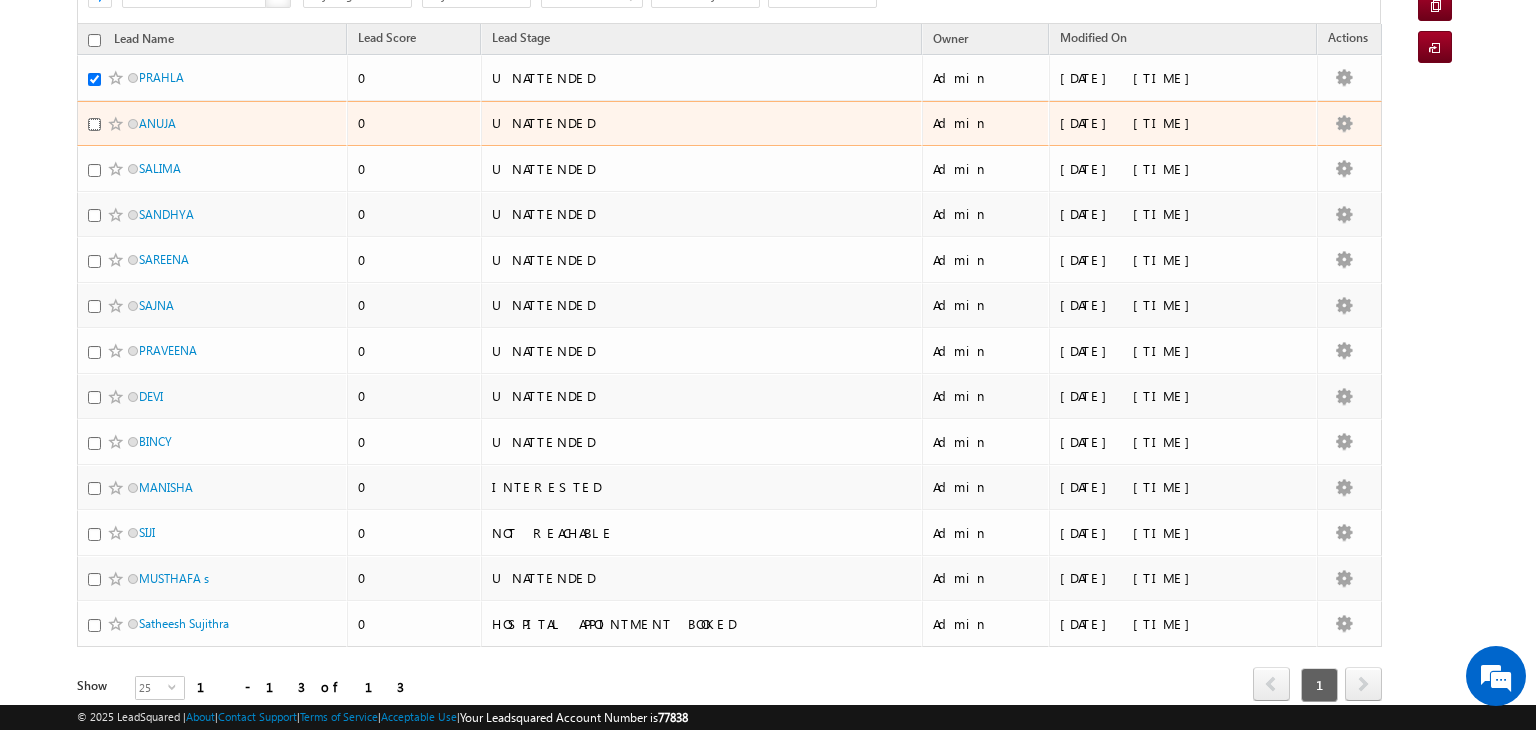 click at bounding box center [94, 124] 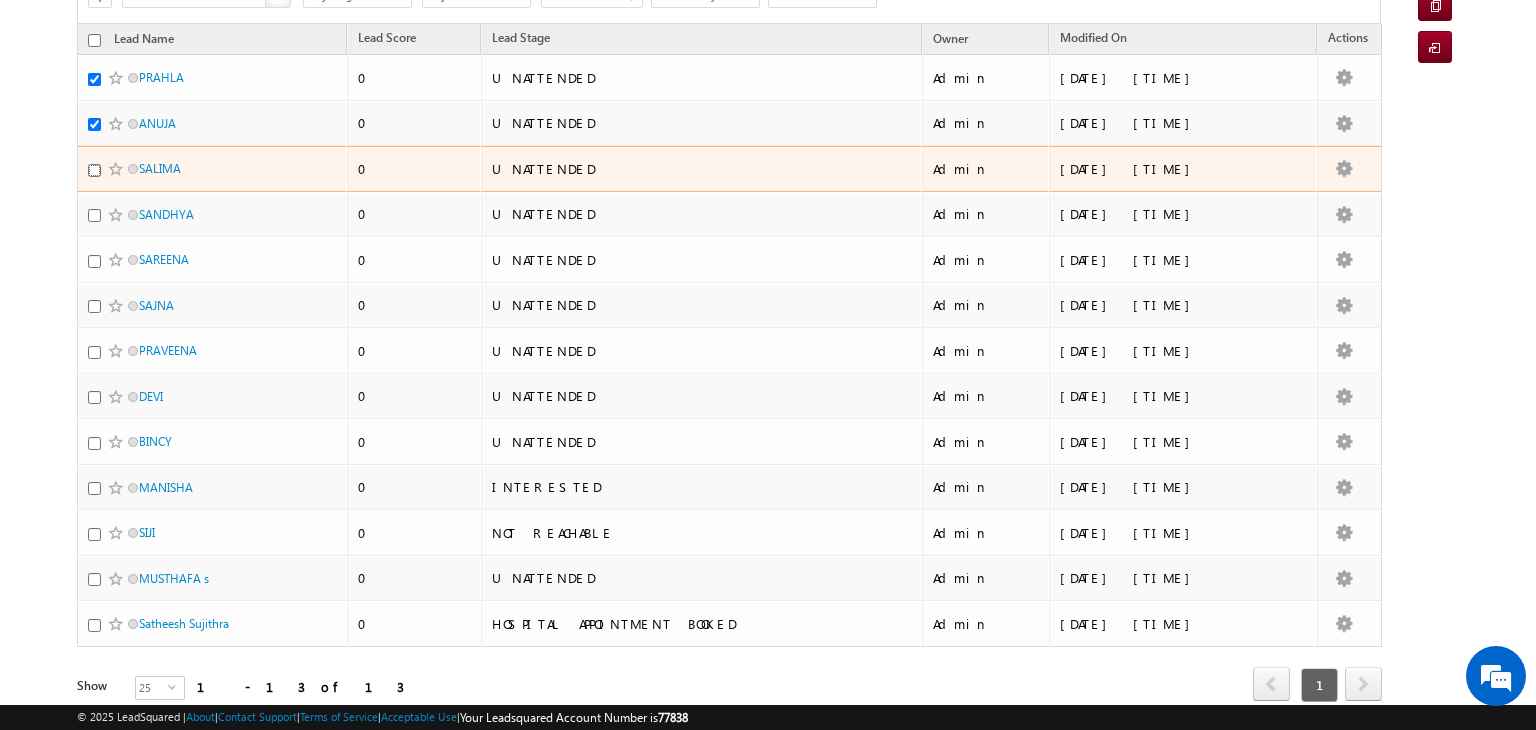 click at bounding box center [94, 170] 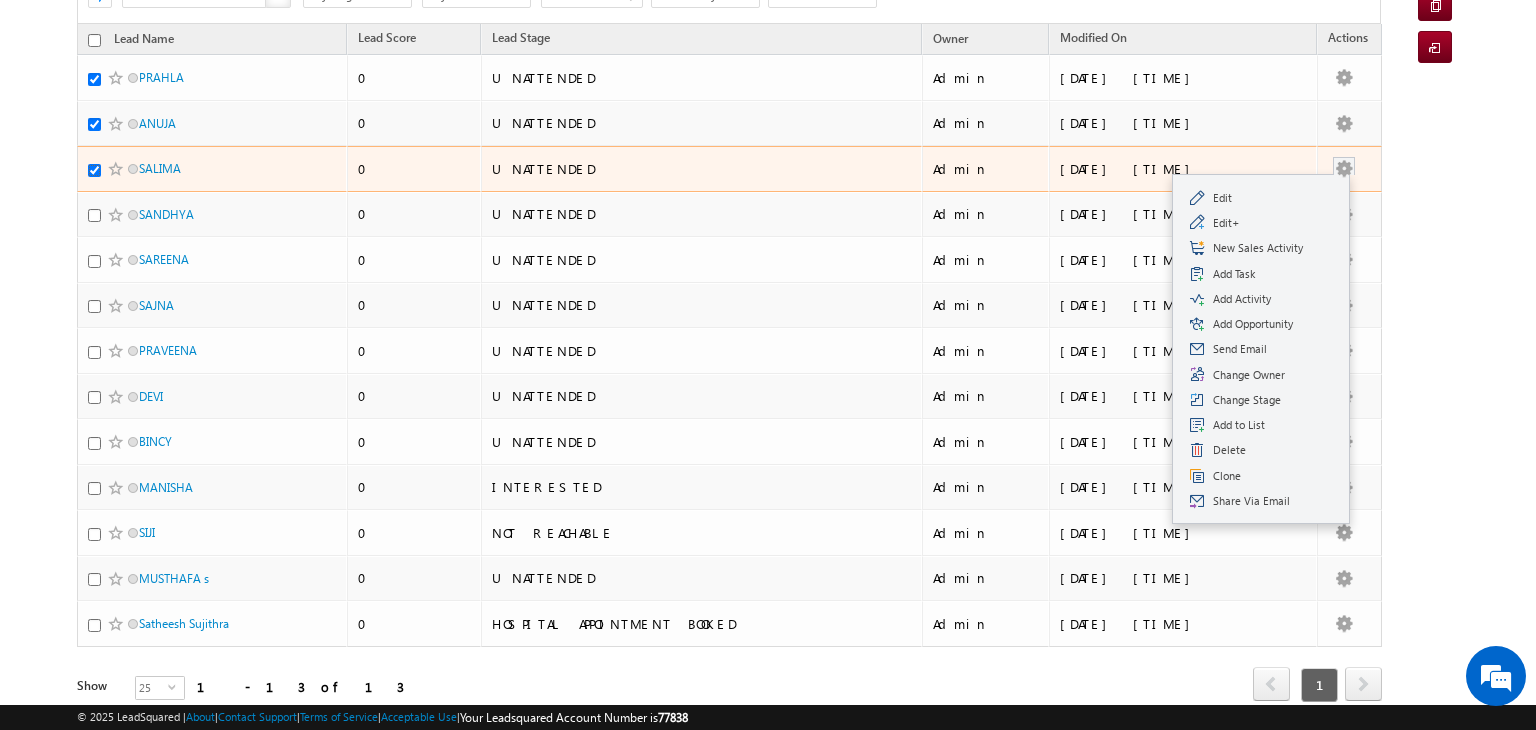 click at bounding box center (1344, 169) 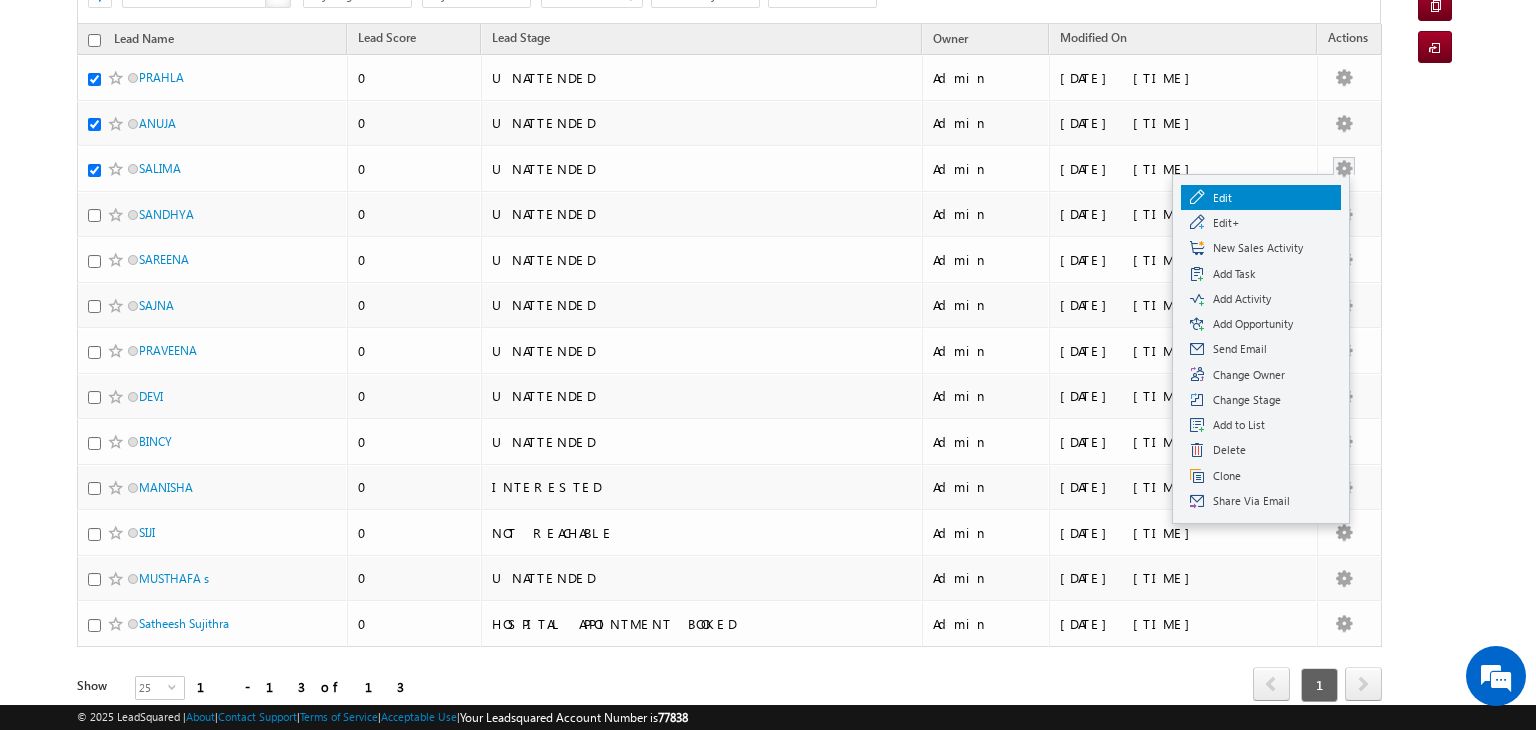 click on "Edit" at bounding box center (1273, 198) 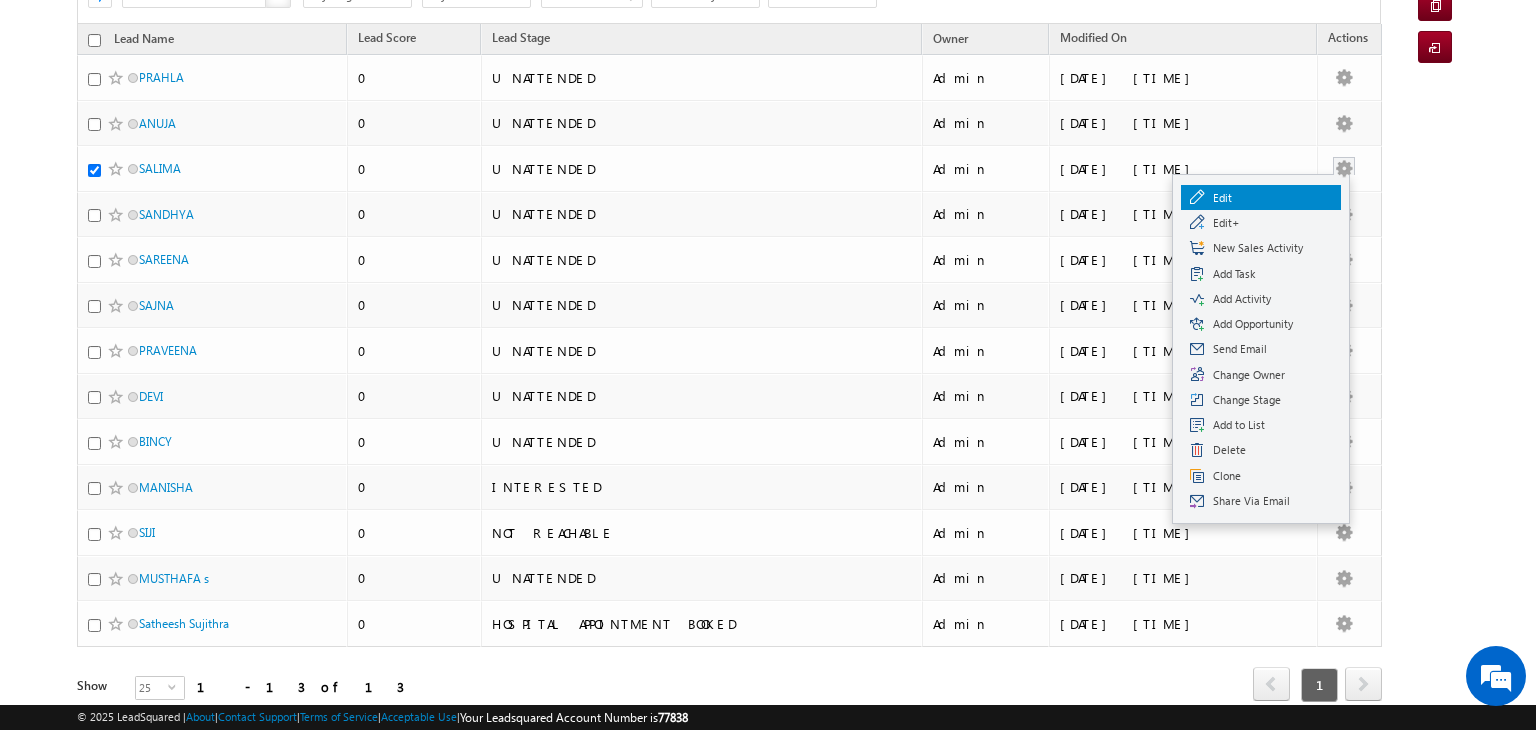 checkbox on "false" 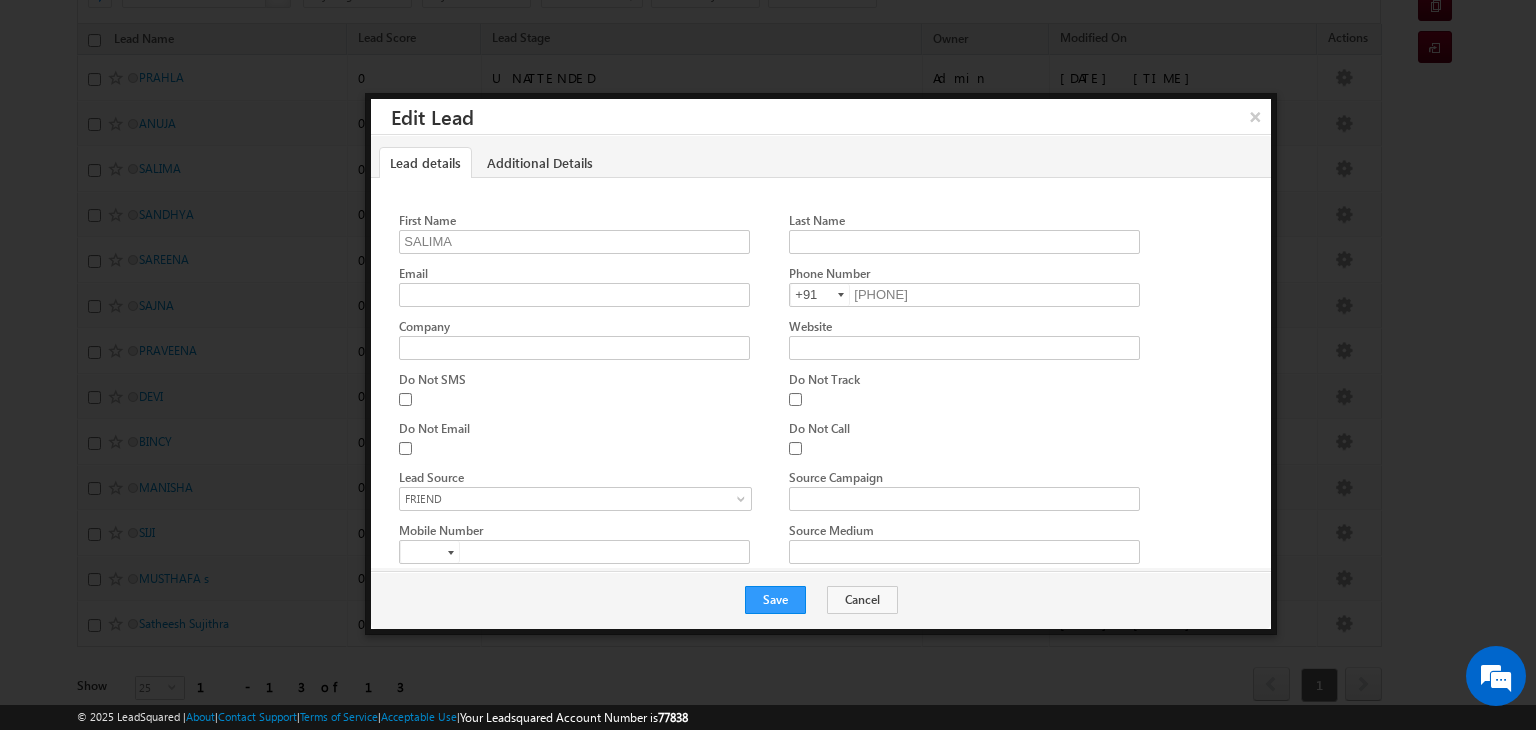 scroll, scrollTop: 340, scrollLeft: 0, axis: vertical 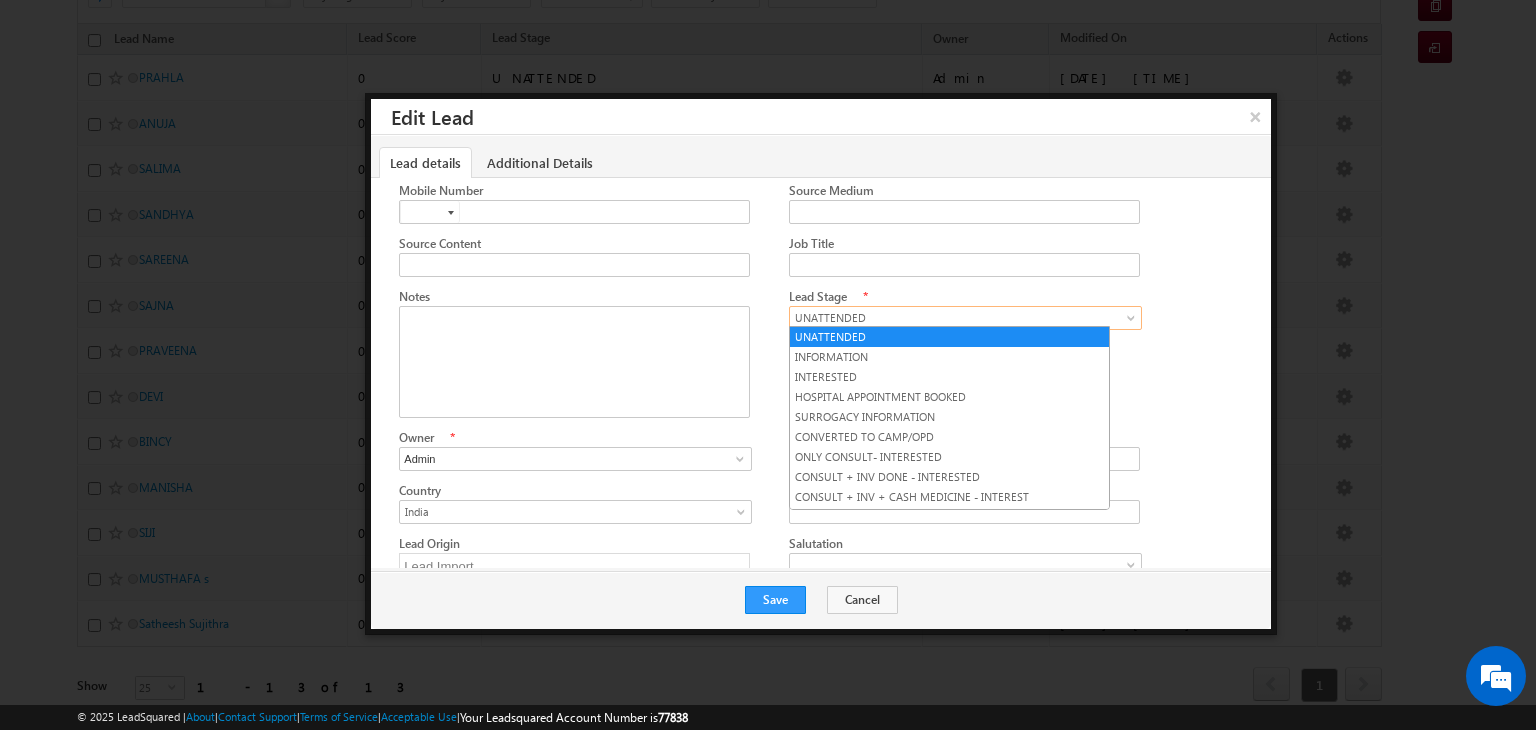 click on "UNATTENDED" at bounding box center (965, 318) 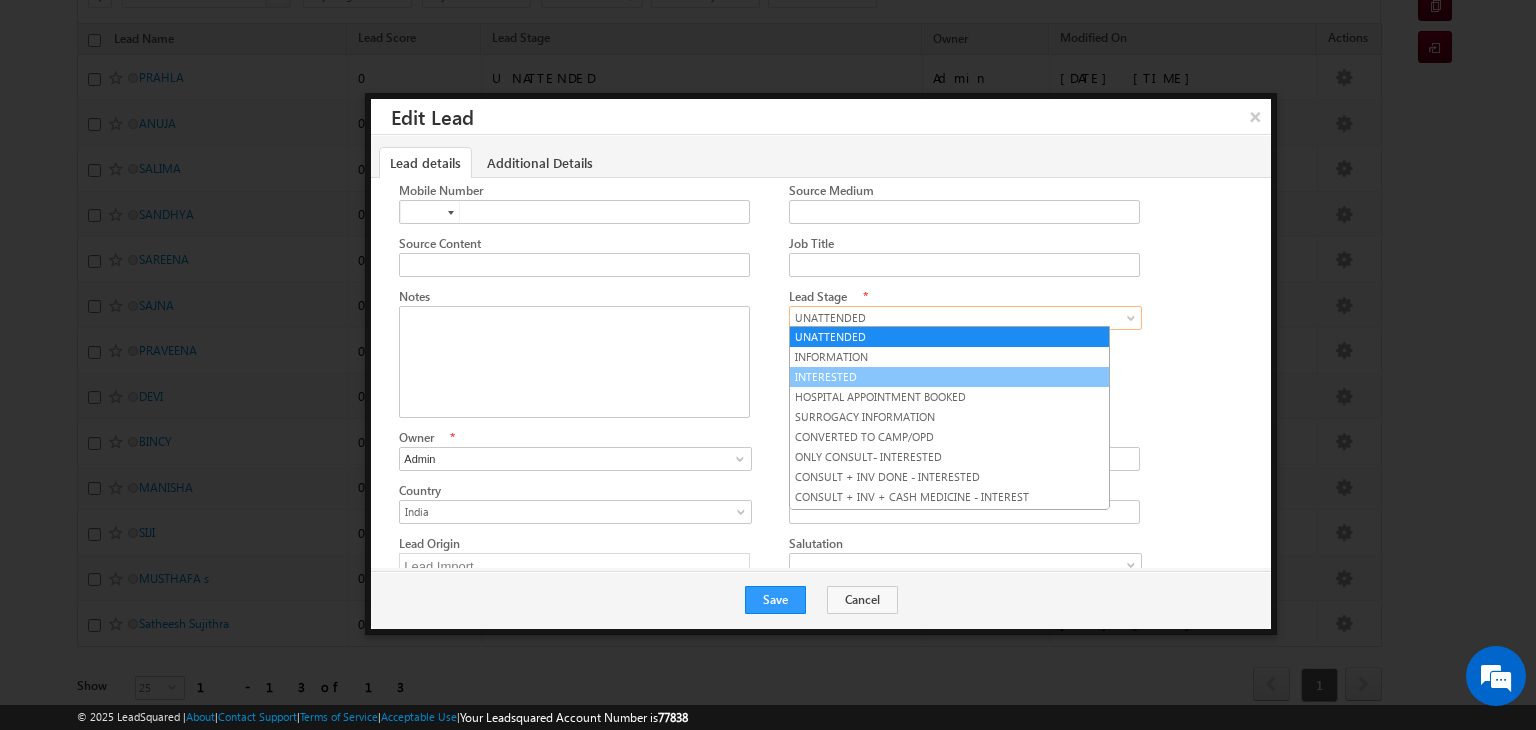 click on "INTERESTED" at bounding box center [949, 377] 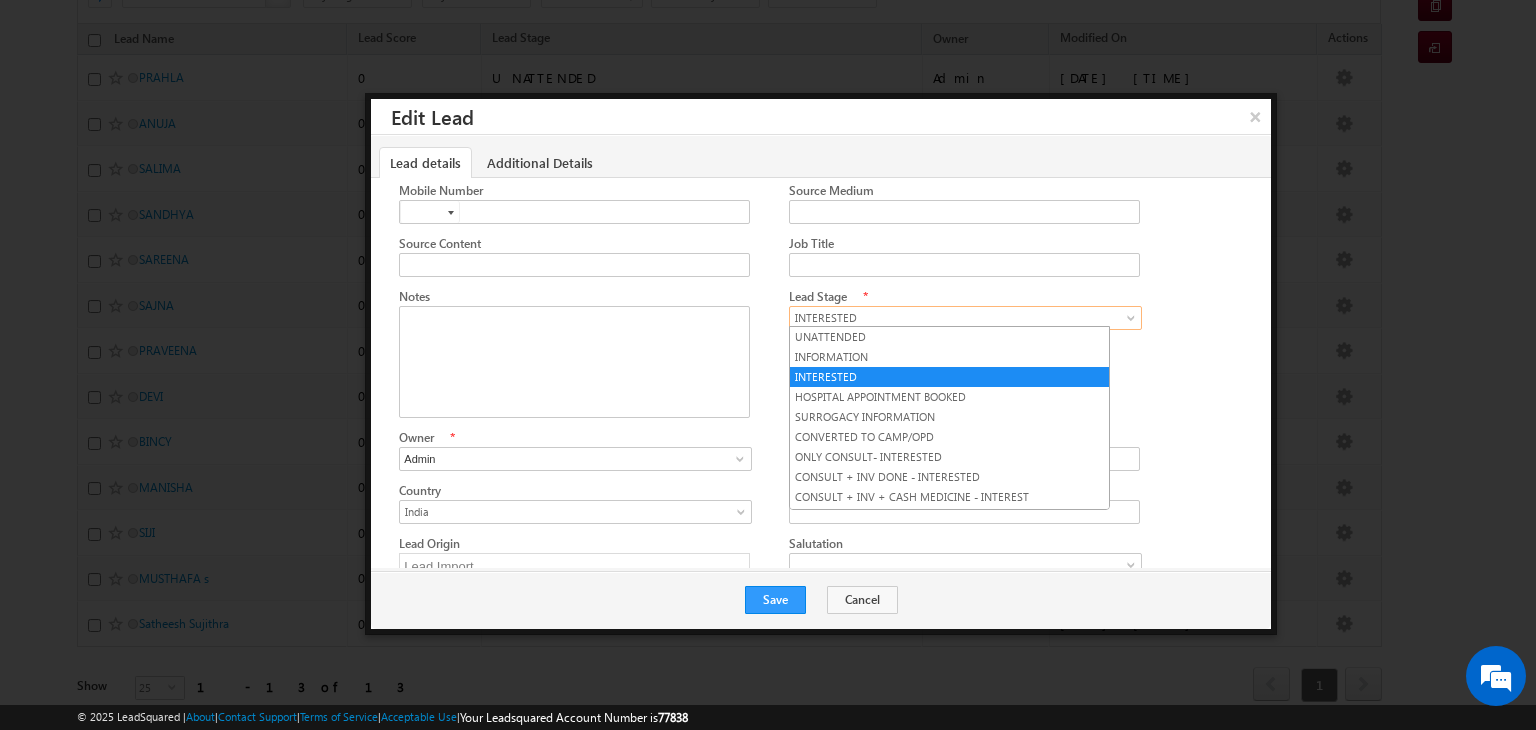 click at bounding box center (1133, 322) 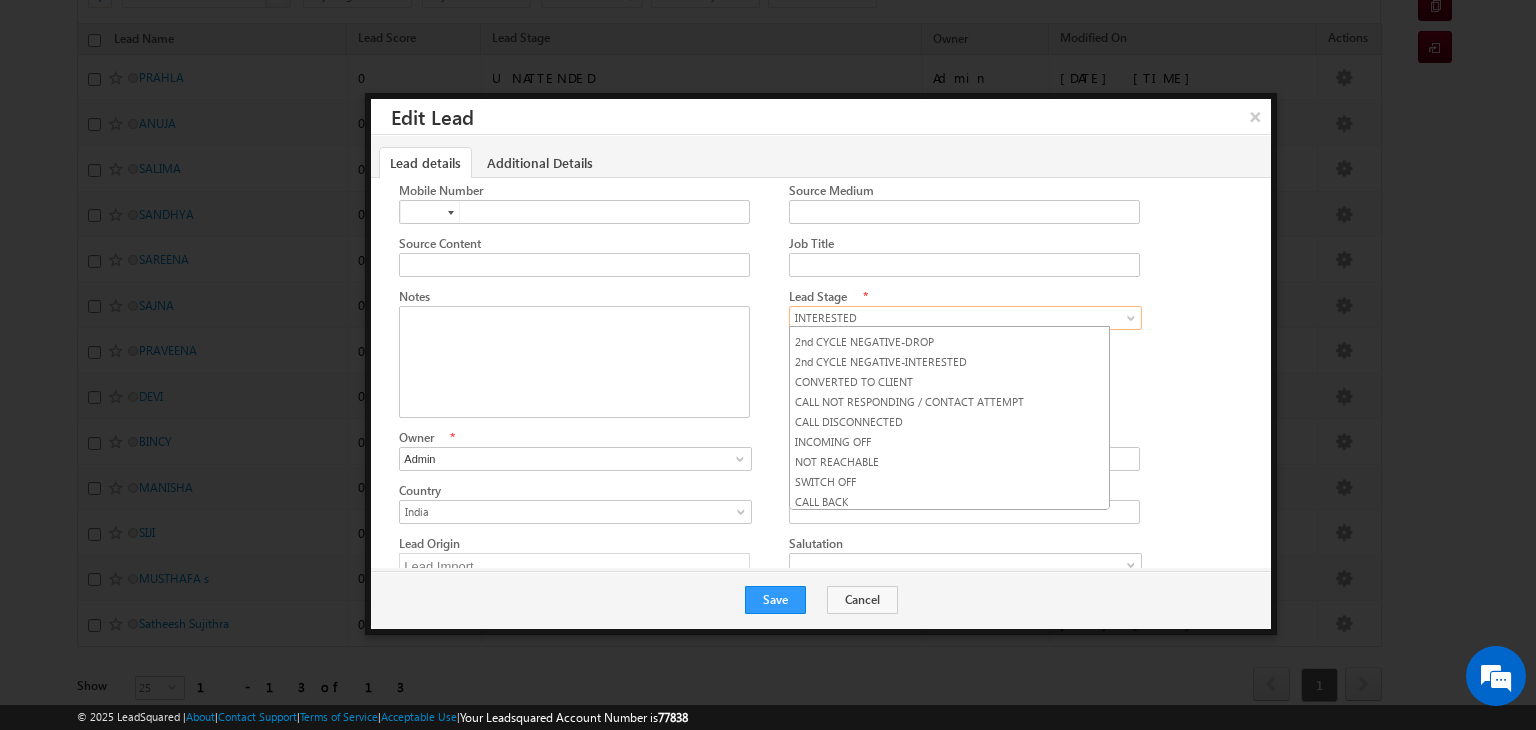 scroll, scrollTop: 492, scrollLeft: 0, axis: vertical 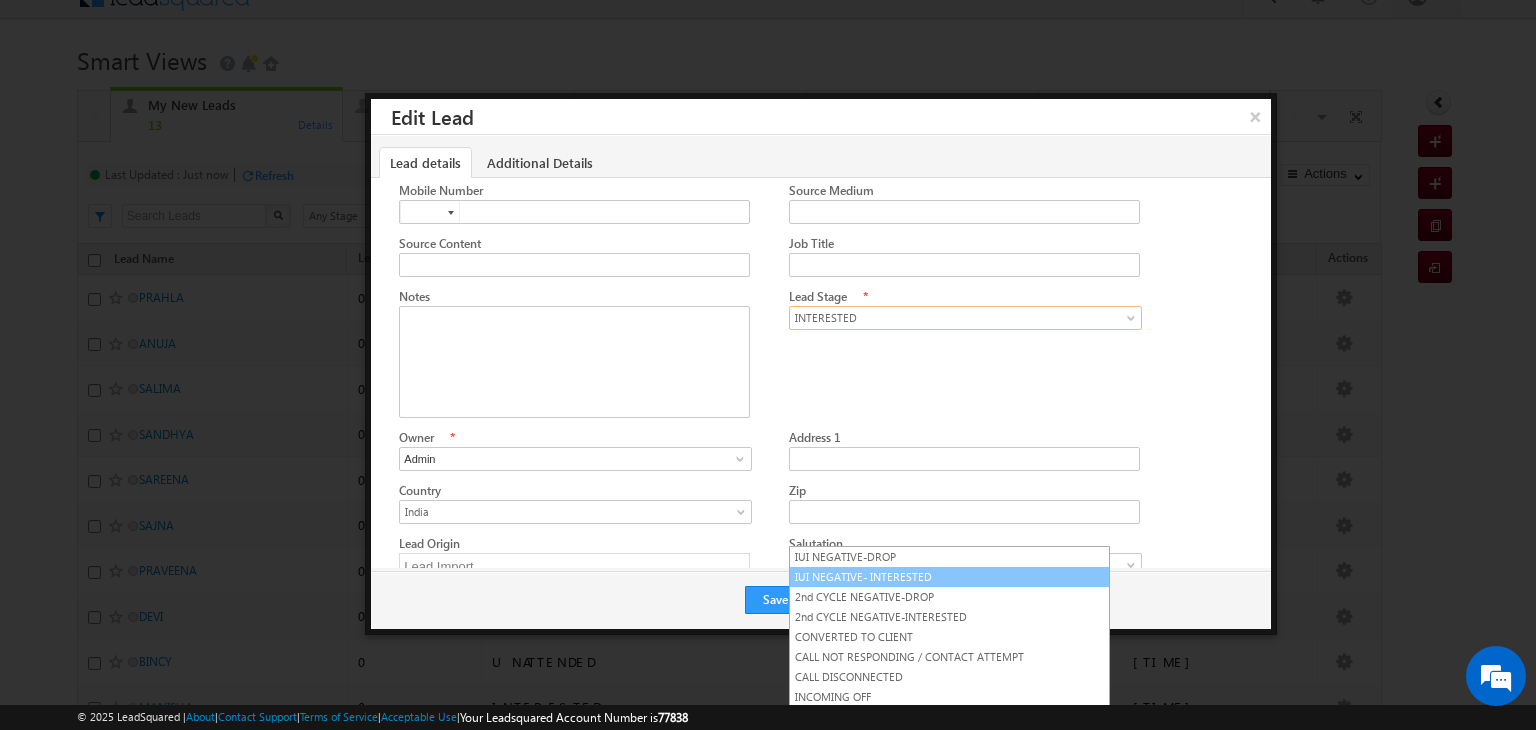 click on "IUI NEGATIVE- INTERESTED" at bounding box center [949, 577] 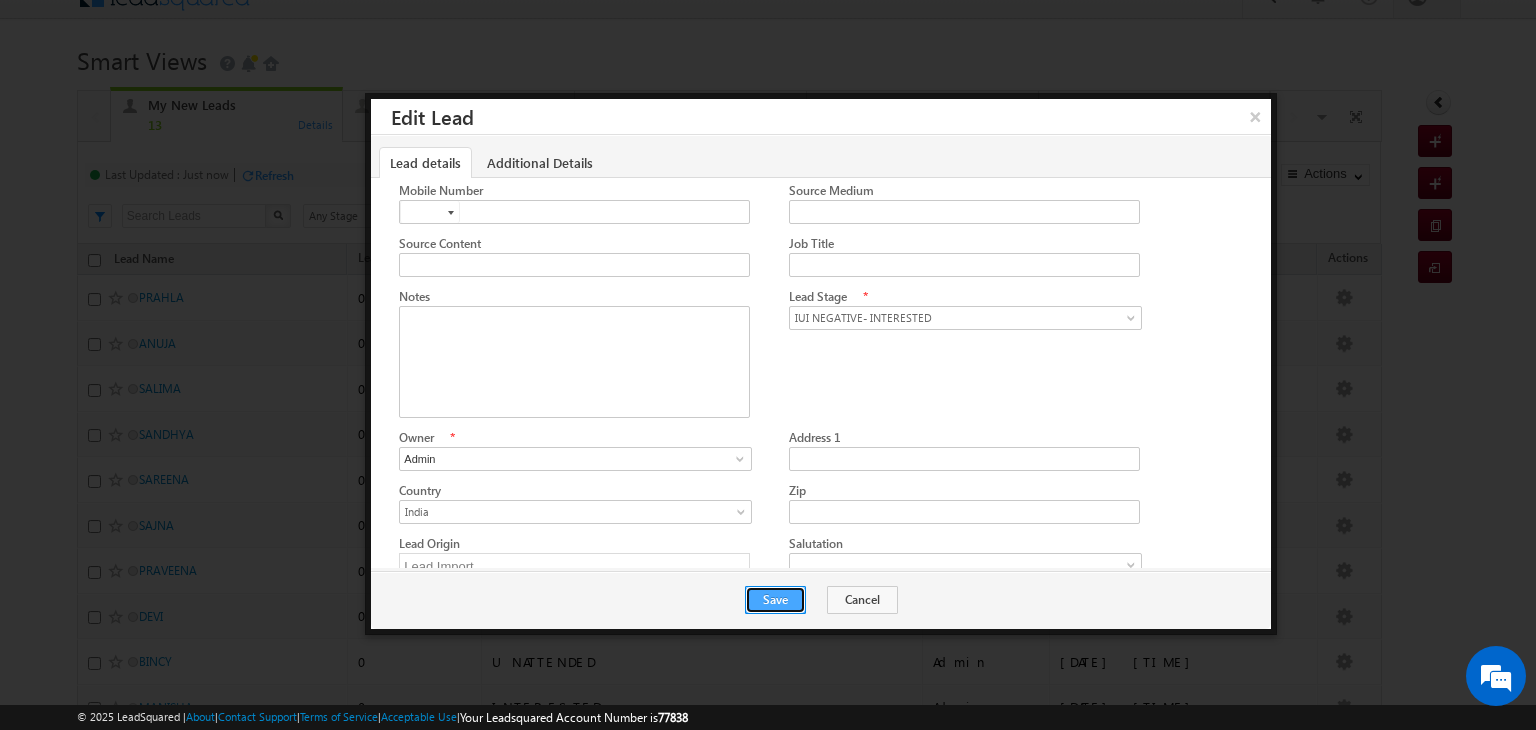 click on "Save" at bounding box center (775, 600) 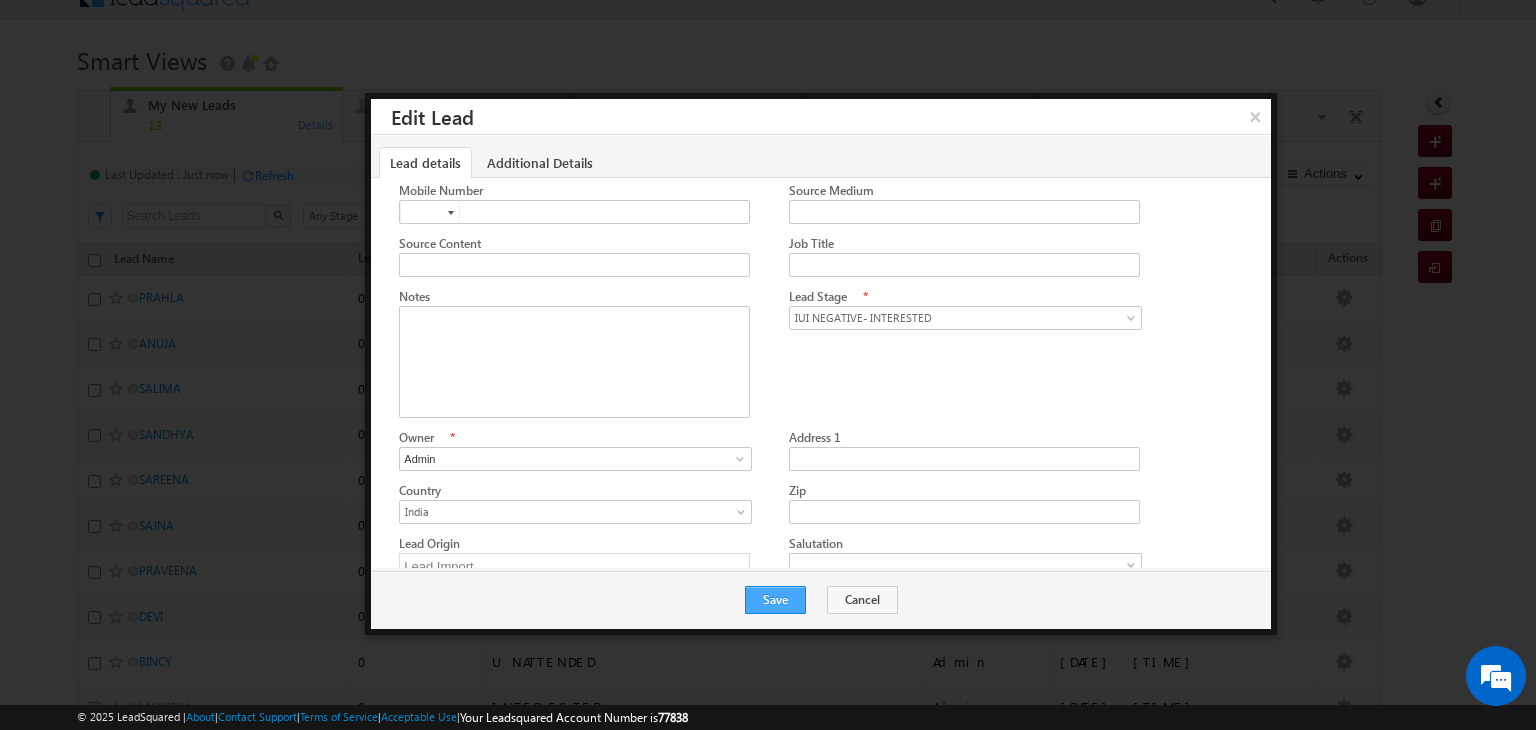 scroll, scrollTop: 23, scrollLeft: 0, axis: vertical 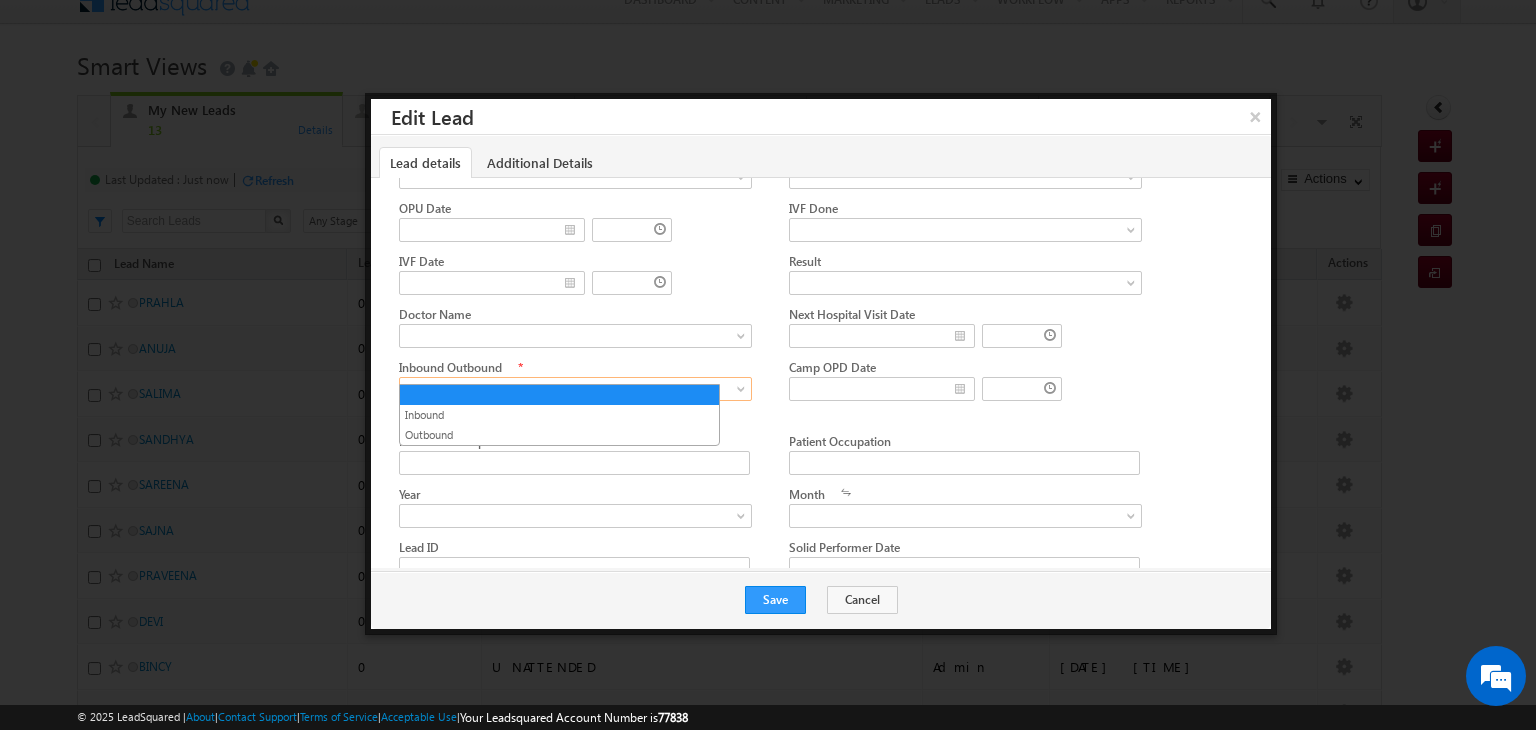 click at bounding box center [570, 389] 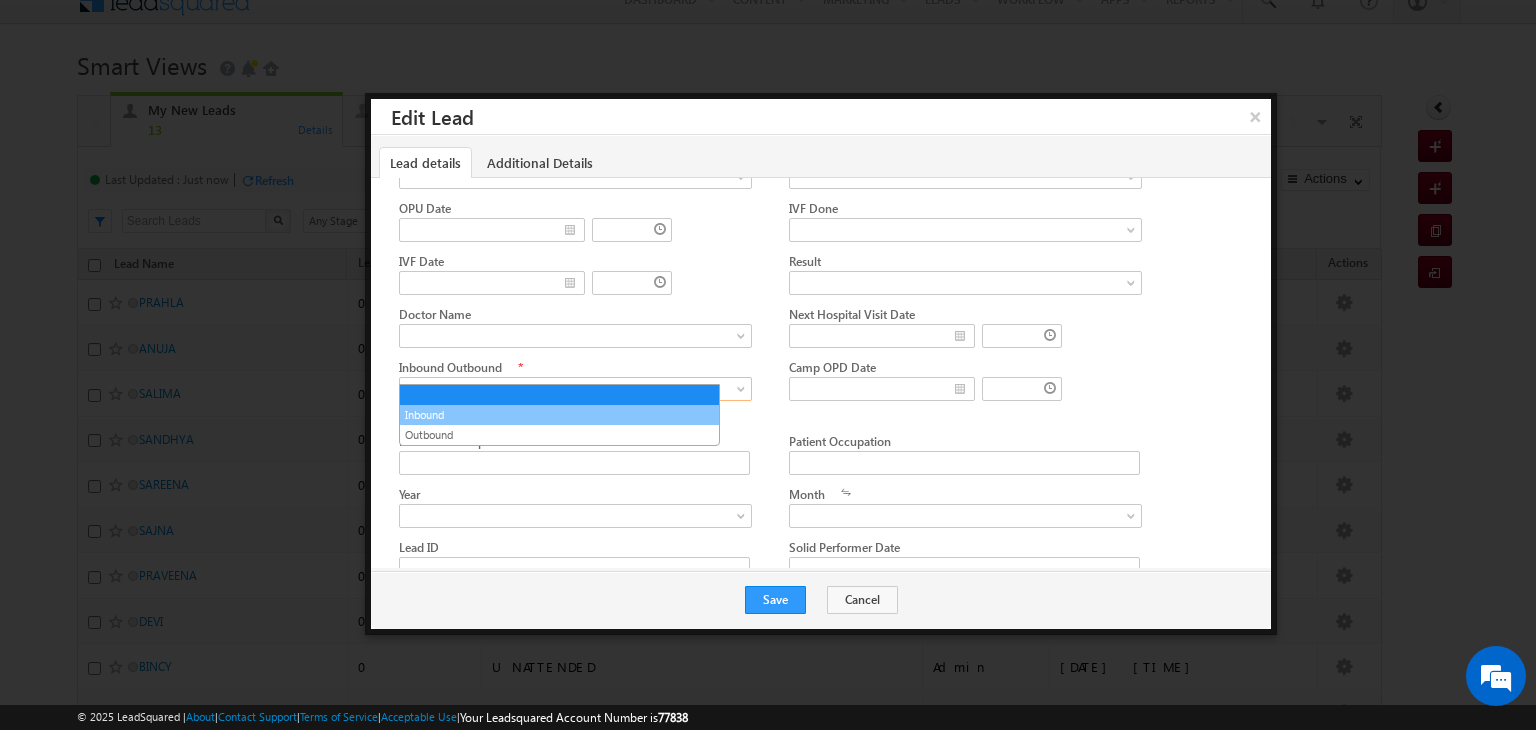 click on "Inbound" at bounding box center (559, 415) 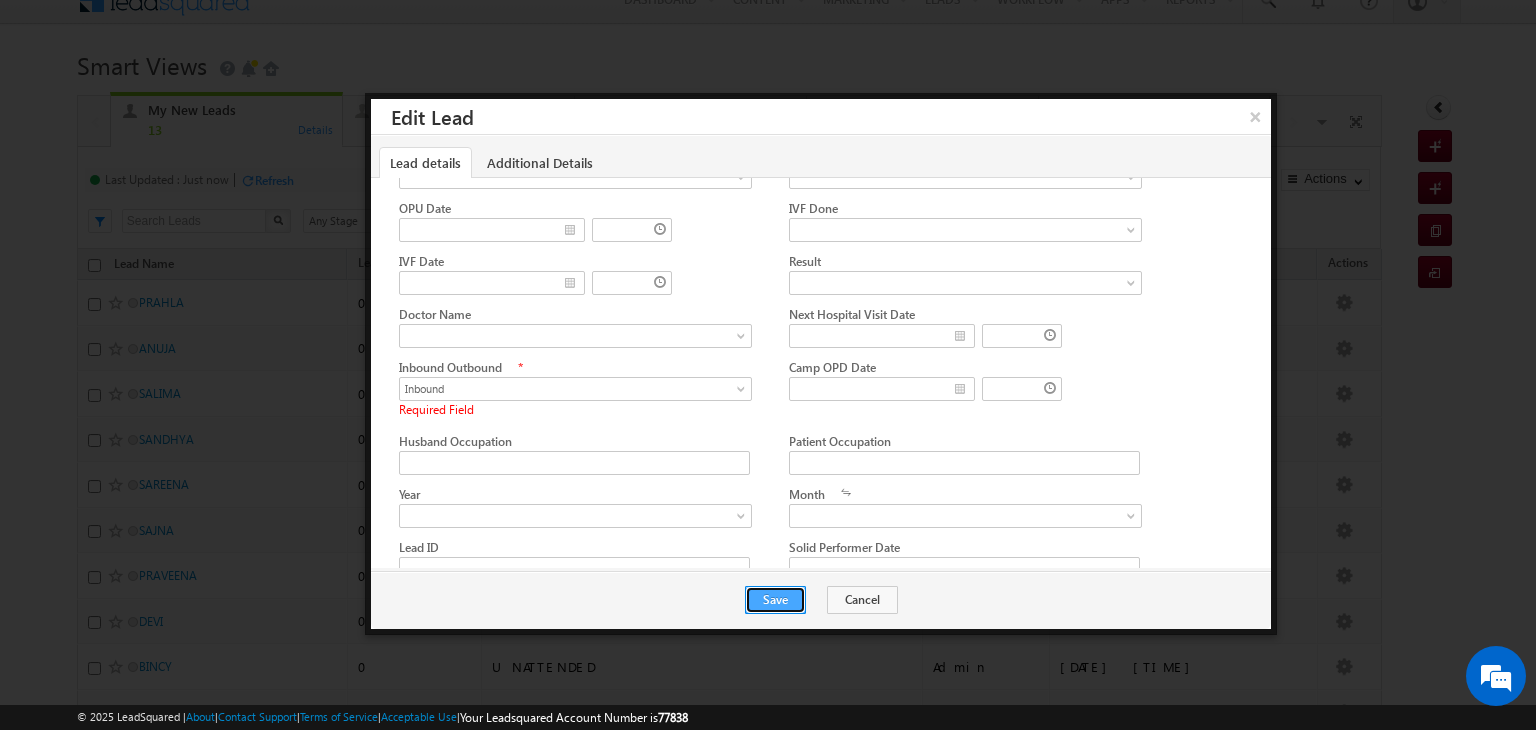 click on "Save" at bounding box center (775, 600) 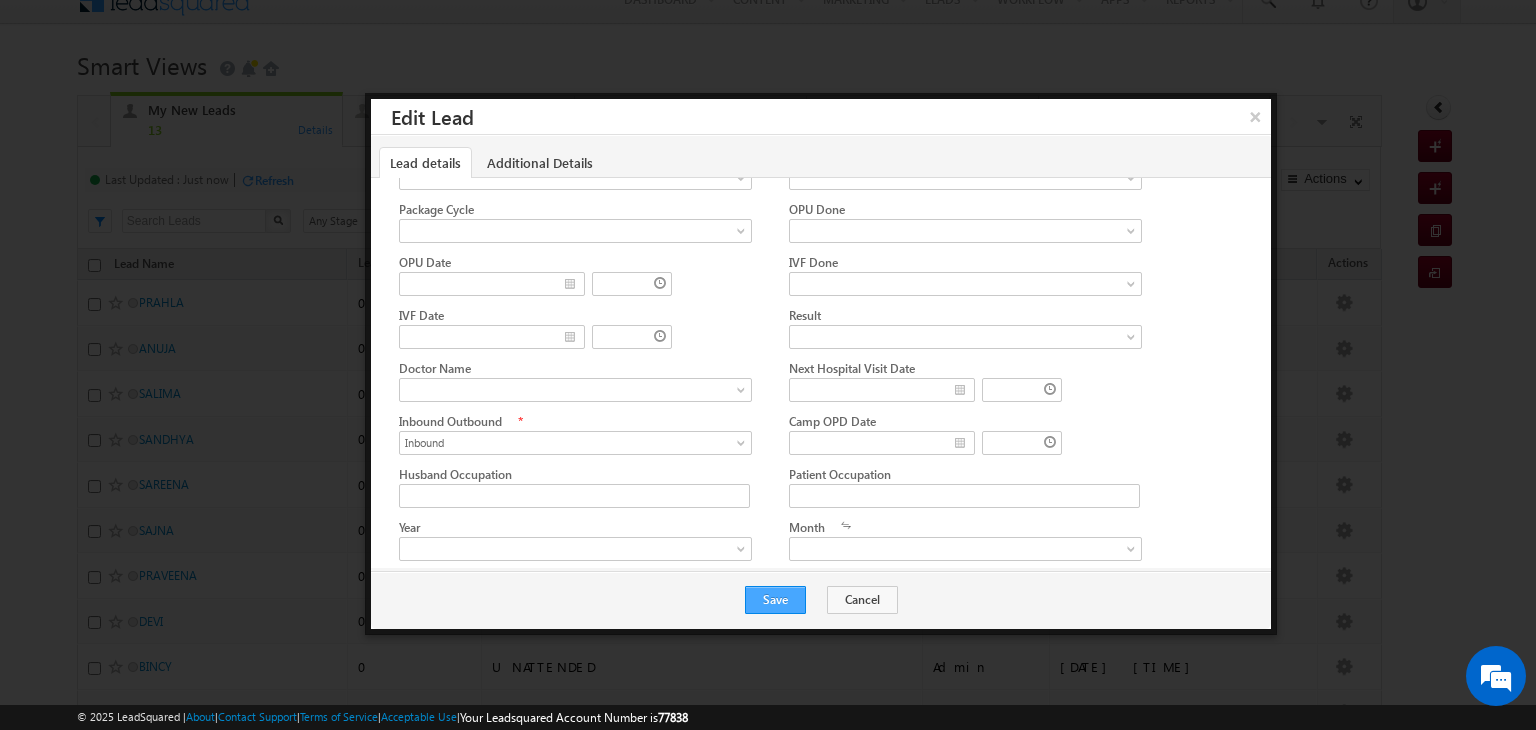 scroll, scrollTop: 0, scrollLeft: 0, axis: both 